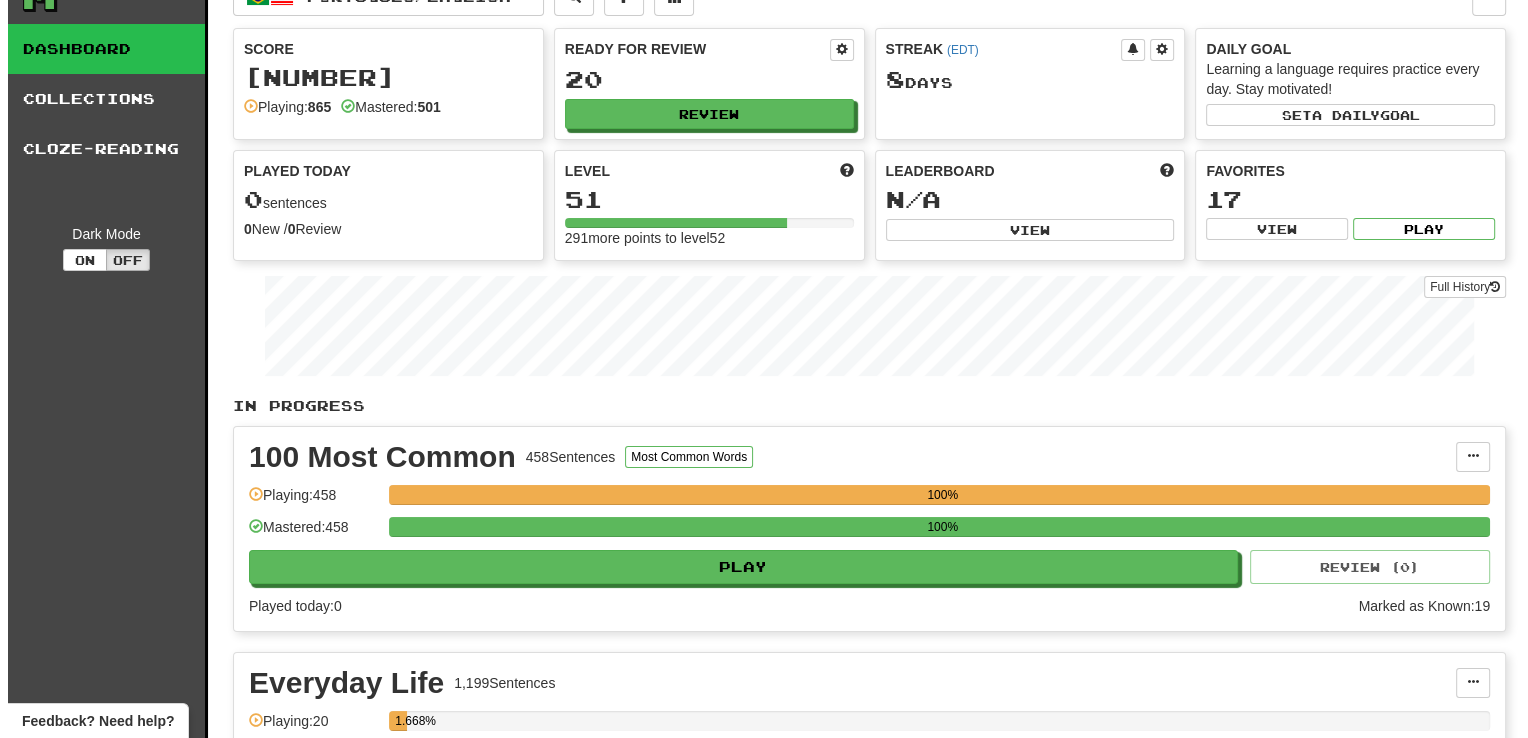 scroll, scrollTop: 0, scrollLeft: 0, axis: both 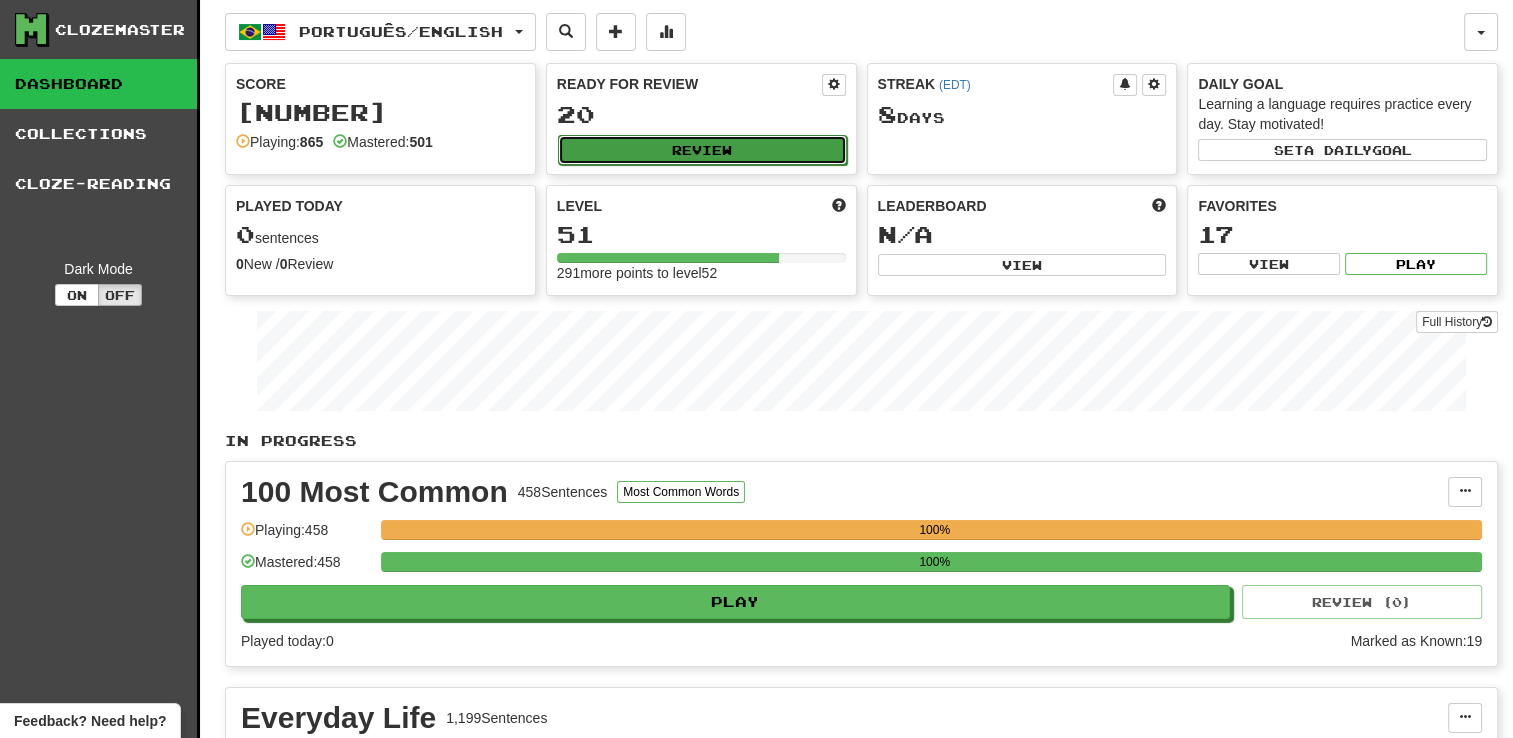 click on "Review" at bounding box center (702, 150) 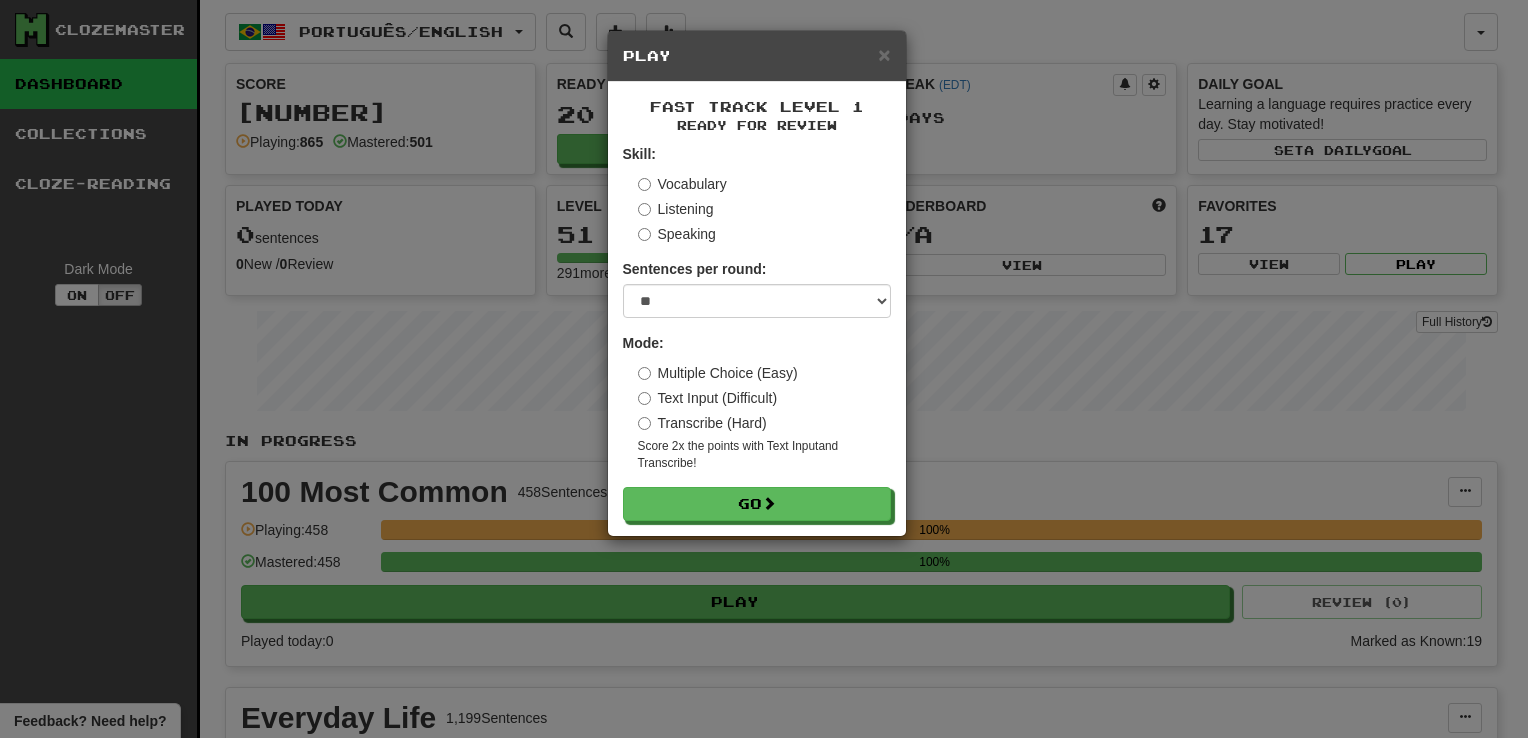 click on "Transcribe (Hard)" at bounding box center [702, 423] 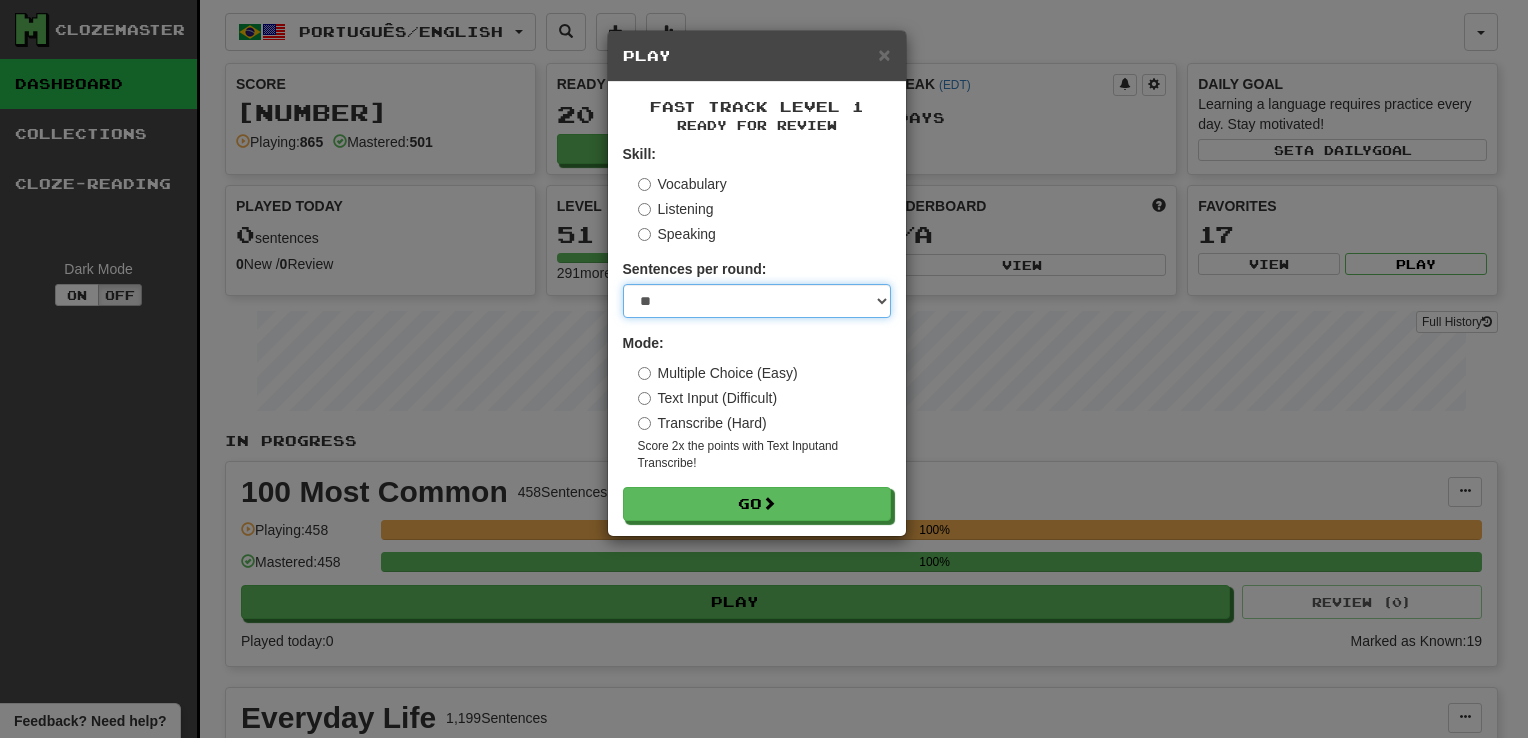 click on "* ** ** ** ** ** *** ********" at bounding box center (757, 301) 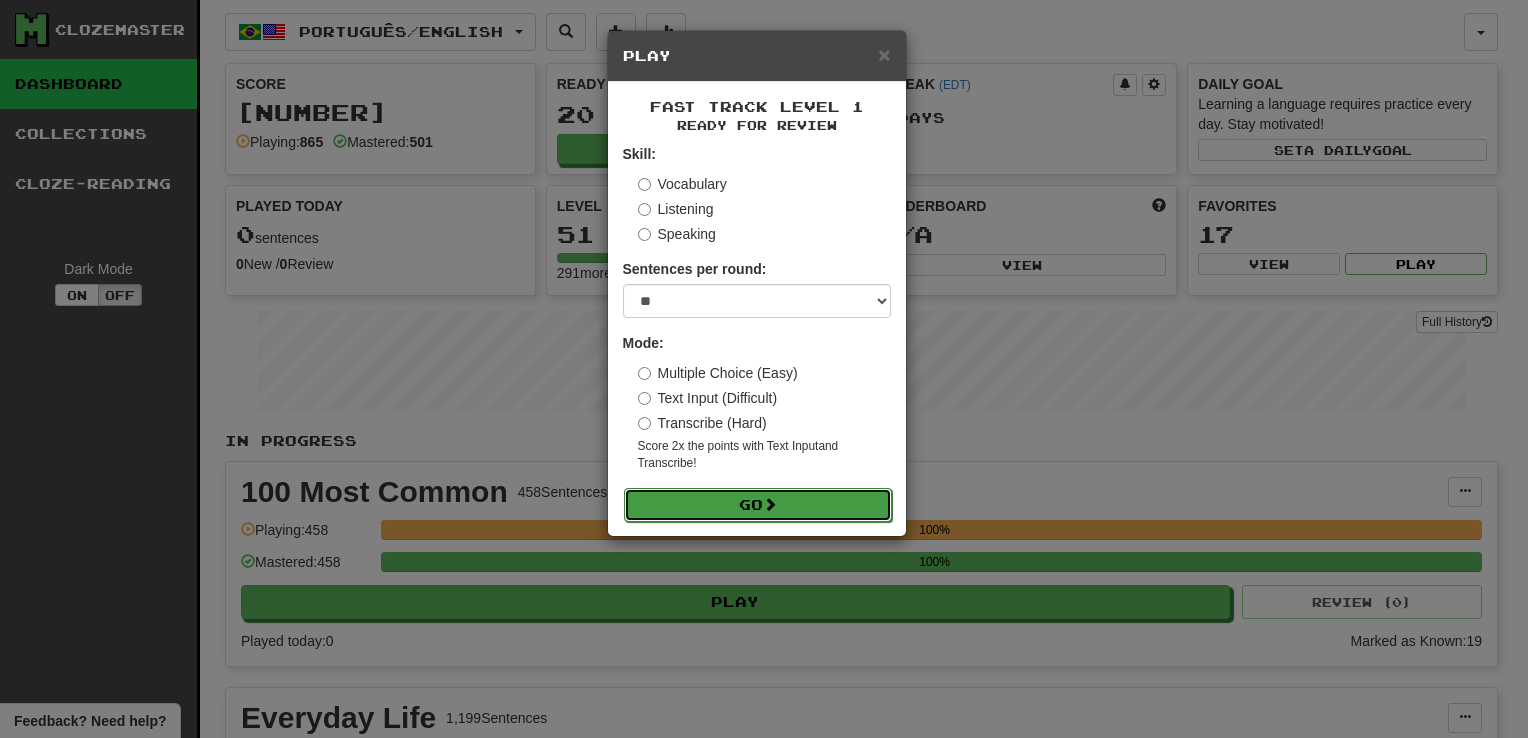 click on "Go" at bounding box center (758, 505) 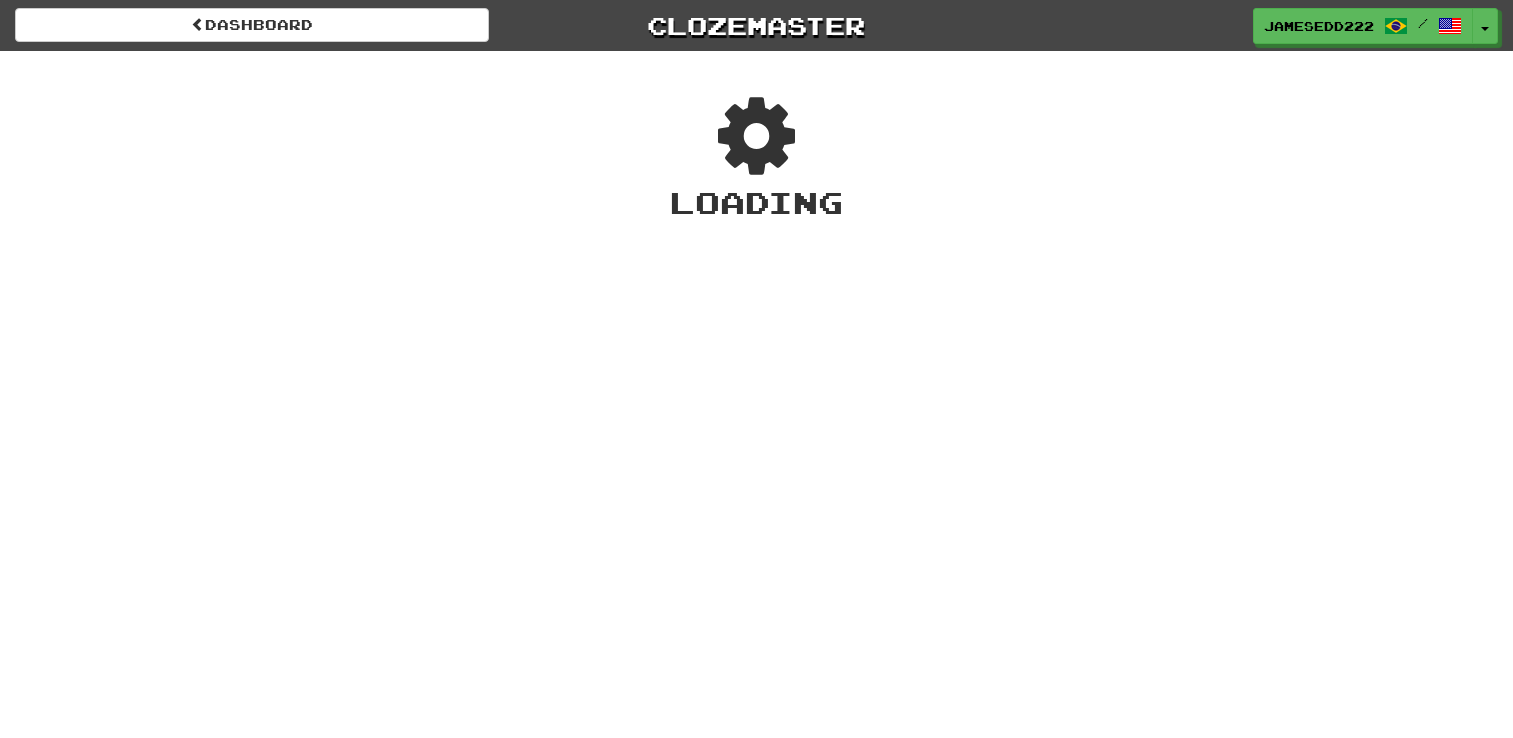 scroll, scrollTop: 0, scrollLeft: 0, axis: both 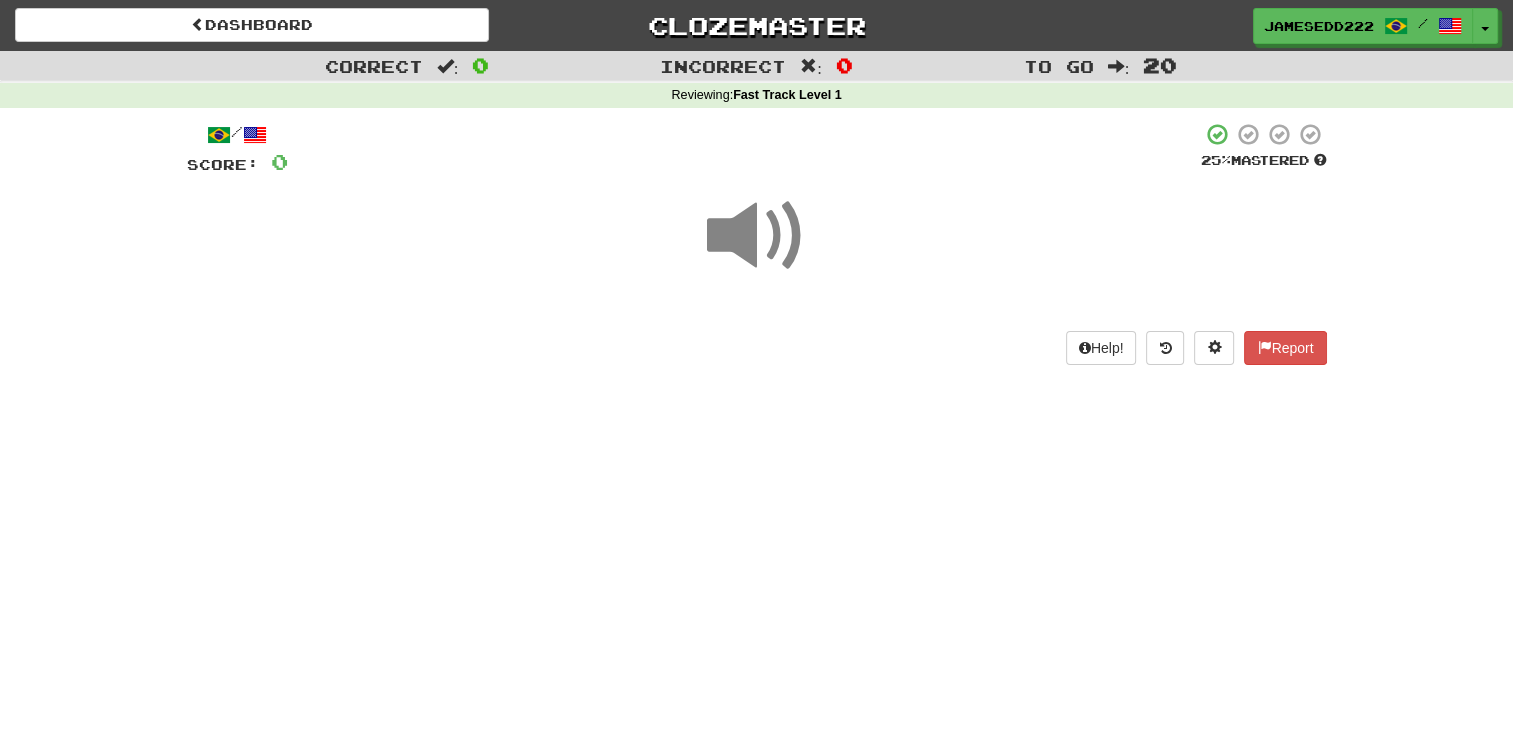 click at bounding box center (757, 236) 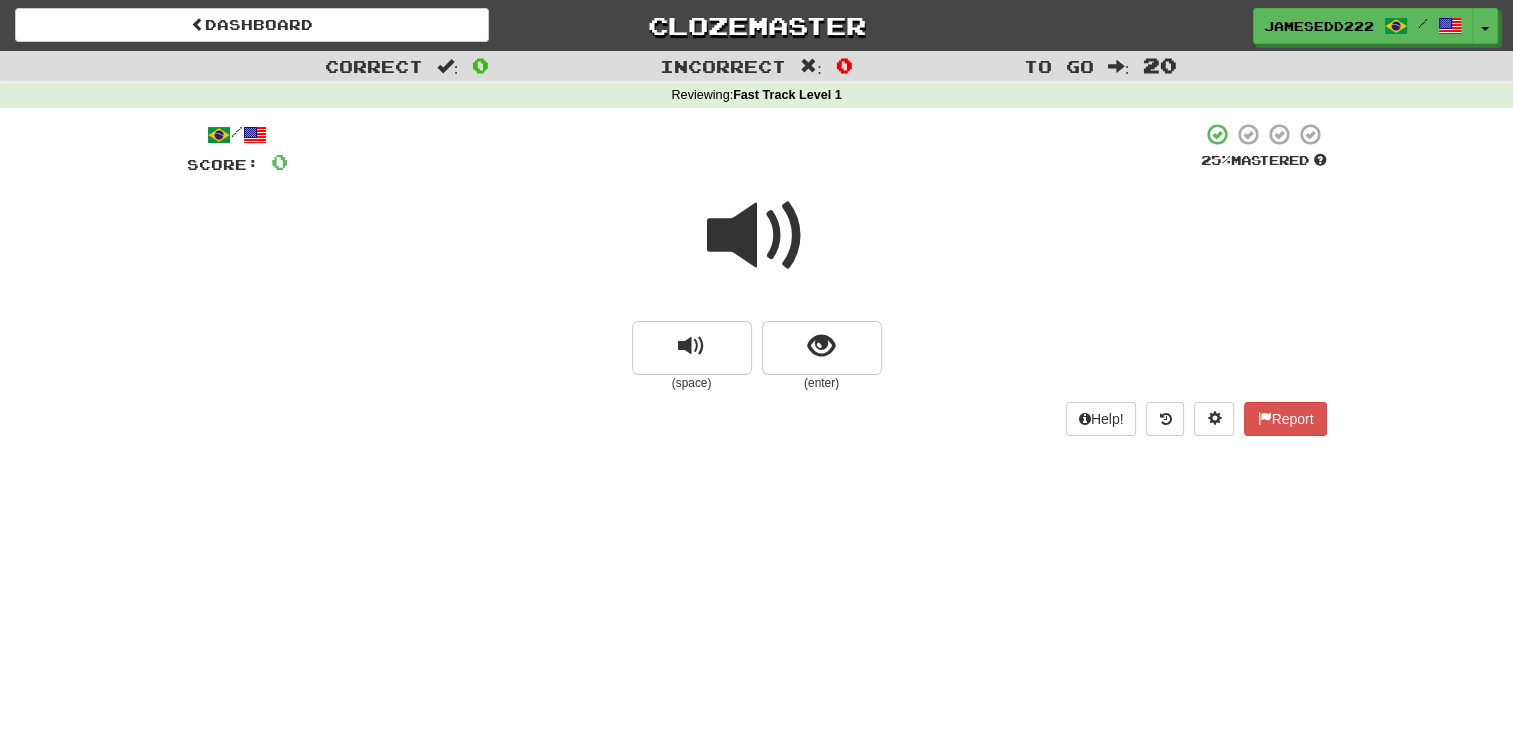 click at bounding box center [757, 236] 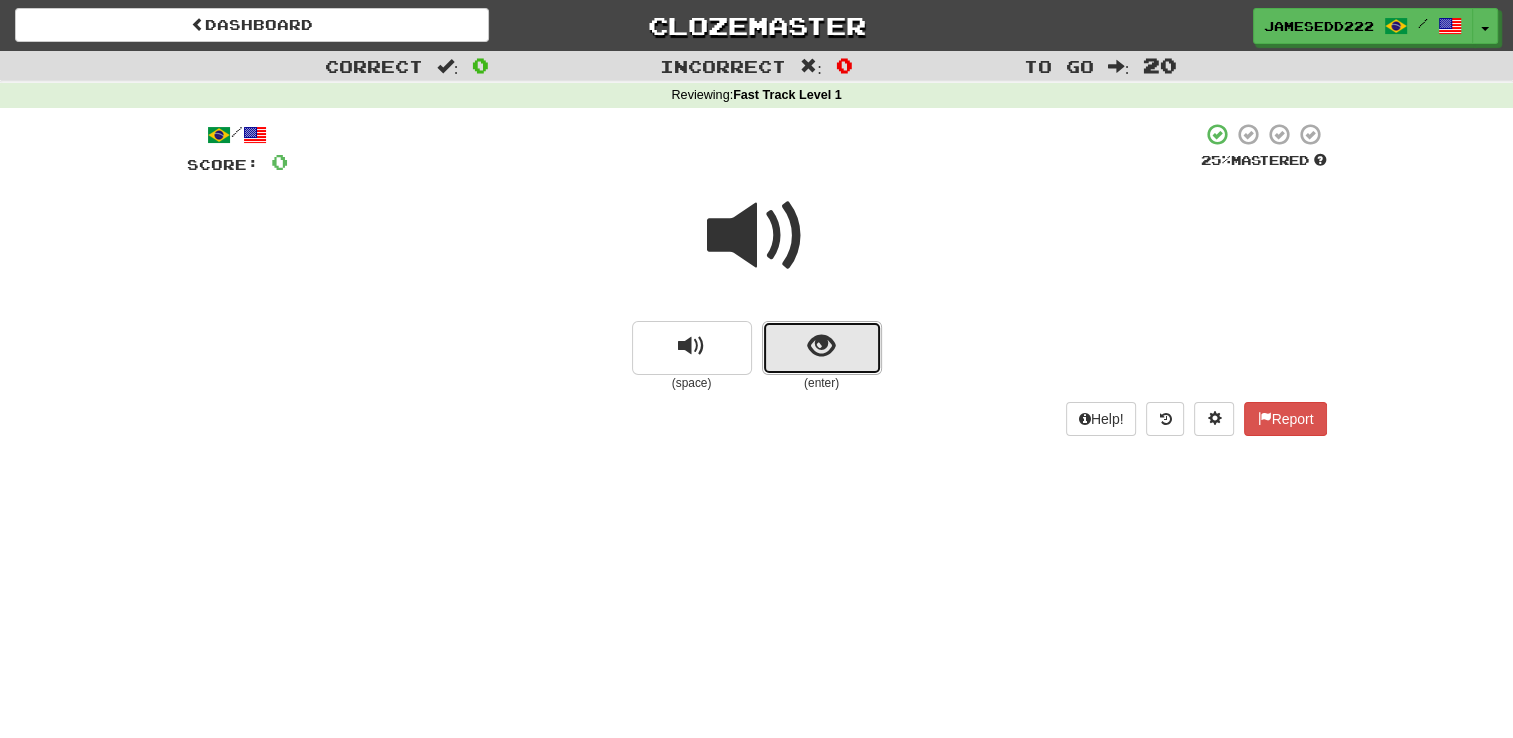 click at bounding box center (822, 348) 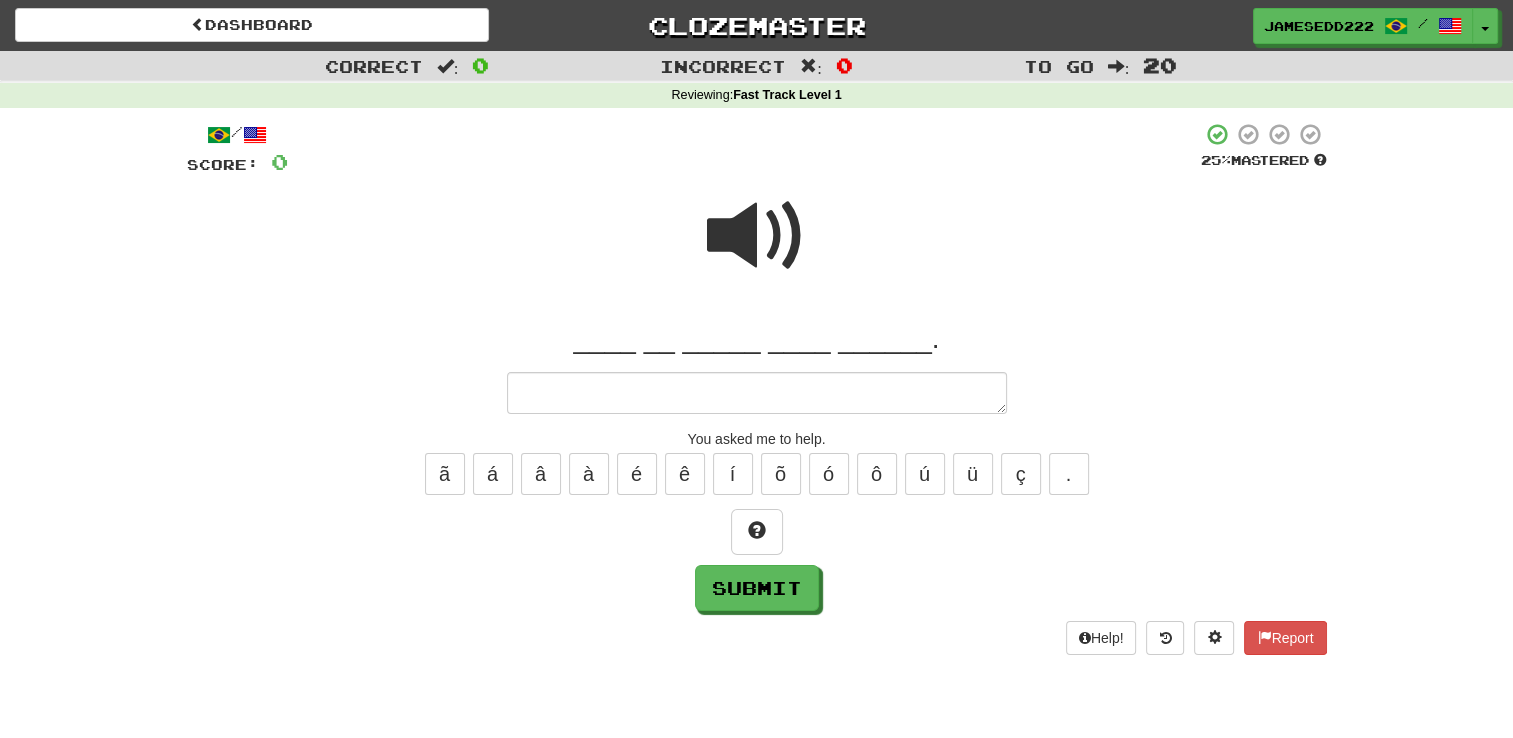 type on "*" 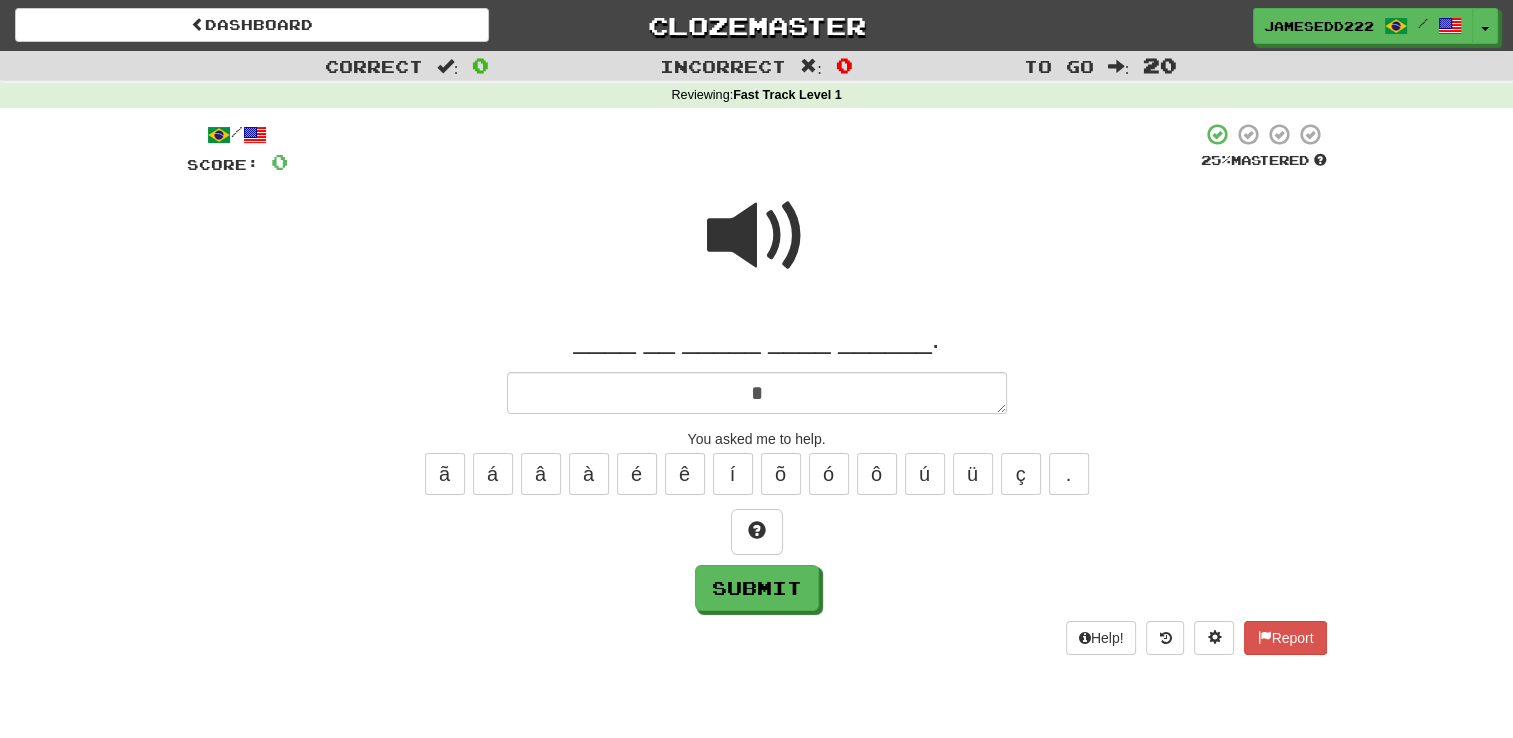 type on "*" 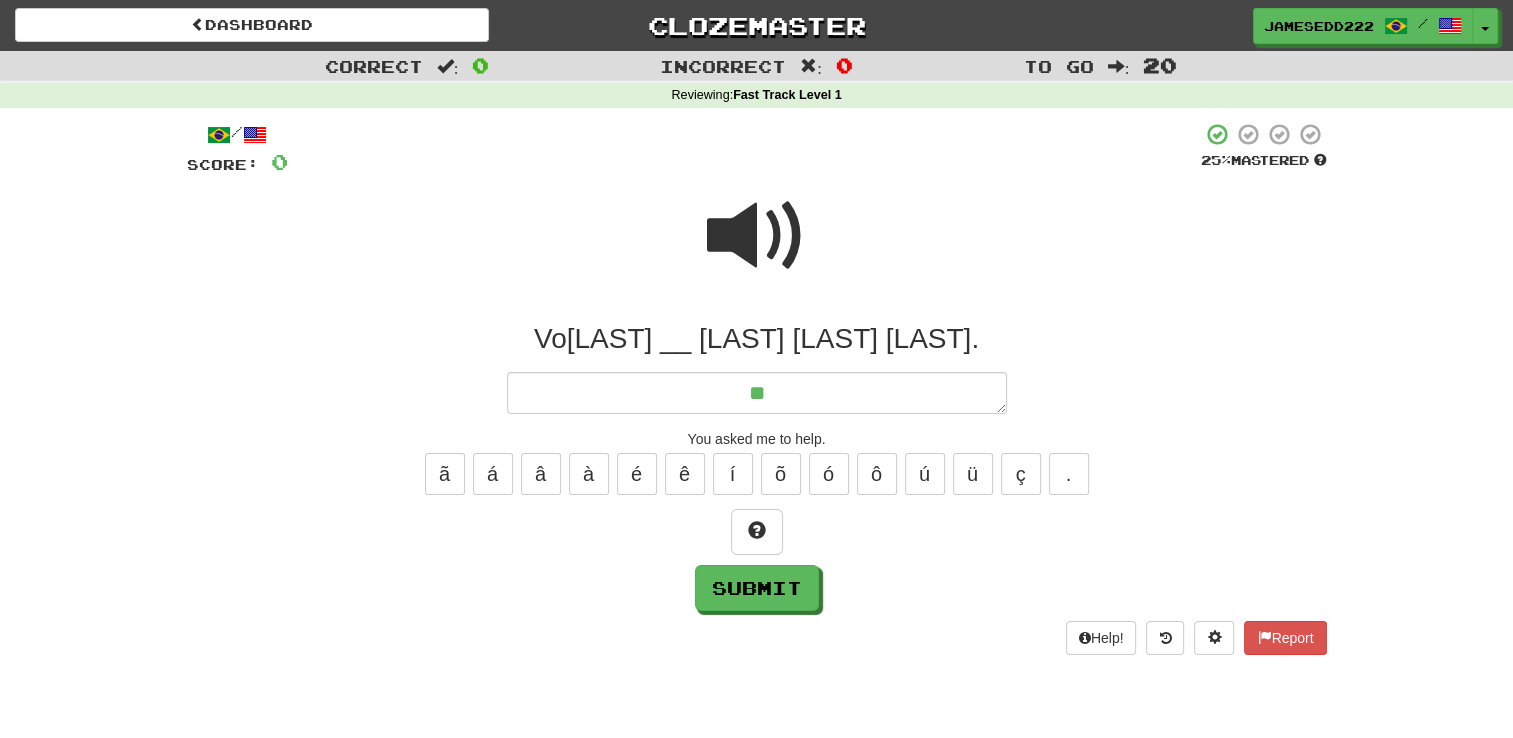 type on "*" 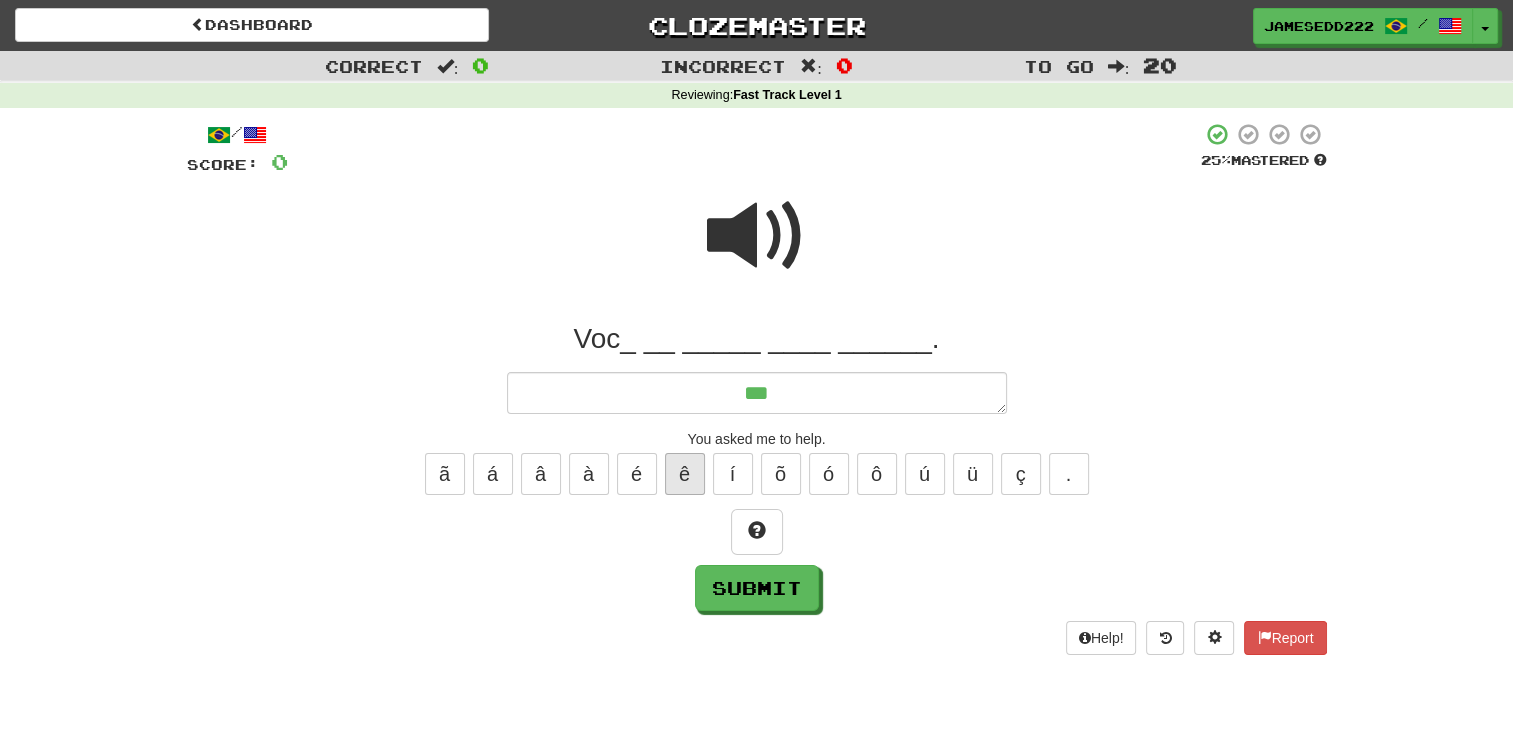 type on "***" 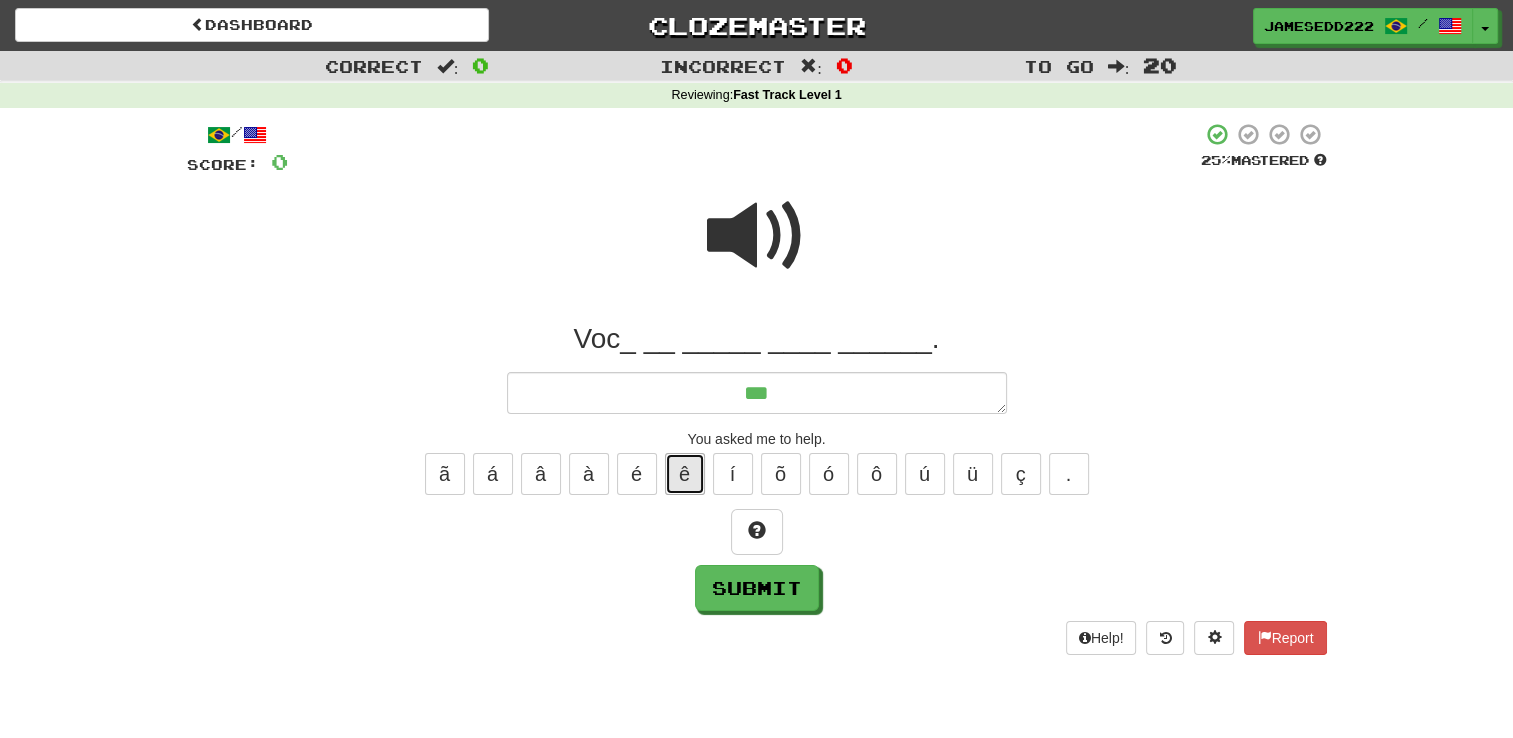 click on "ê" at bounding box center (685, 474) 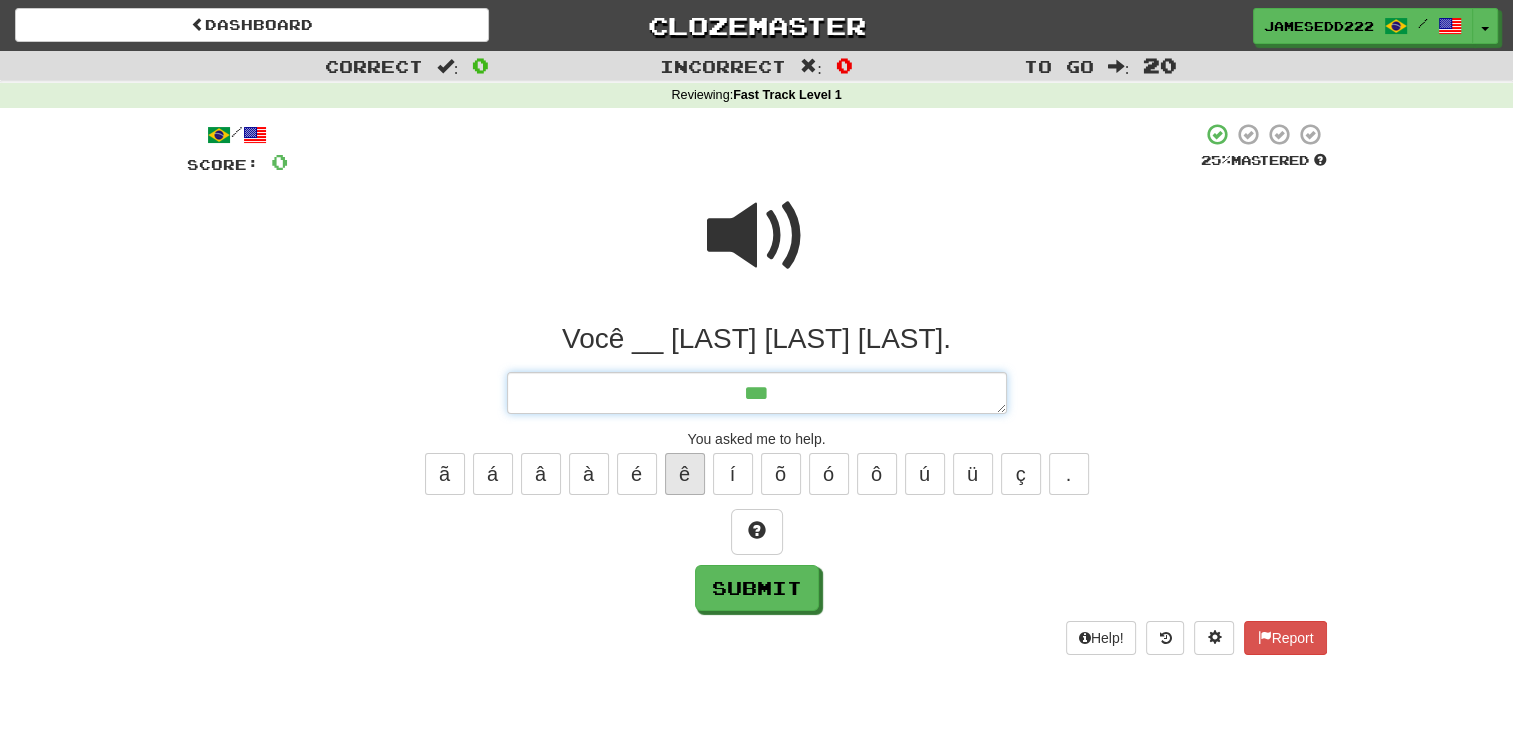 type on "*" 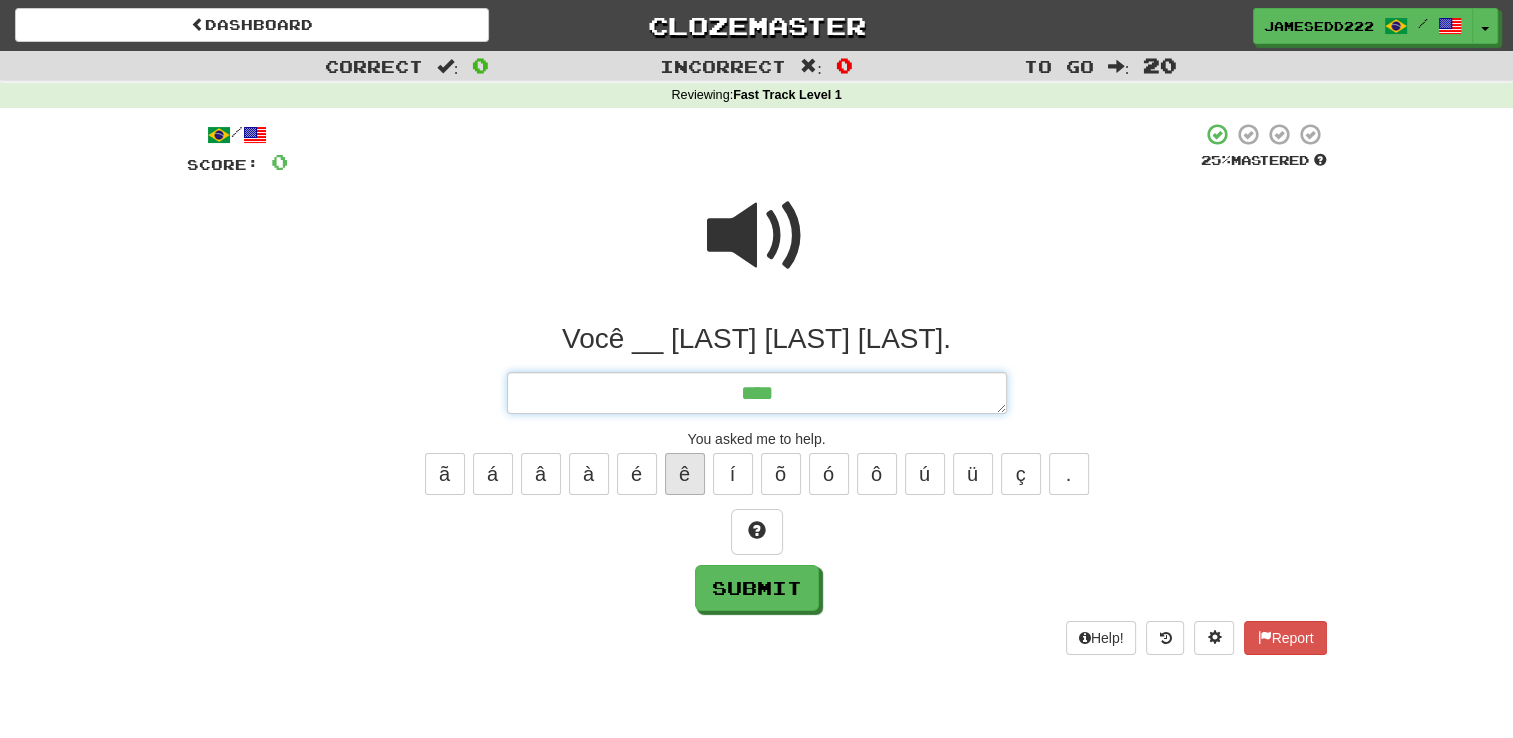 type on "*" 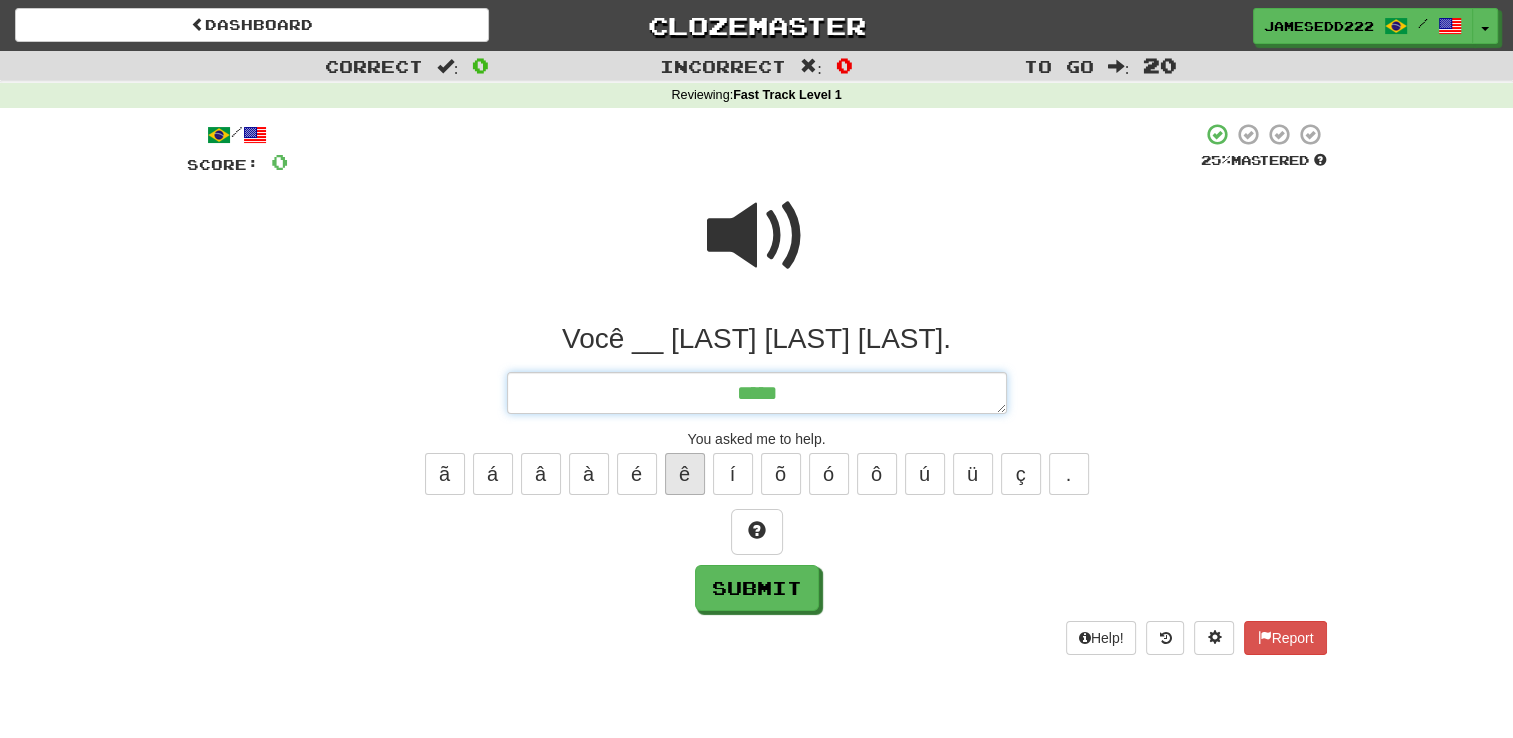type on "*" 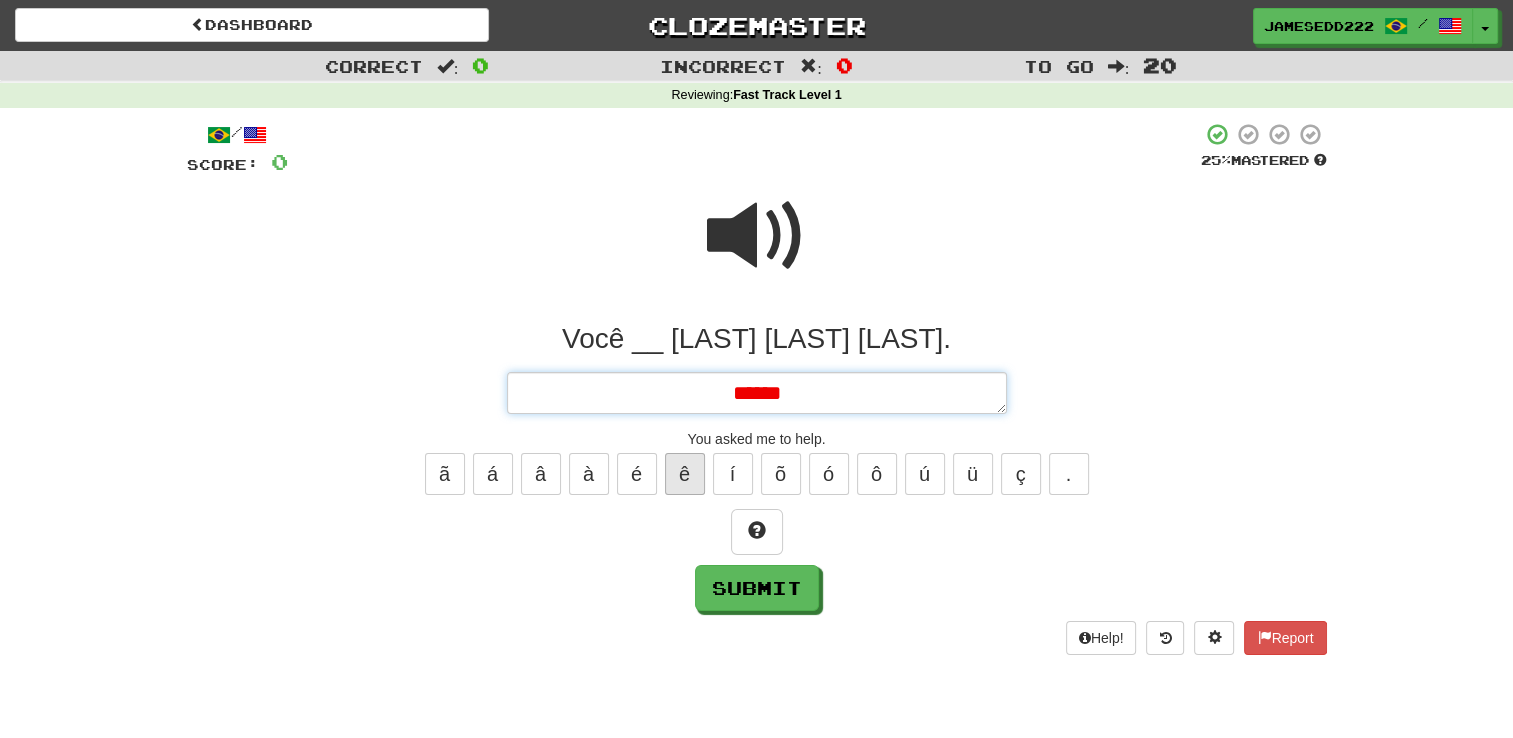 type on "*" 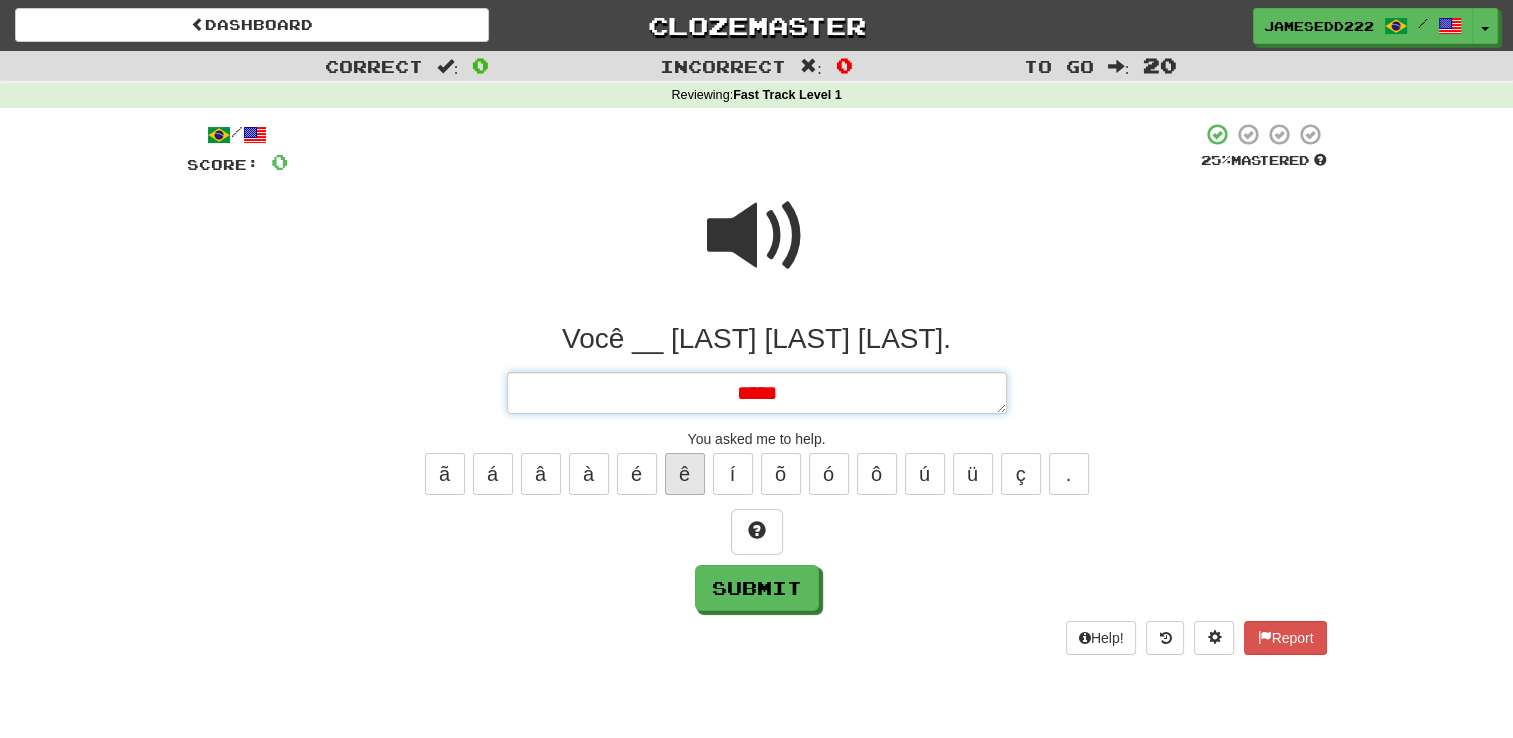 type on "*" 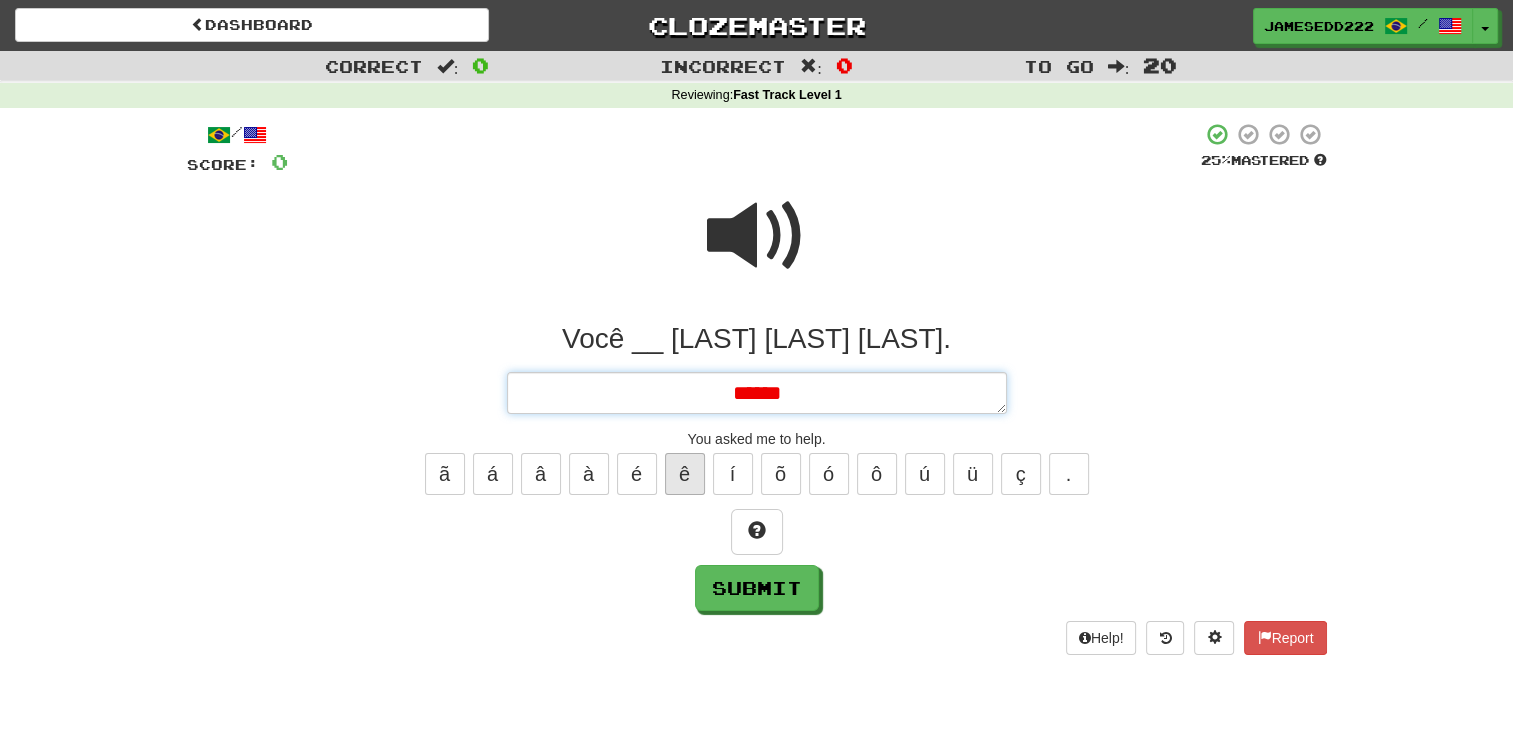 type on "*" 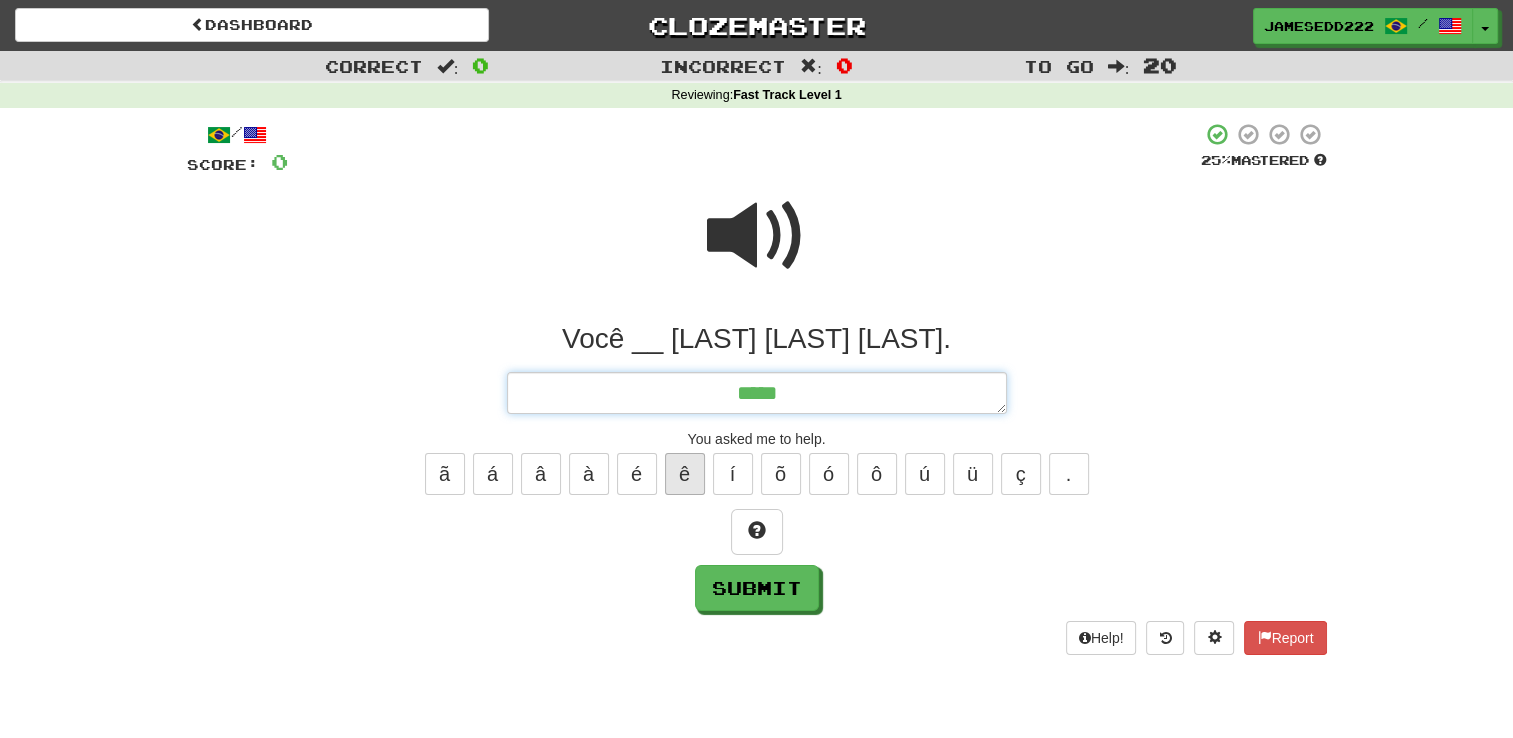 type on "*" 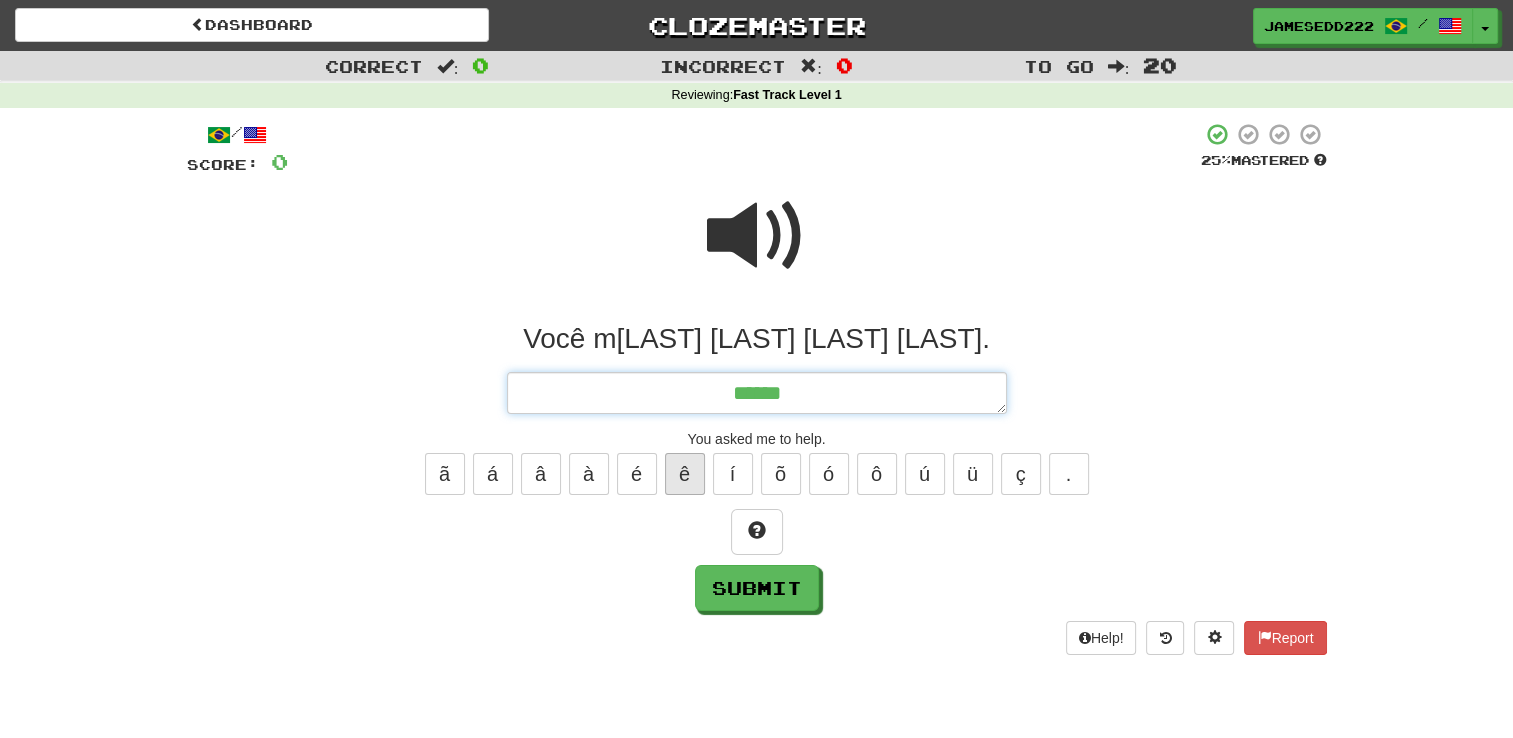 type on "*" 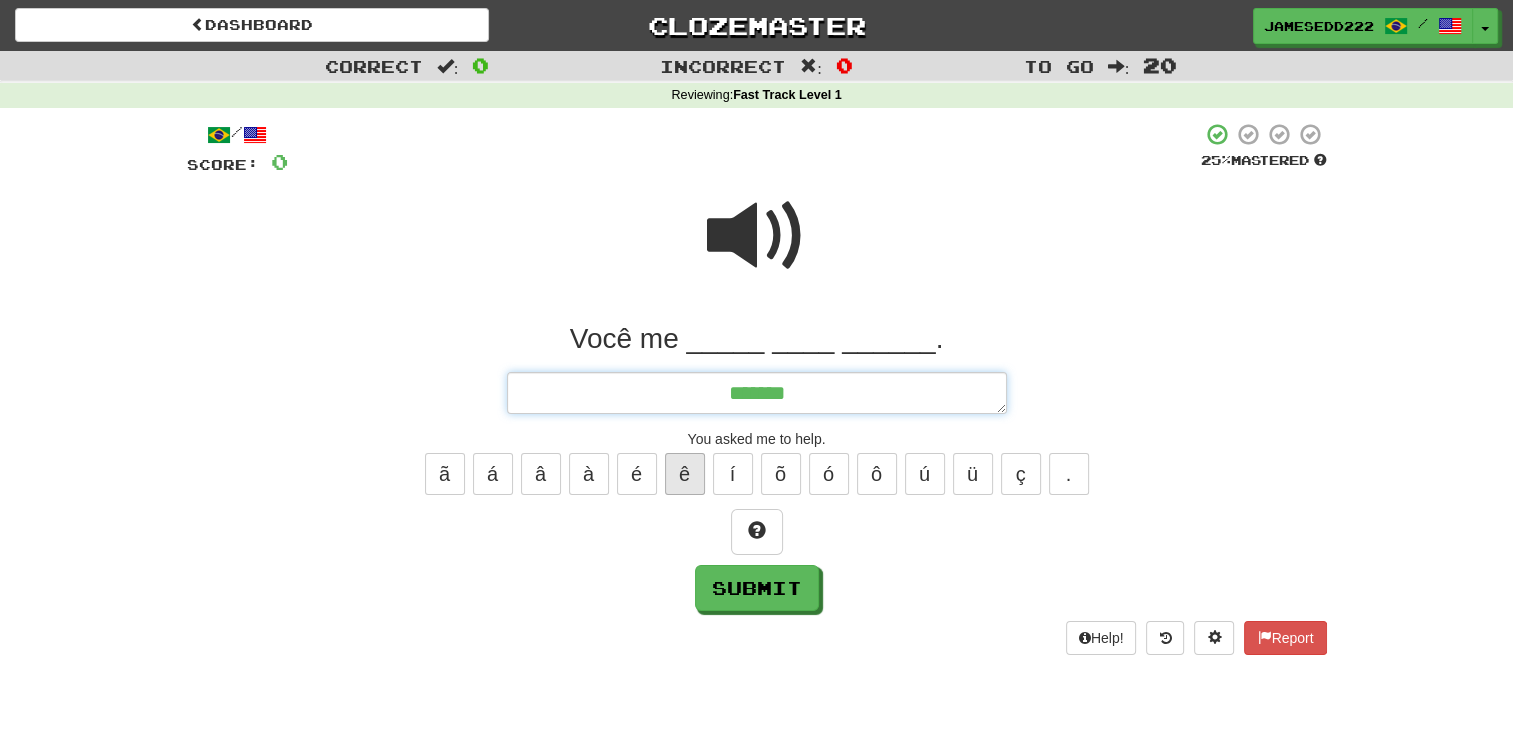 type on "*" 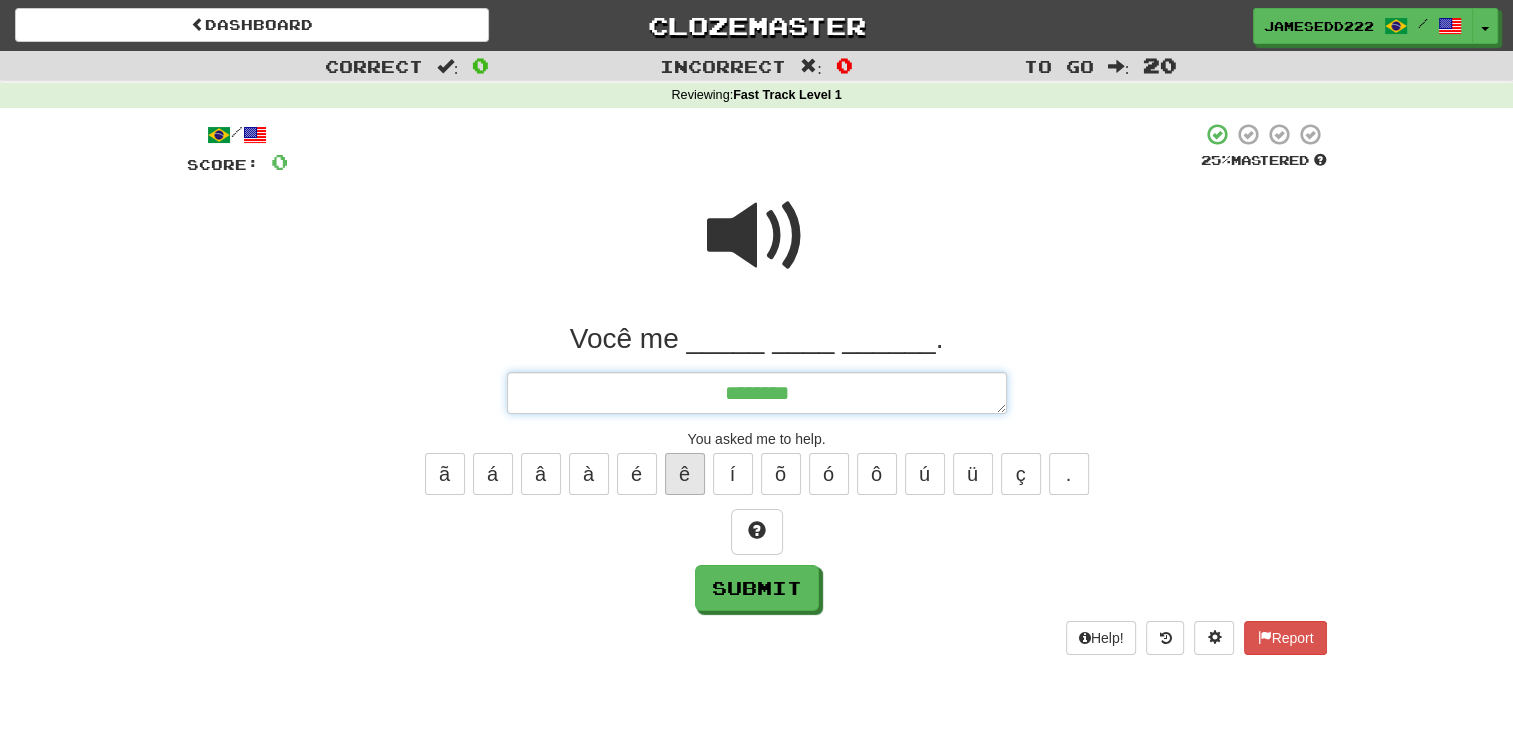 type on "*" 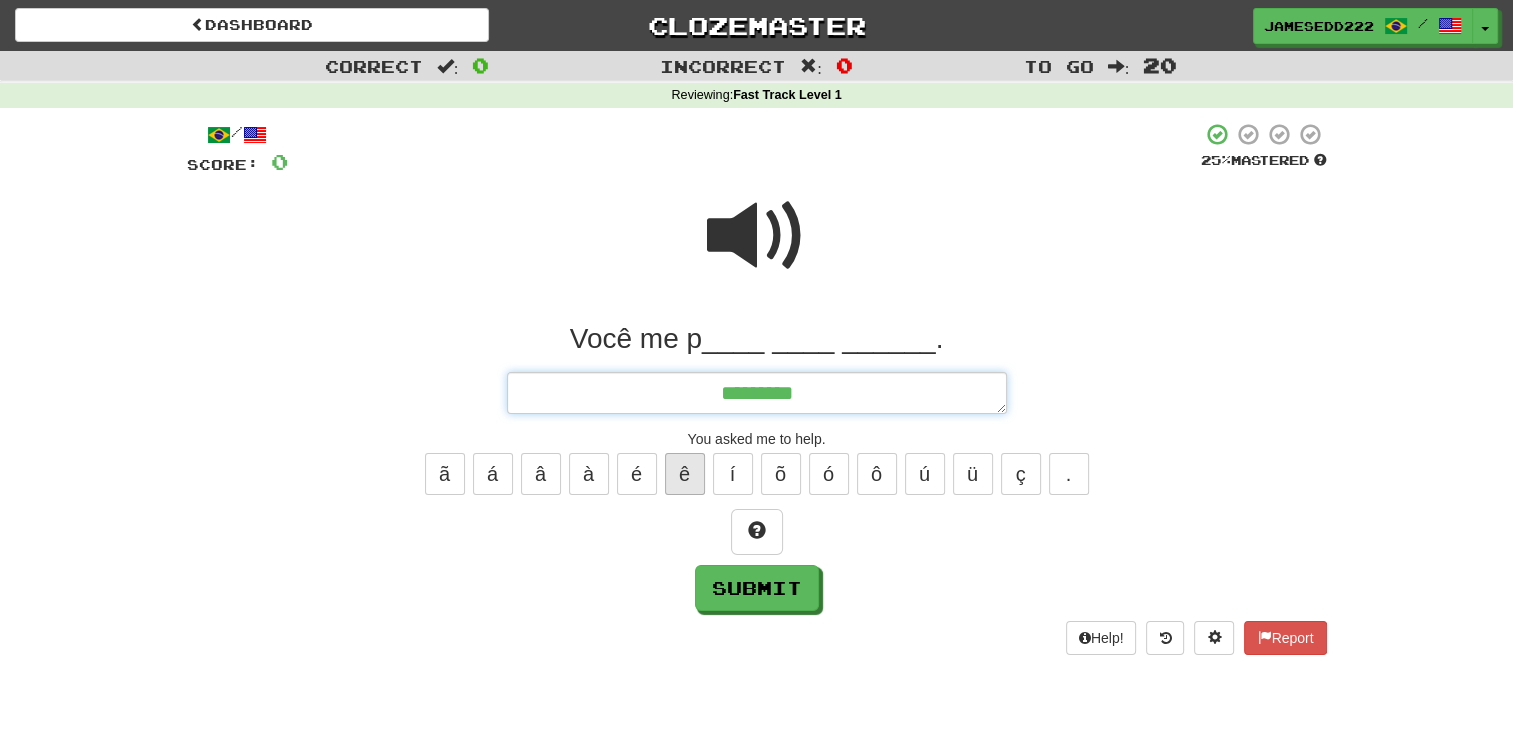 type on "*" 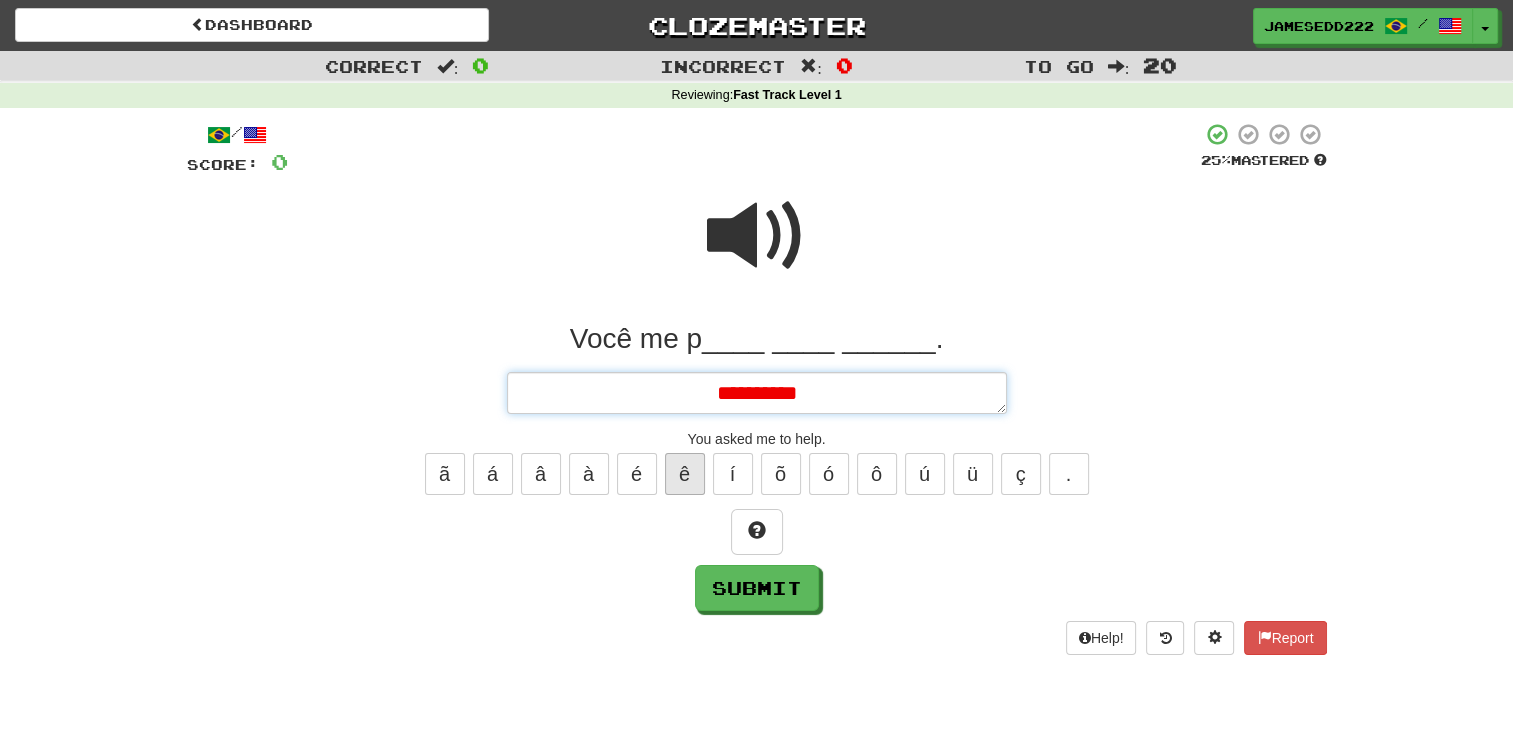 type on "*" 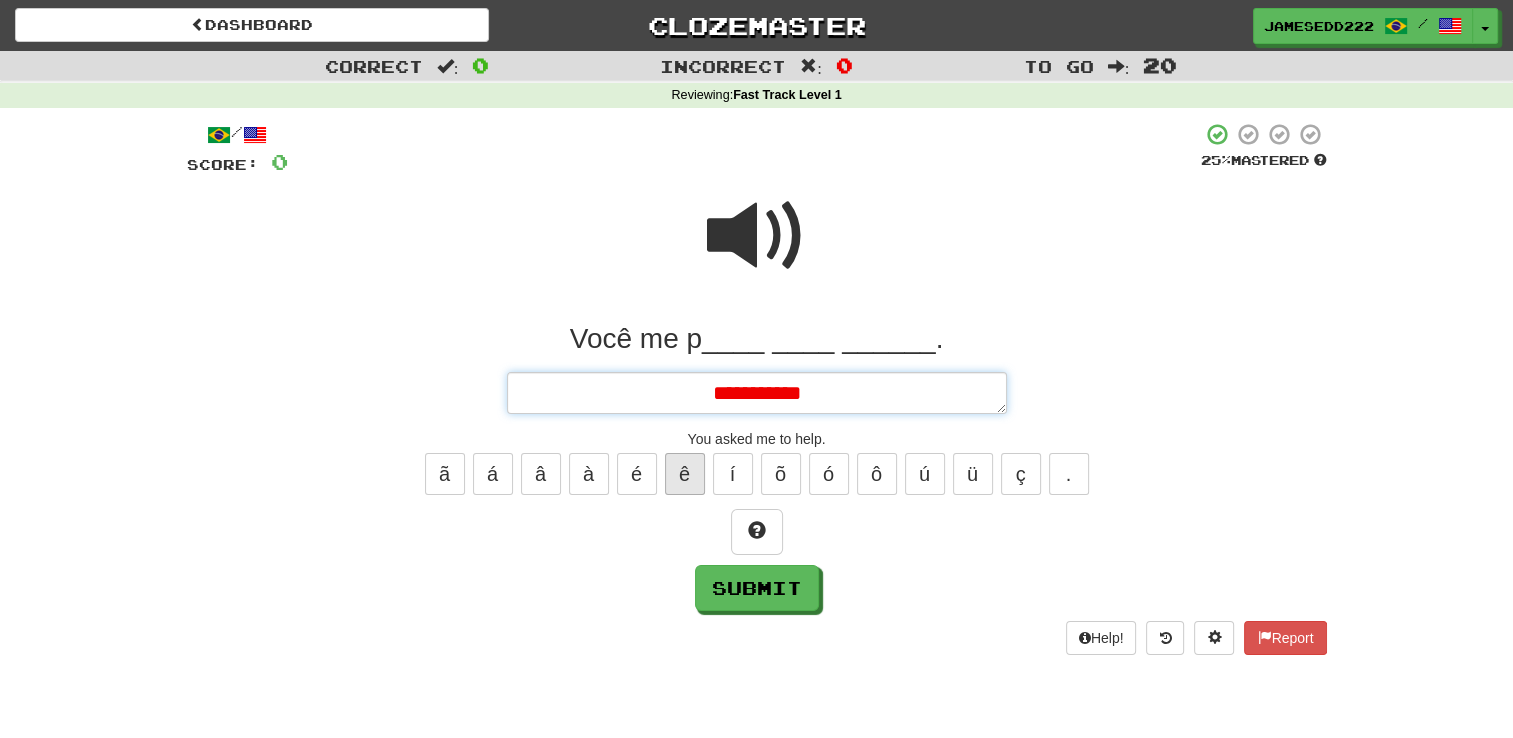 type on "*" 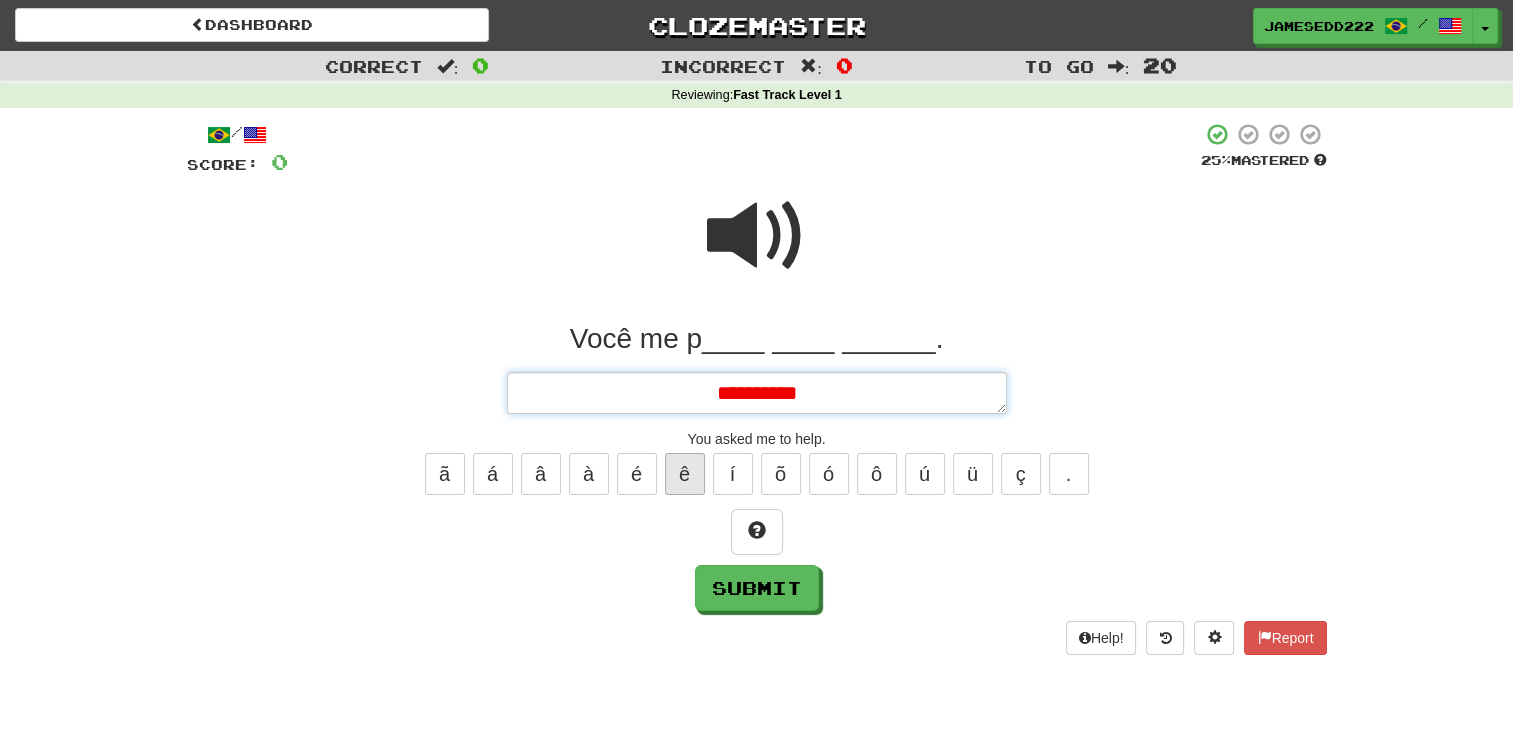 type on "*" 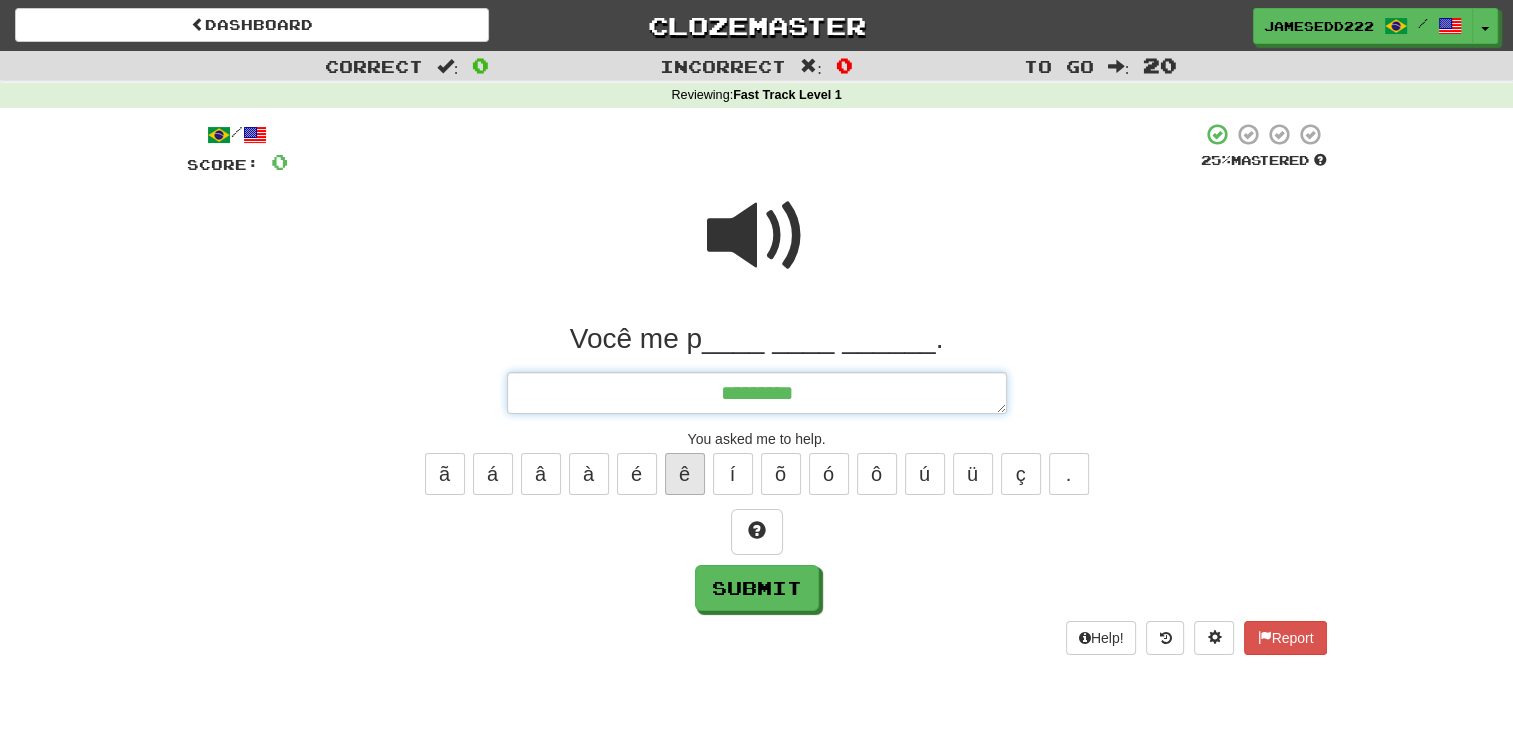 type on "*" 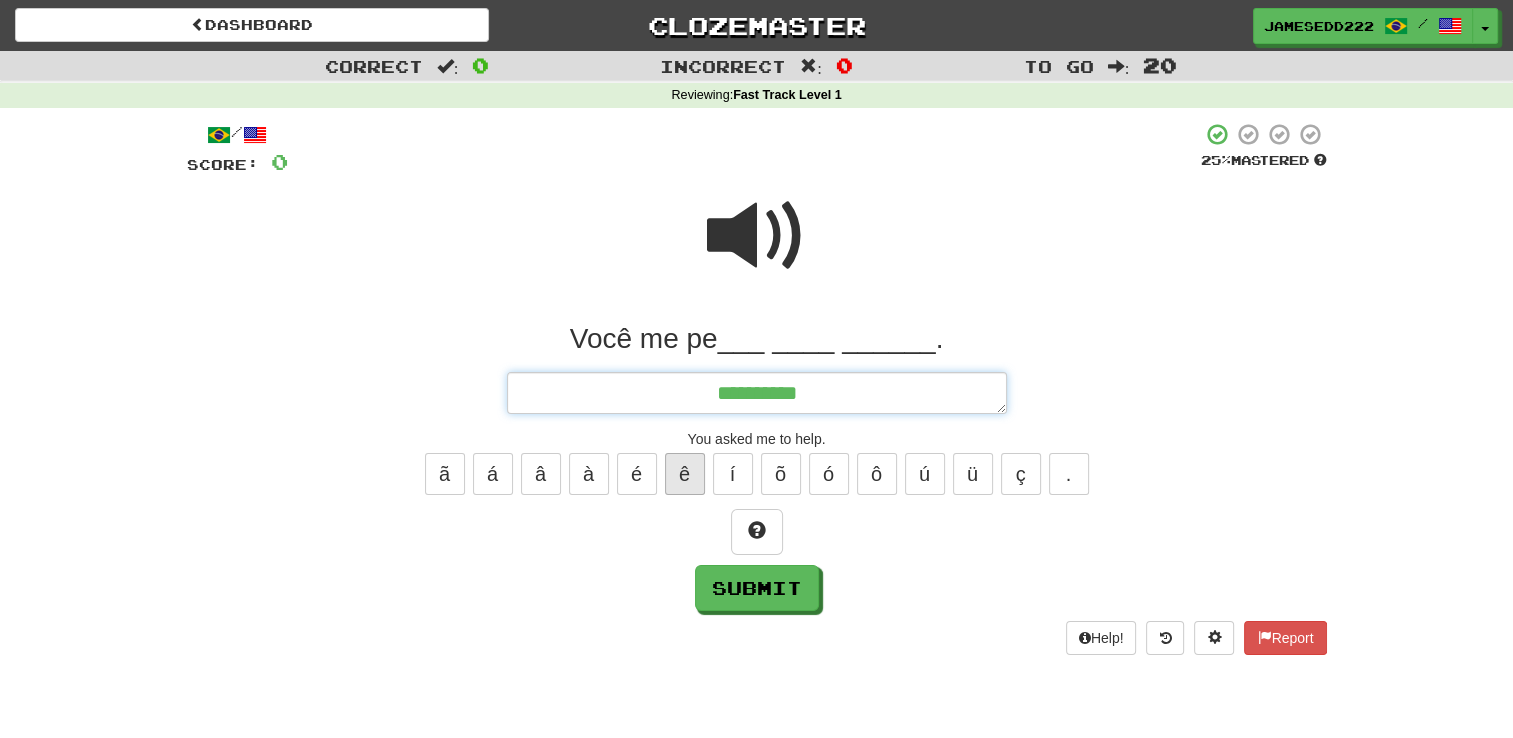 type on "*" 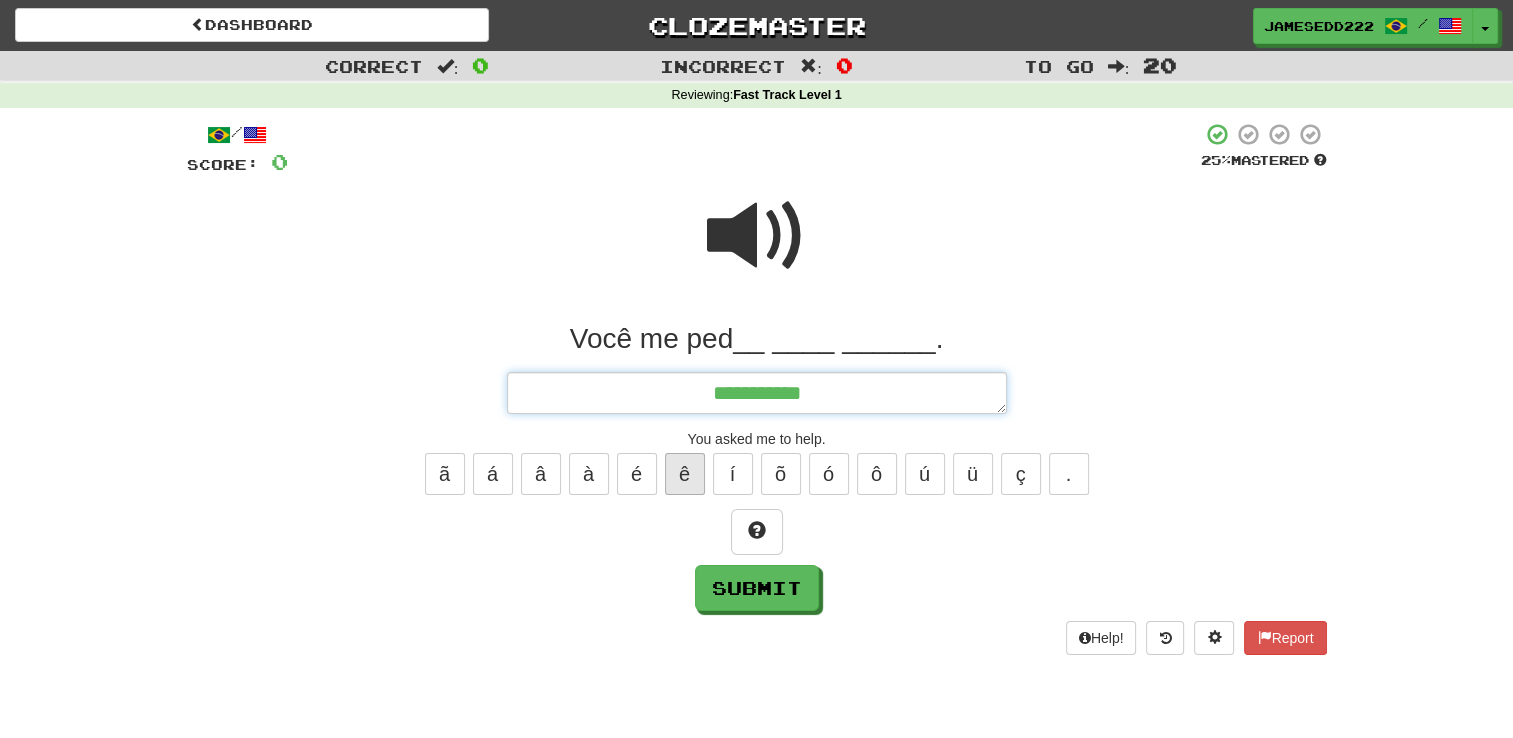 type on "*" 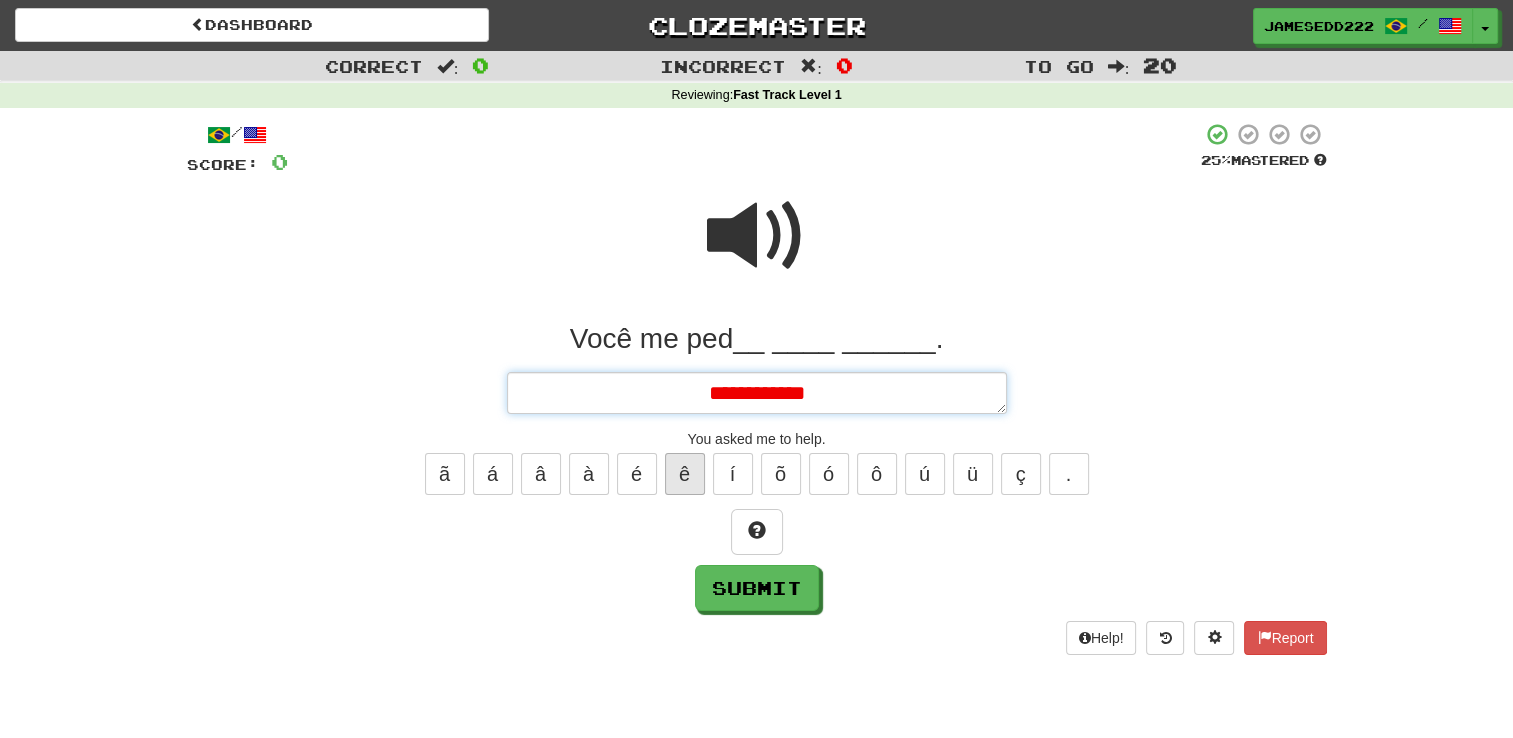 type on "*" 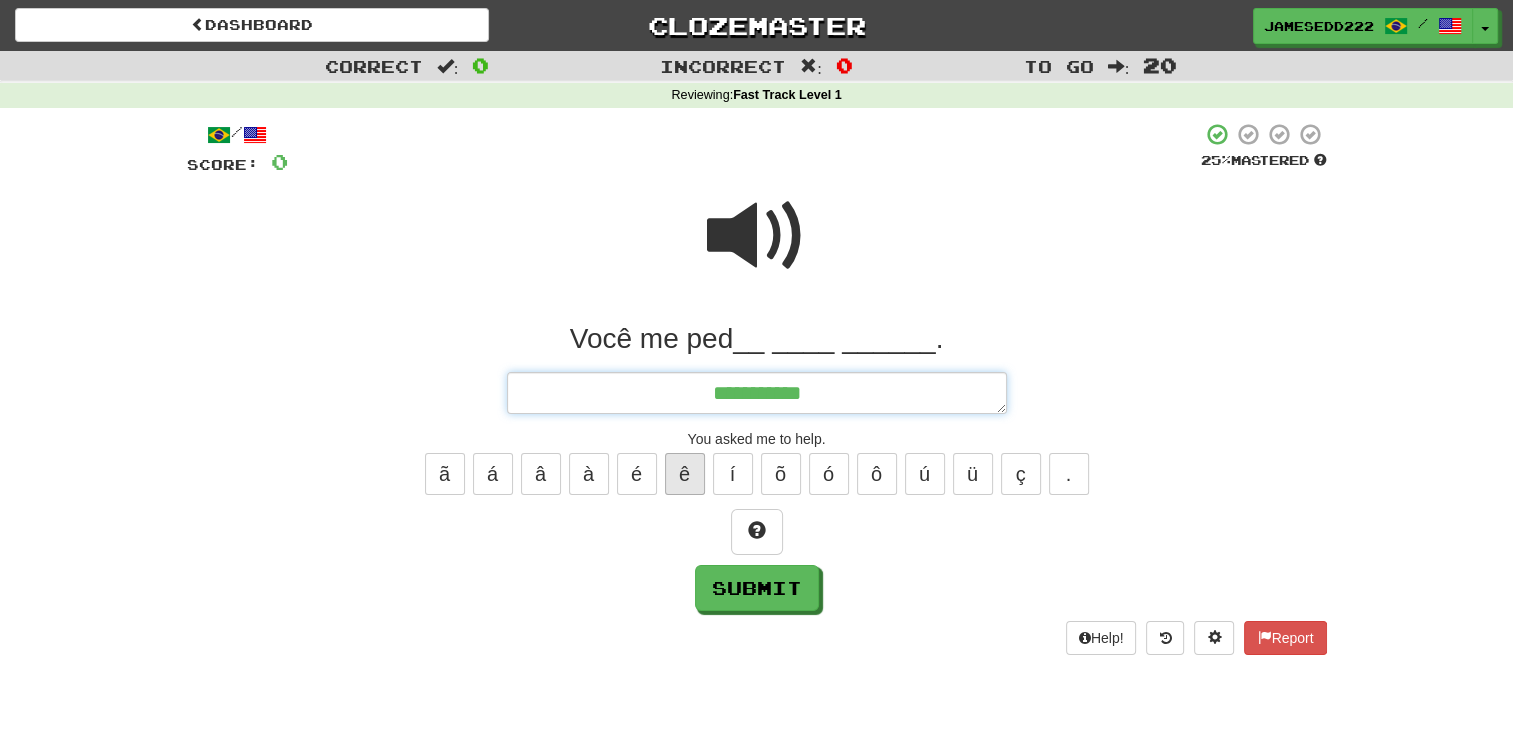 type on "*" 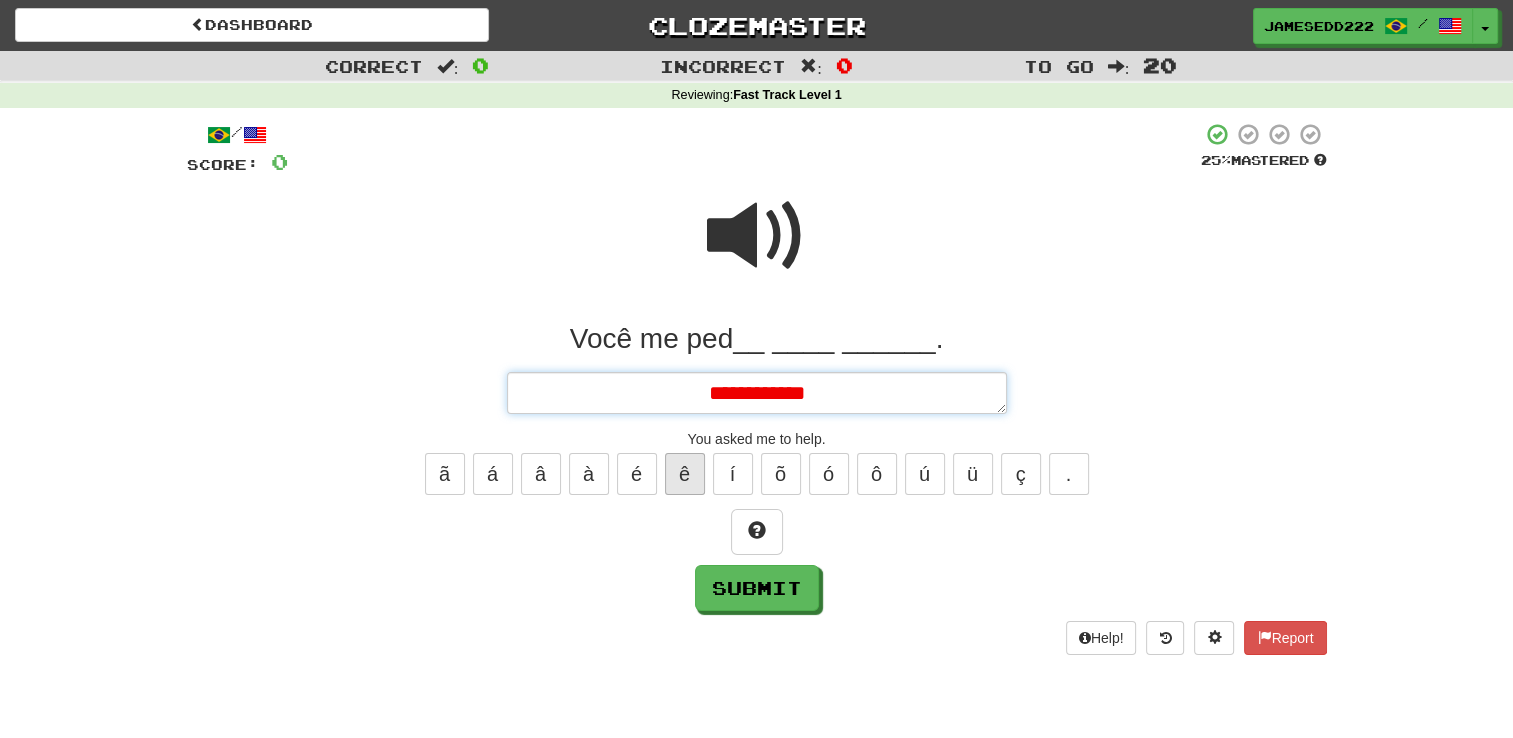 type on "*" 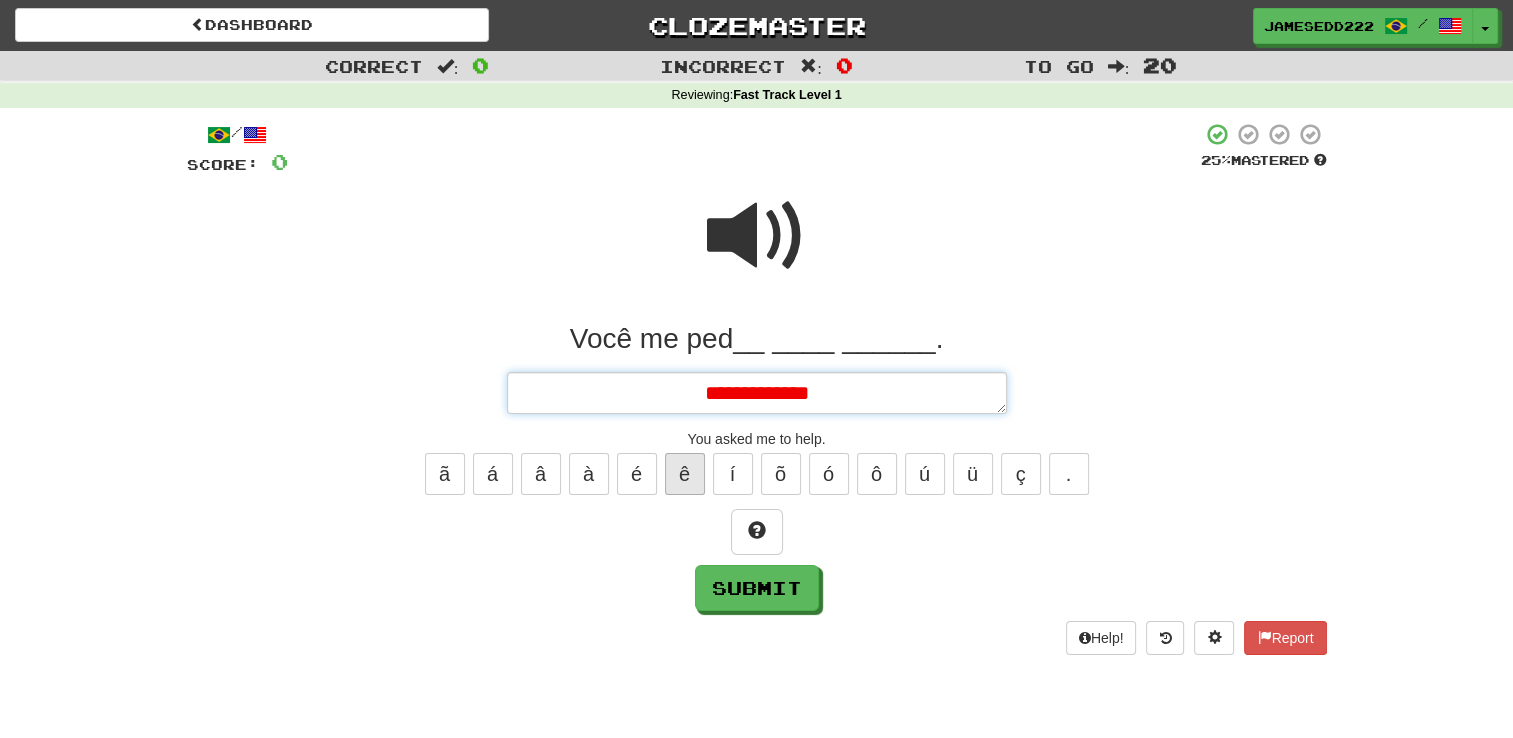 type on "*" 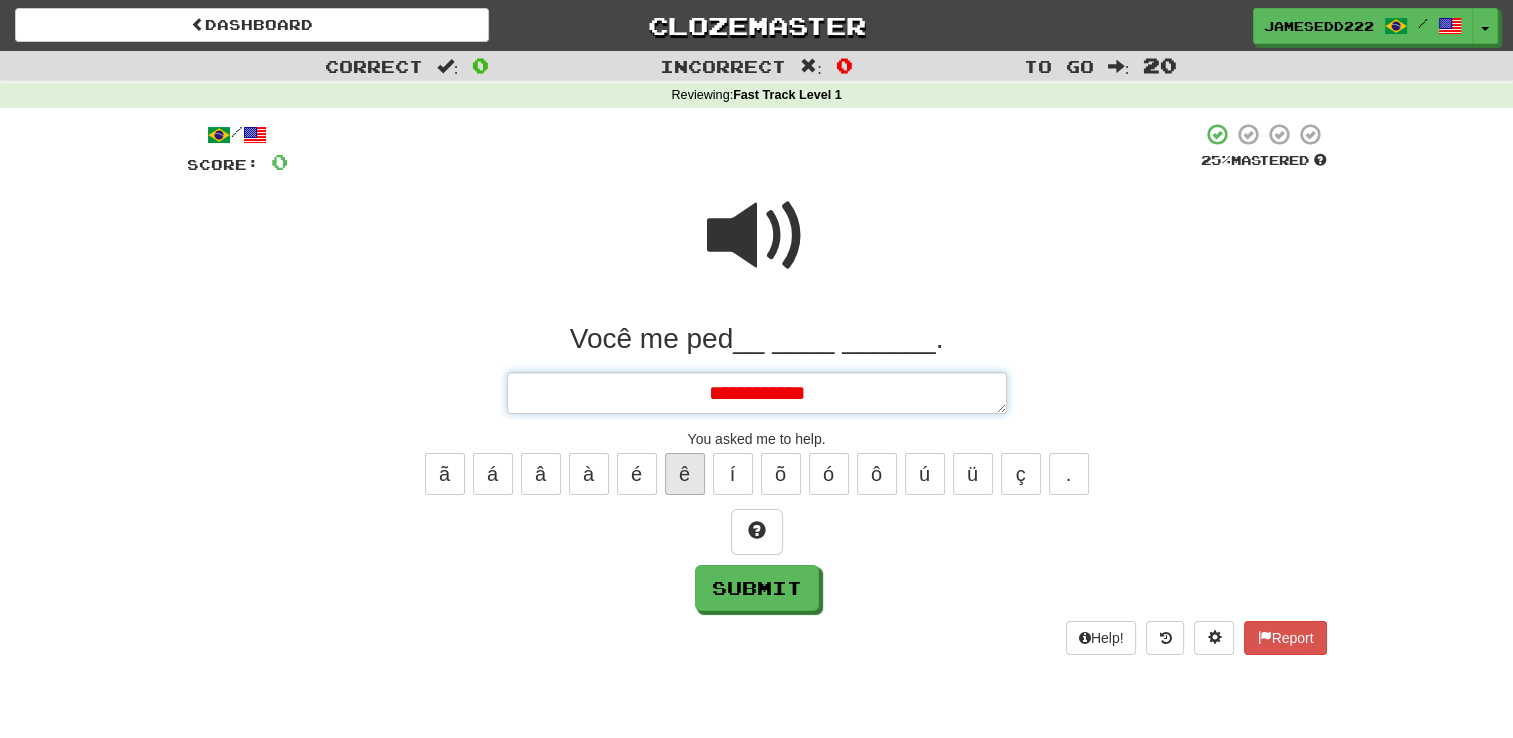 type on "*" 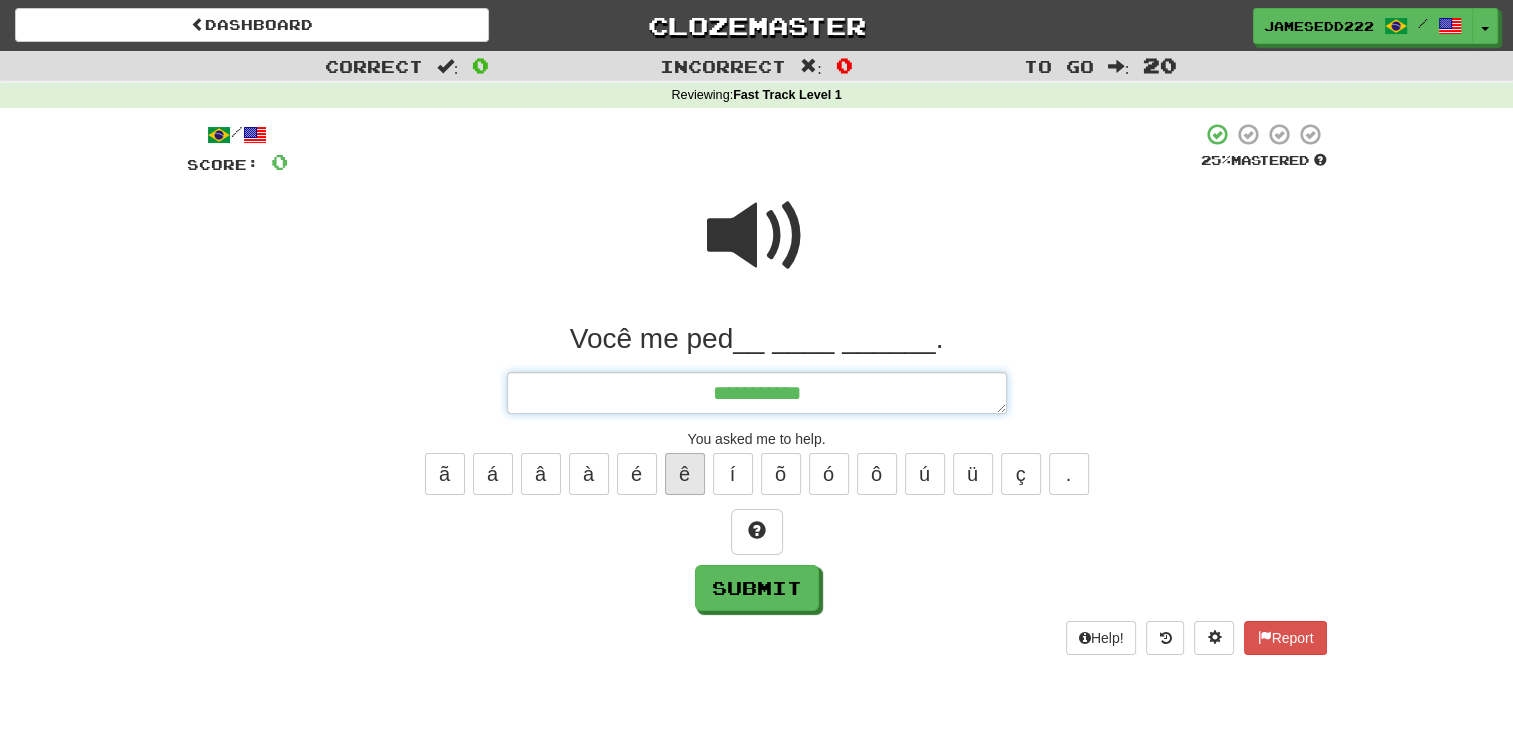 type on "*" 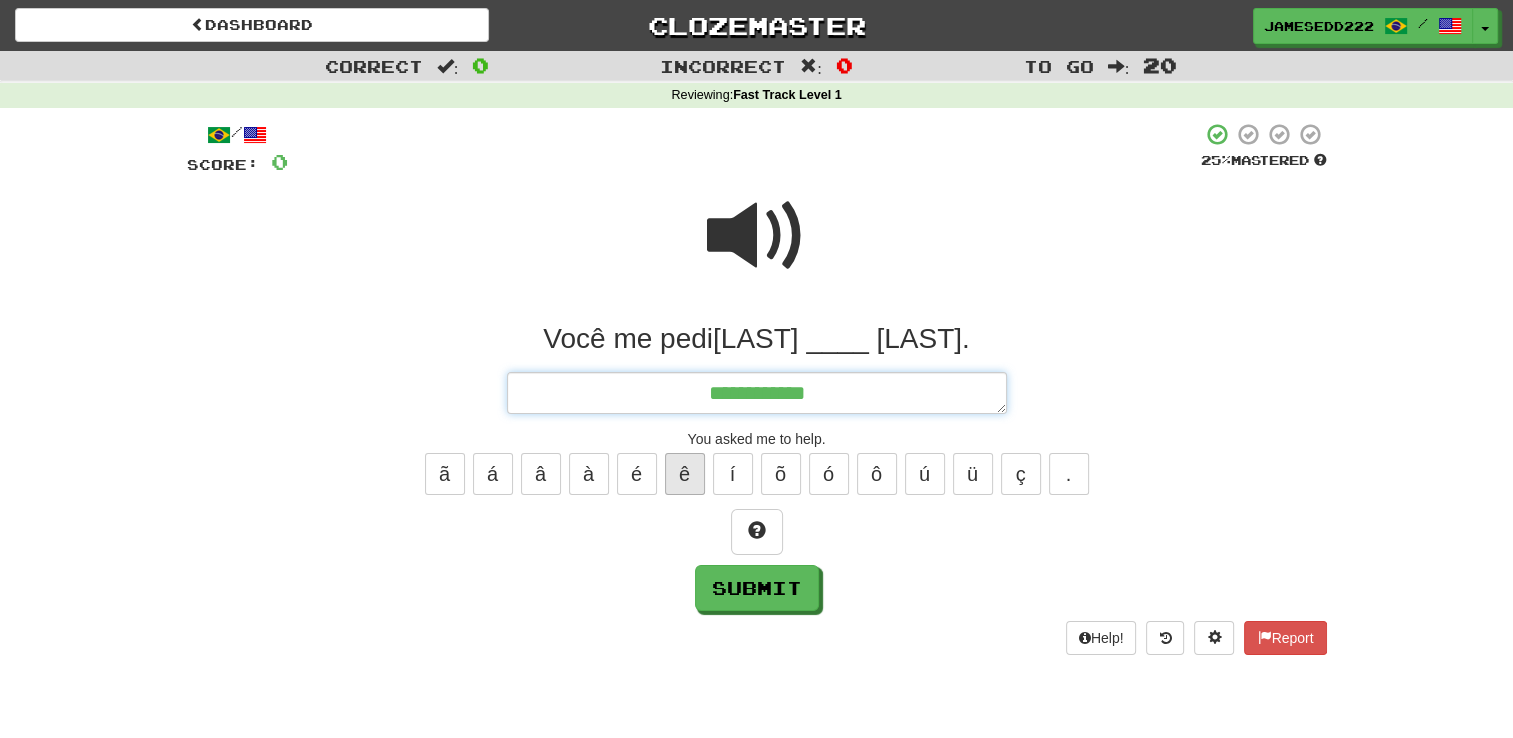 type on "*" 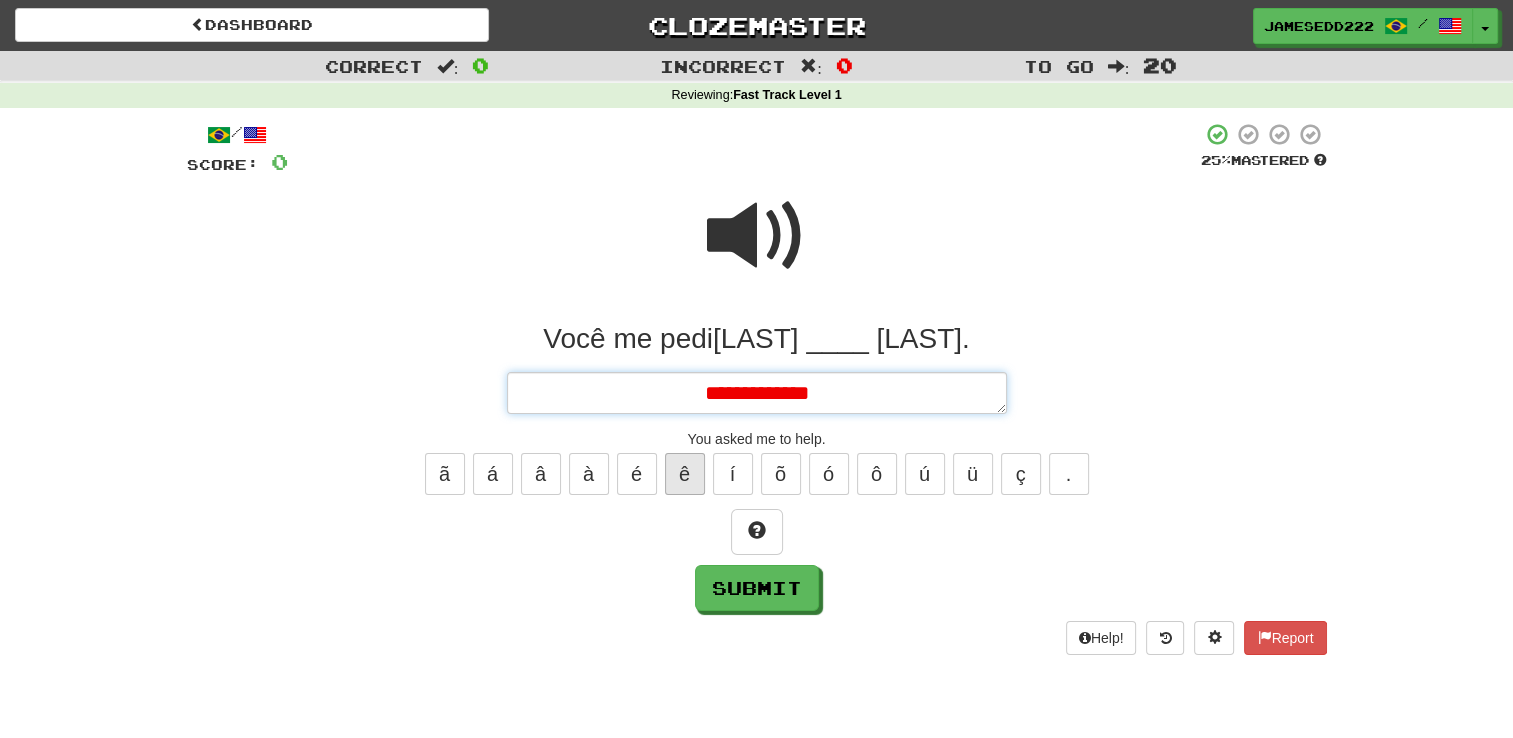 type on "*" 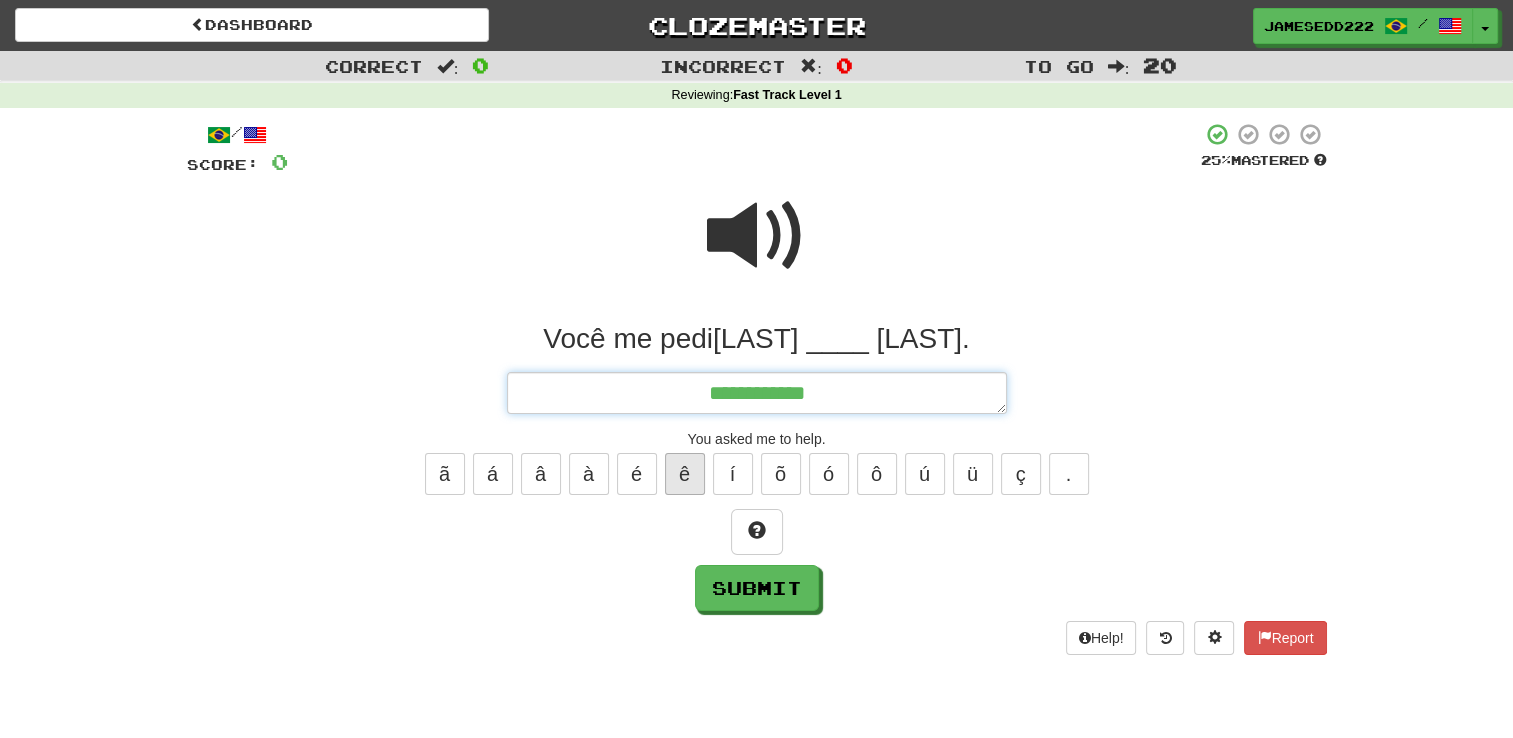 type on "*" 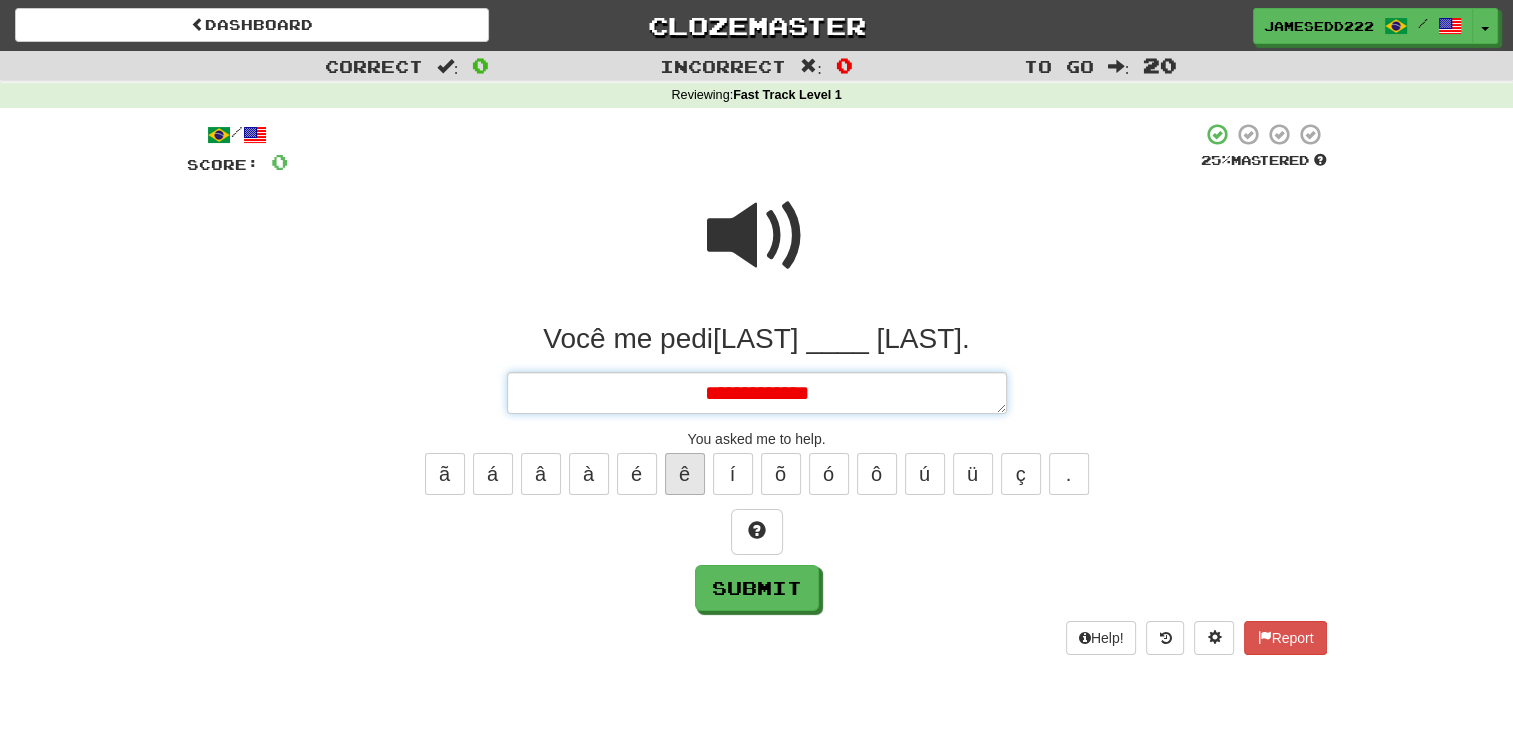 type on "*" 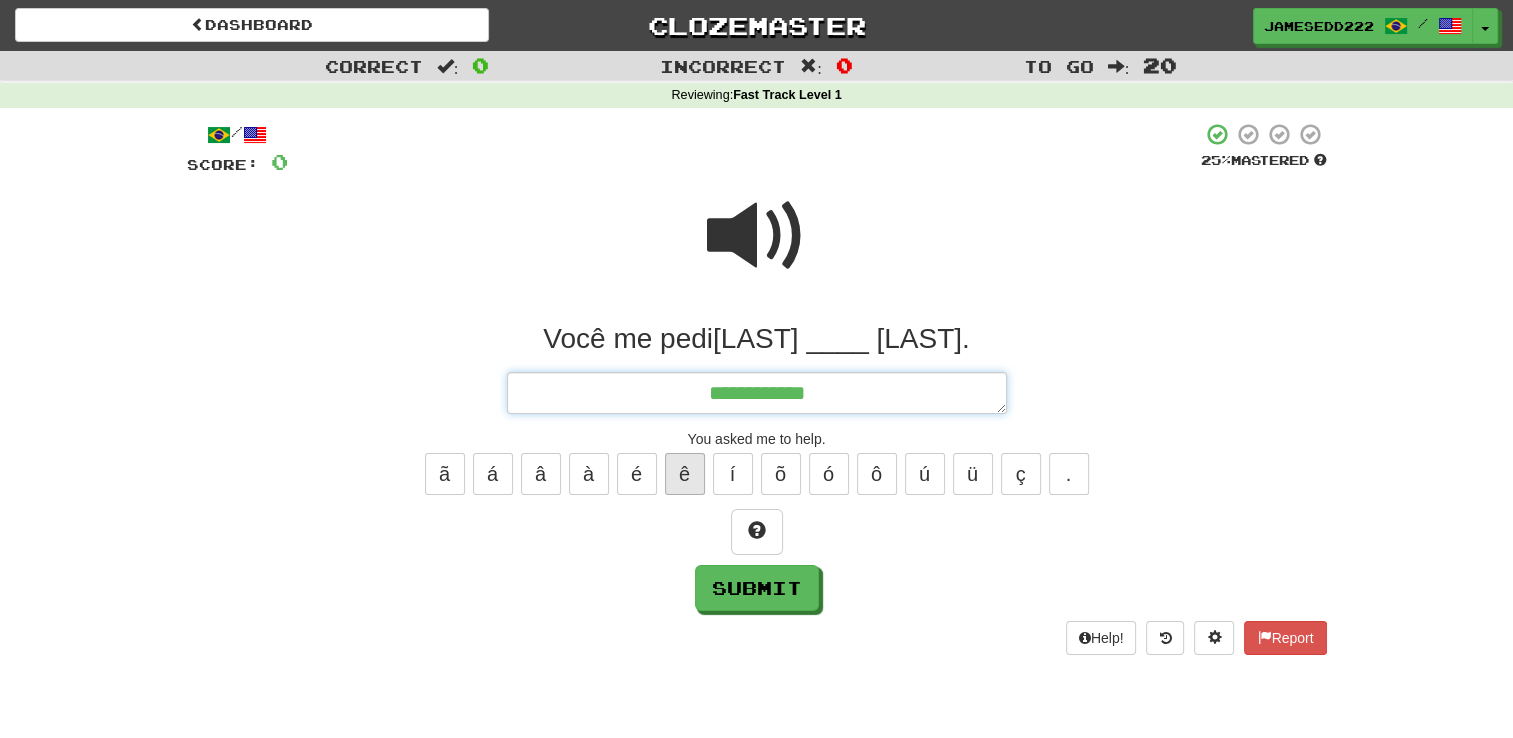 type on "*" 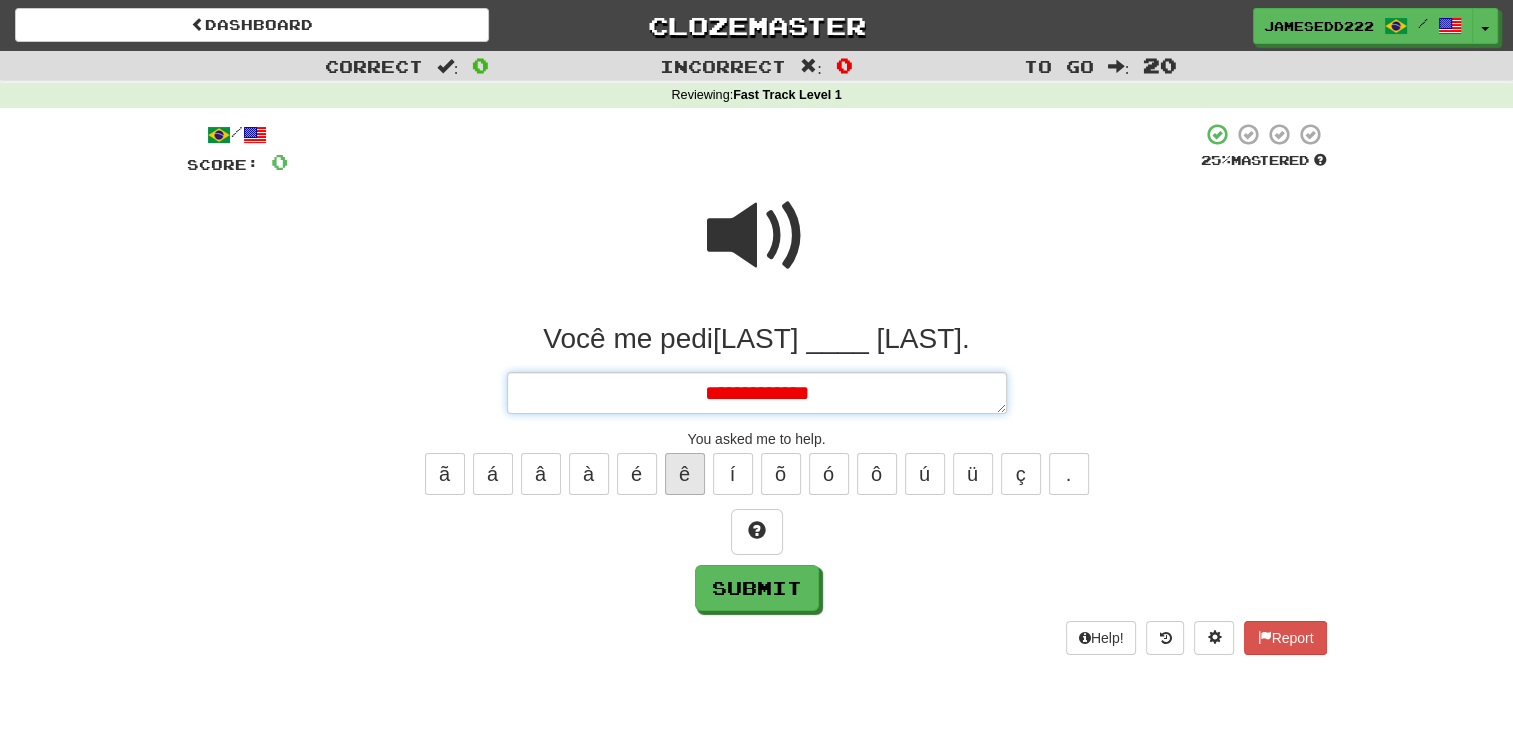 type on "*" 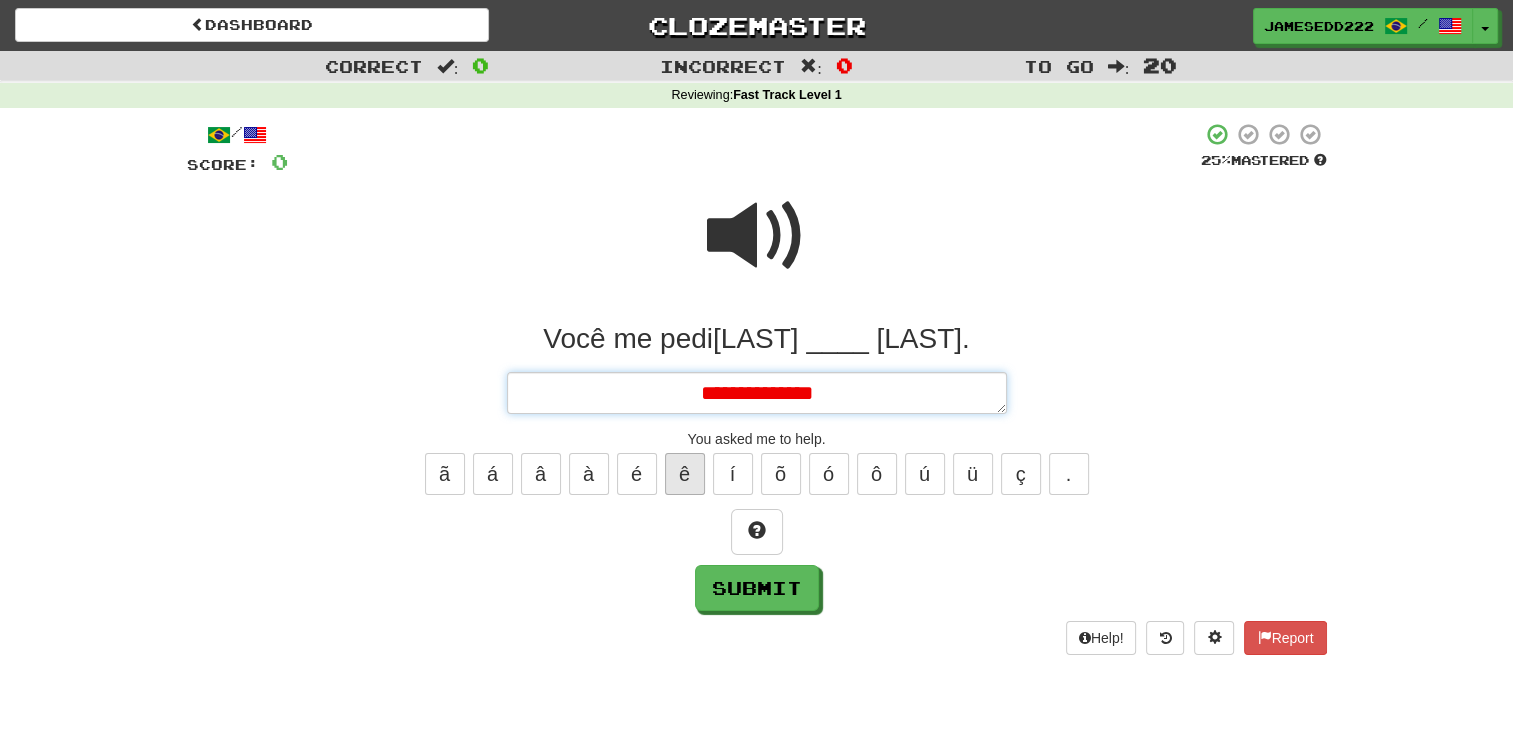 type on "*" 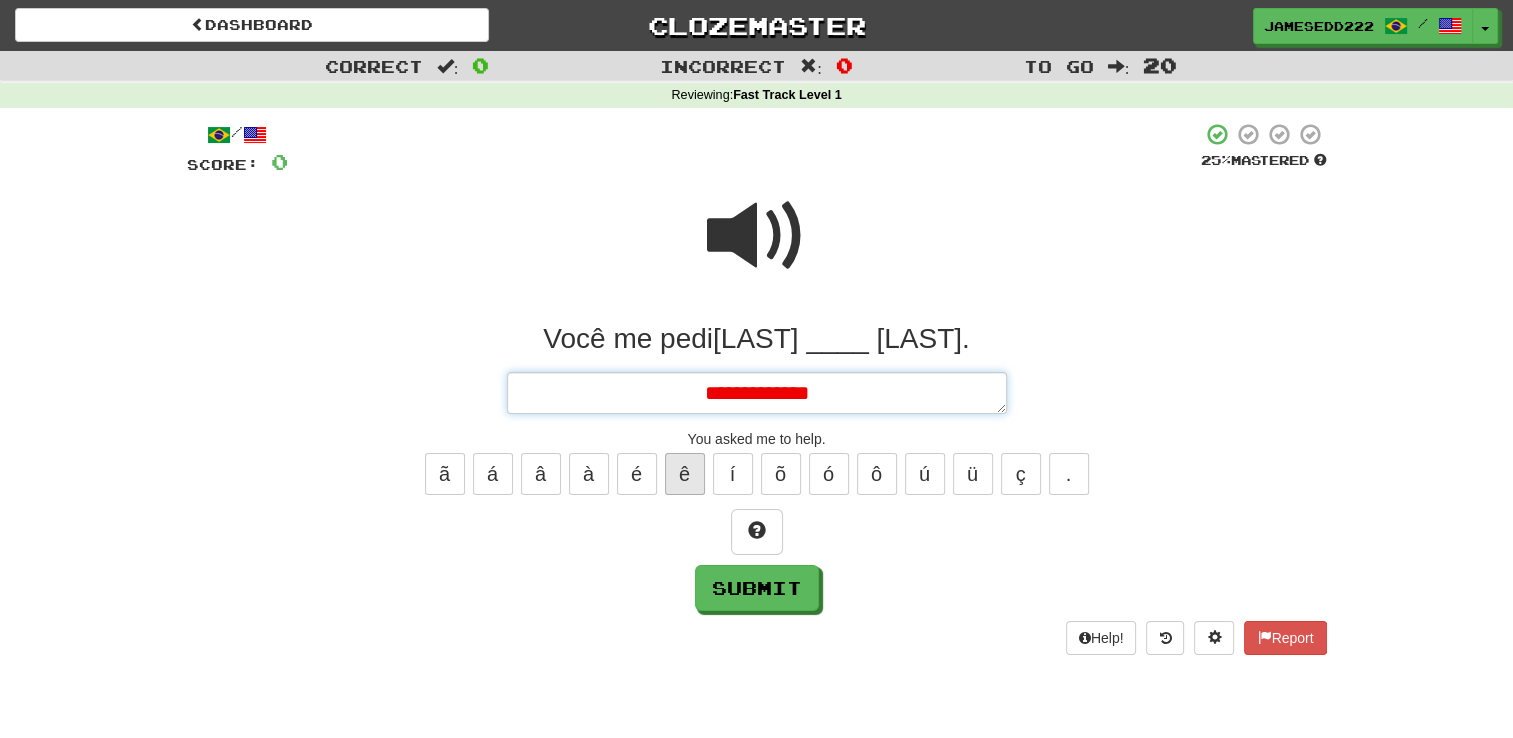 type on "*" 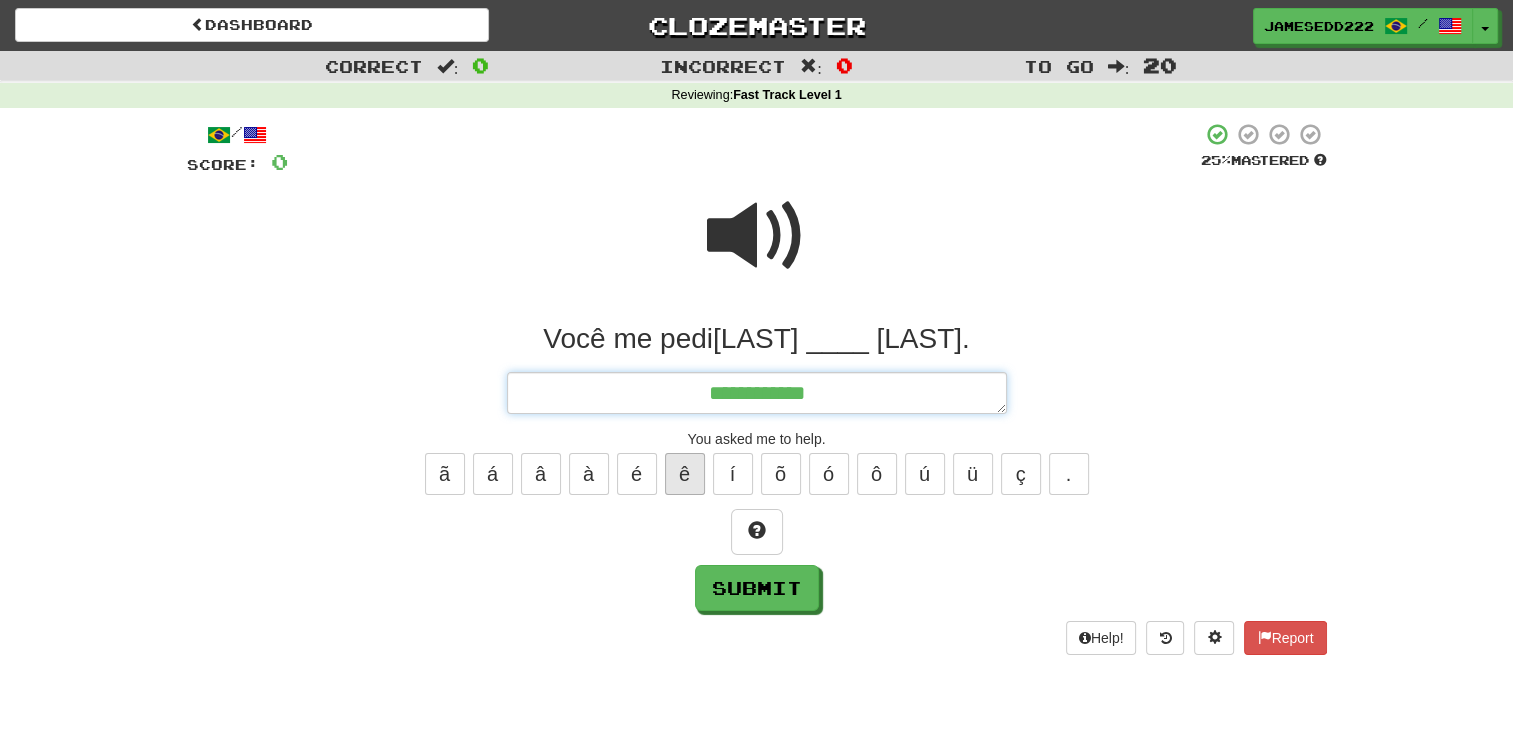 type on "*" 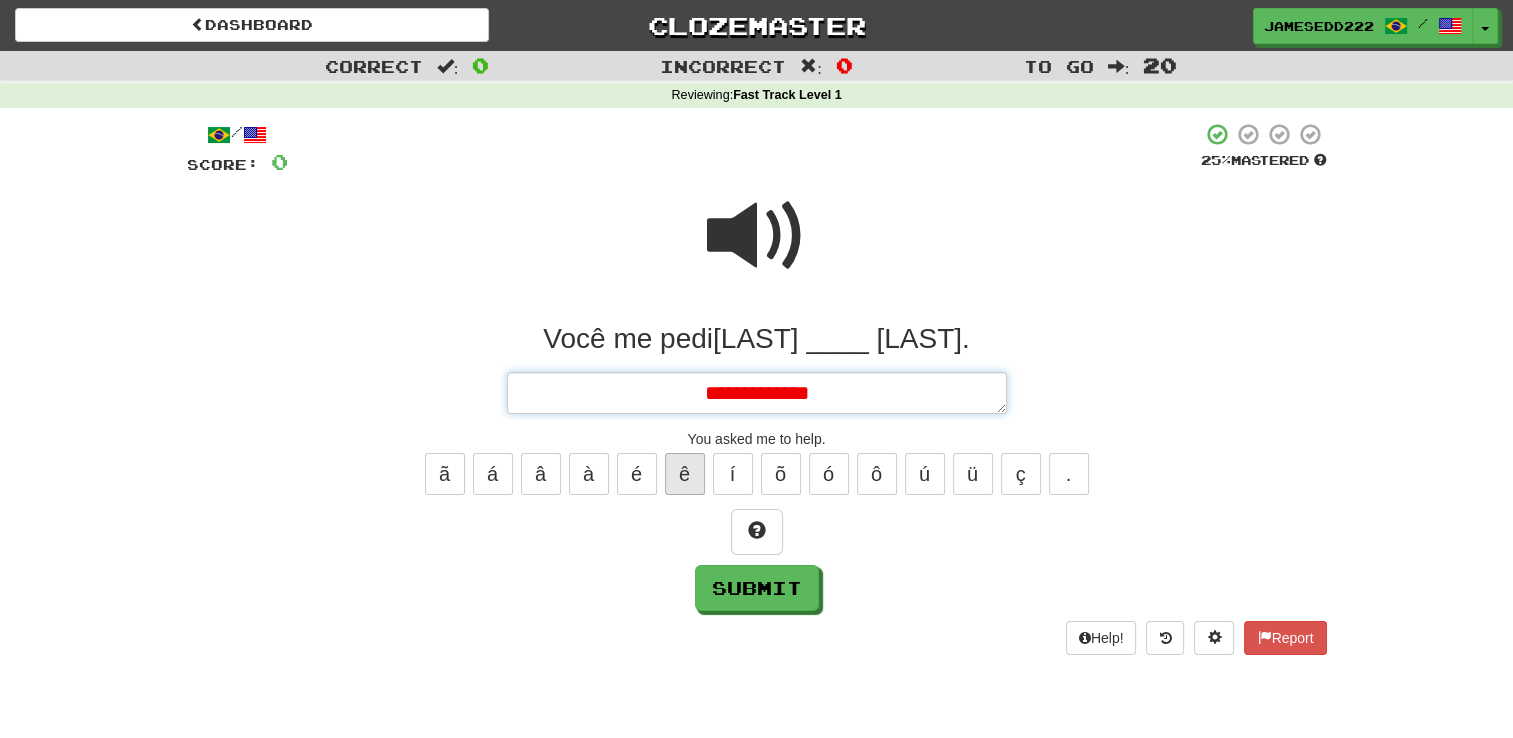 type on "*" 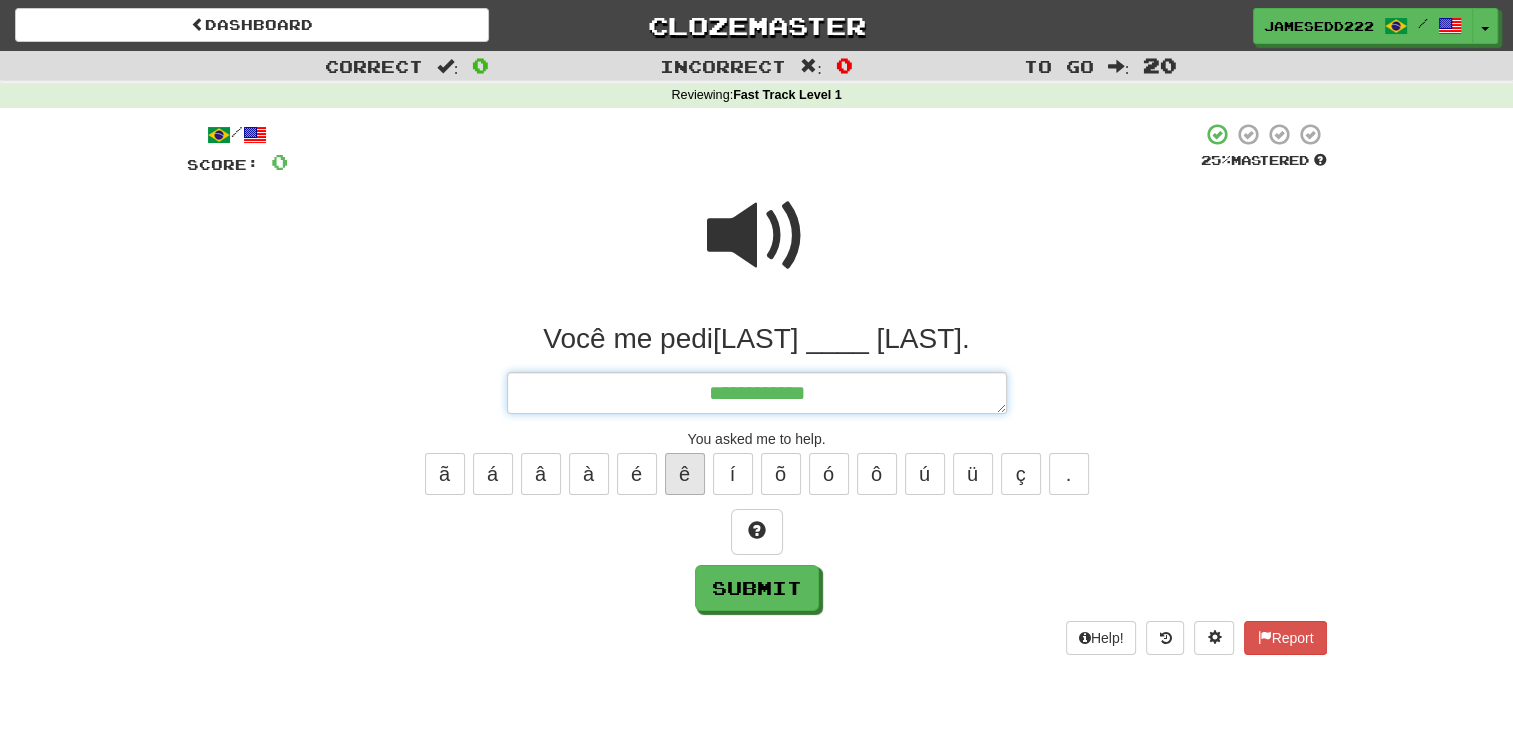 type on "*" 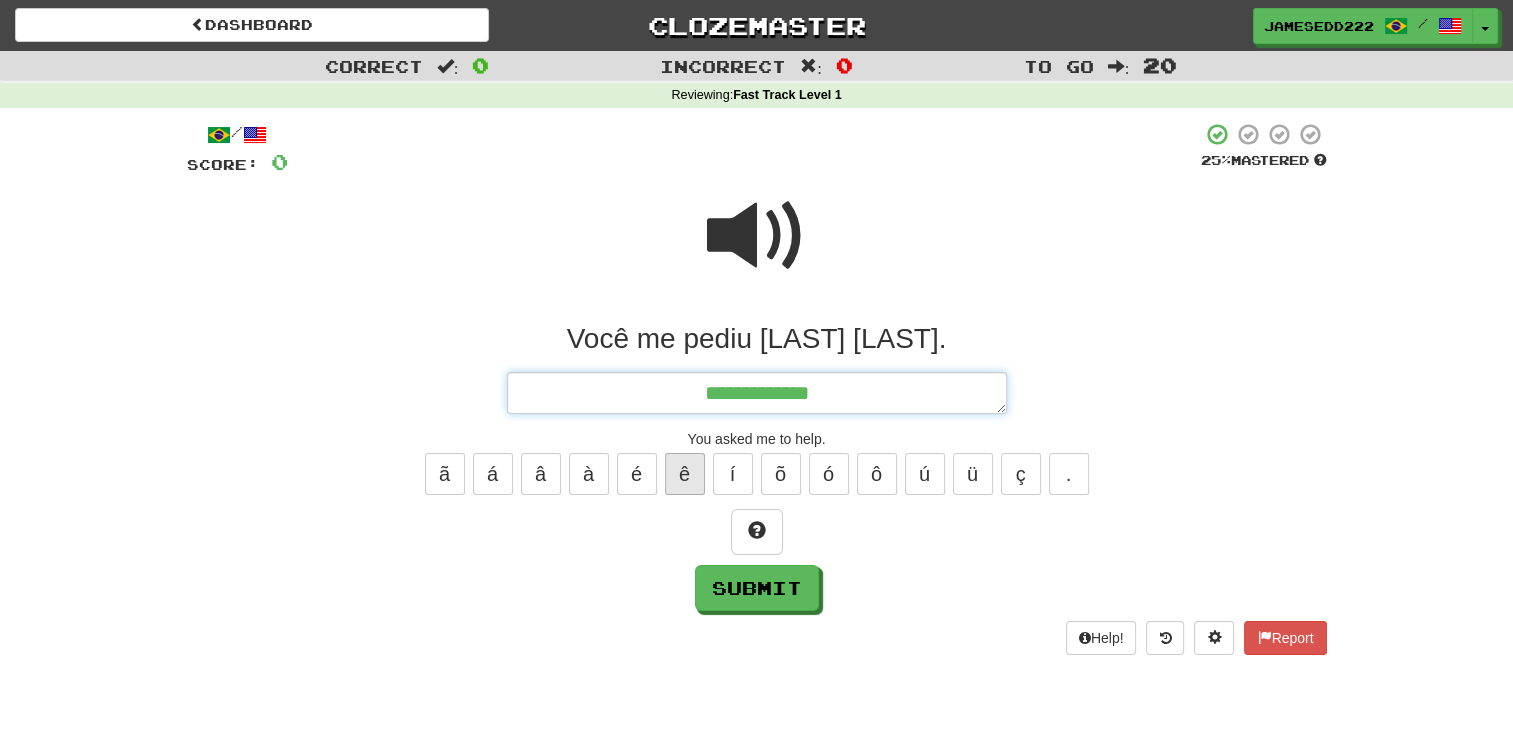 type on "*" 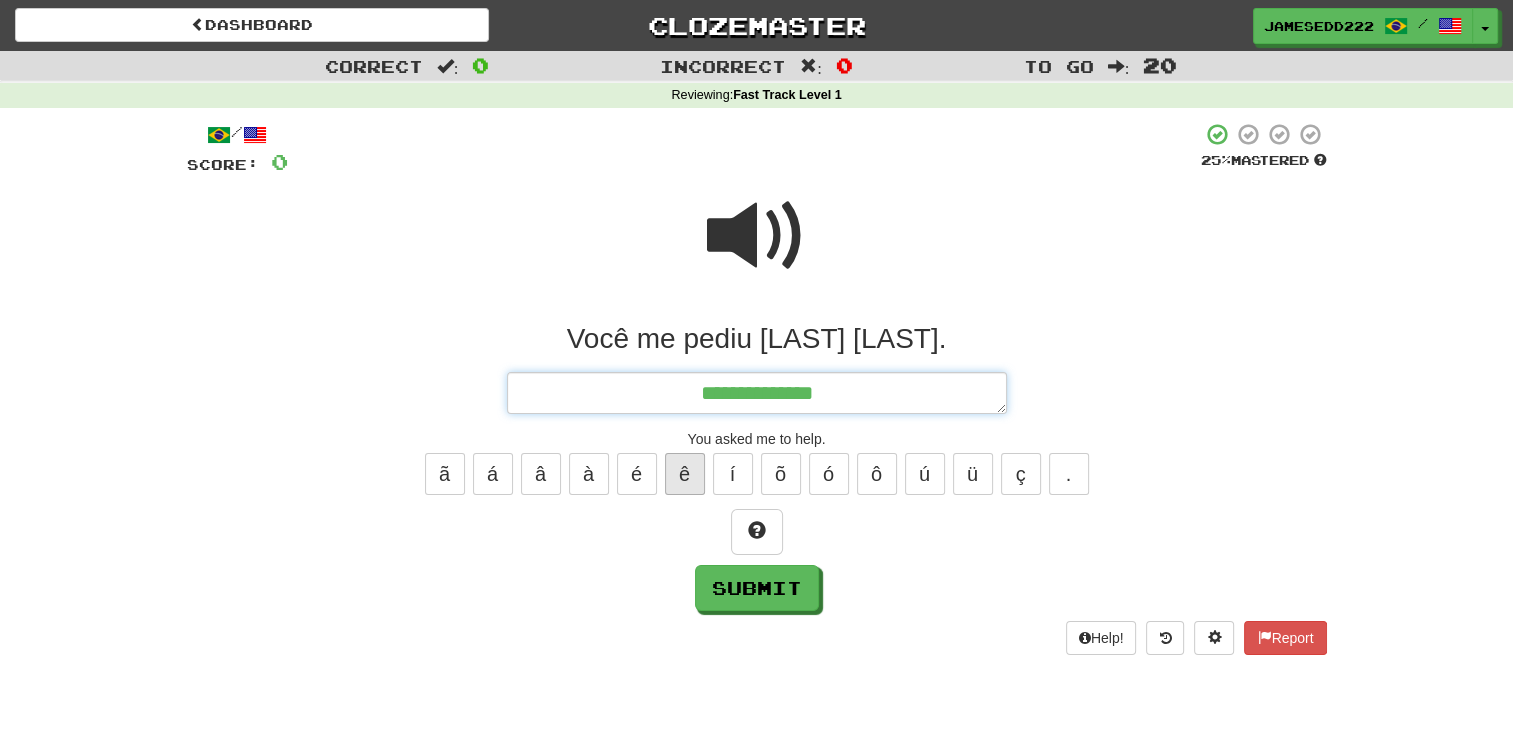 type on "*" 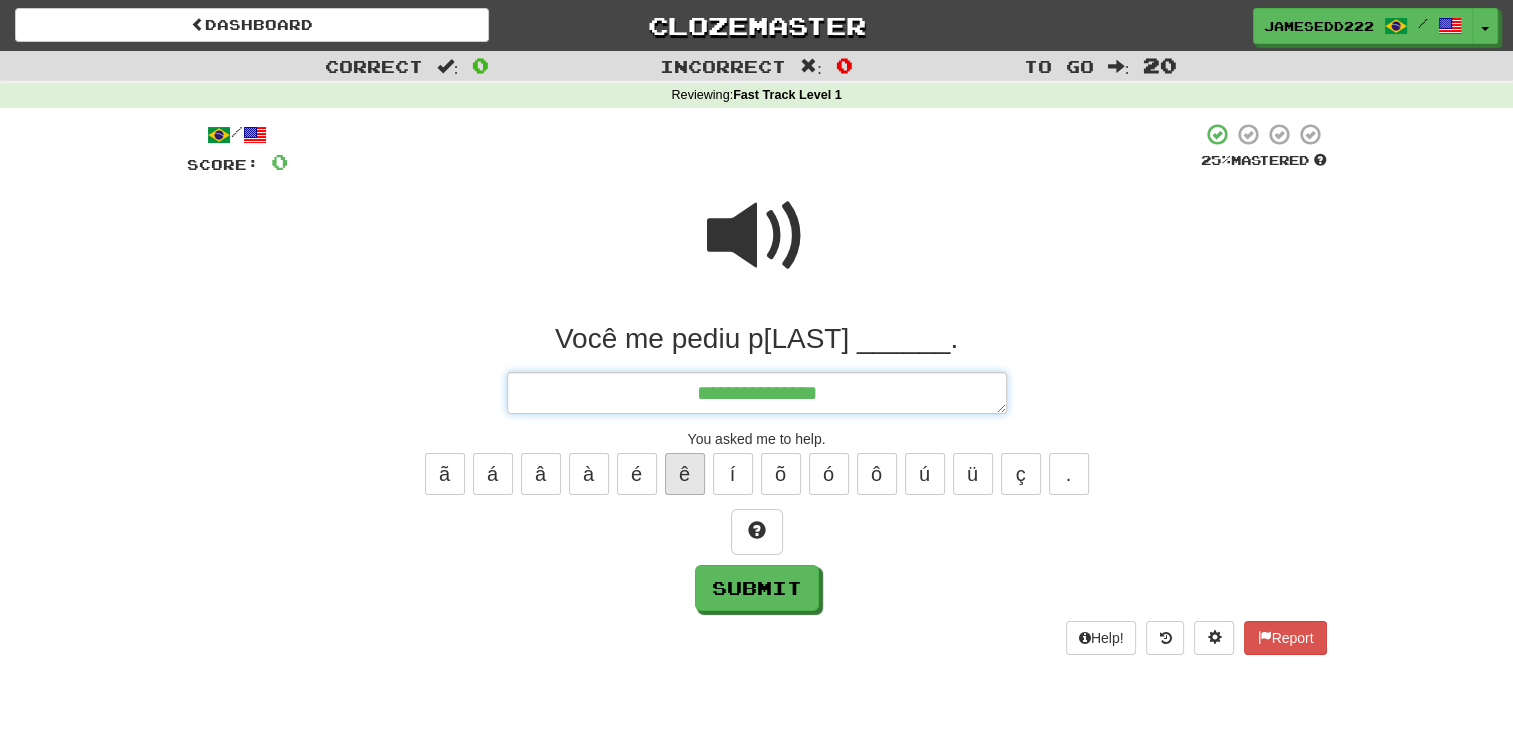 type on "*" 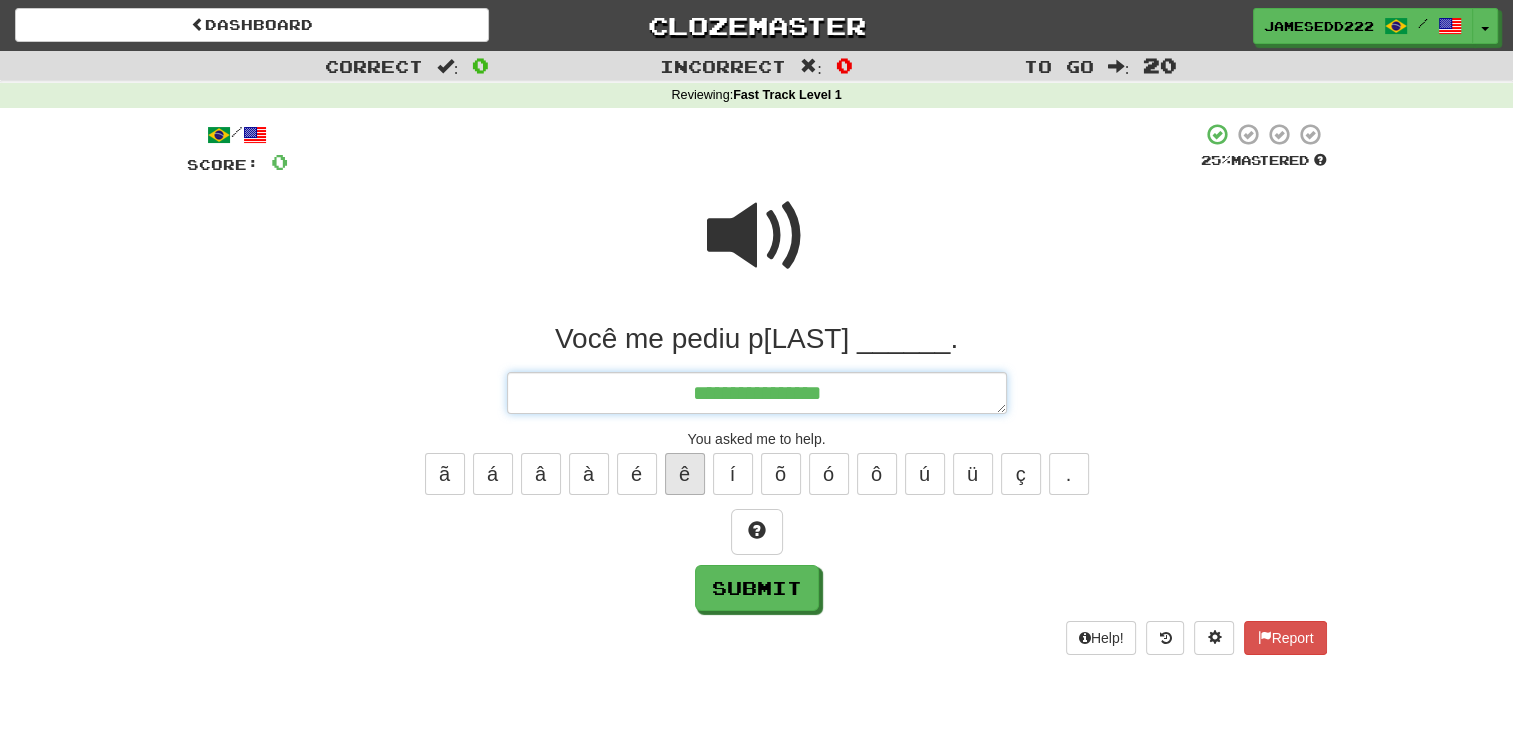 type on "*" 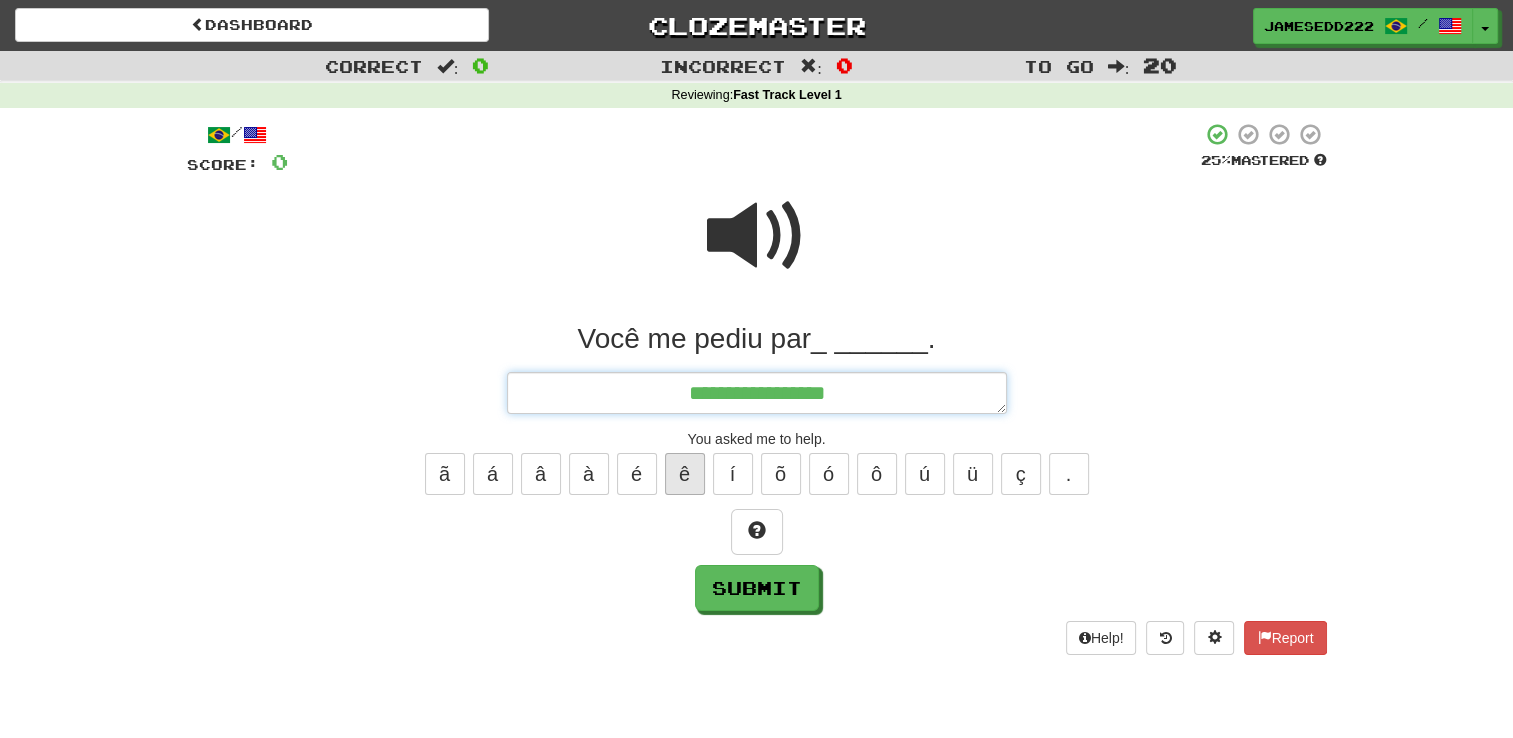 type on "*" 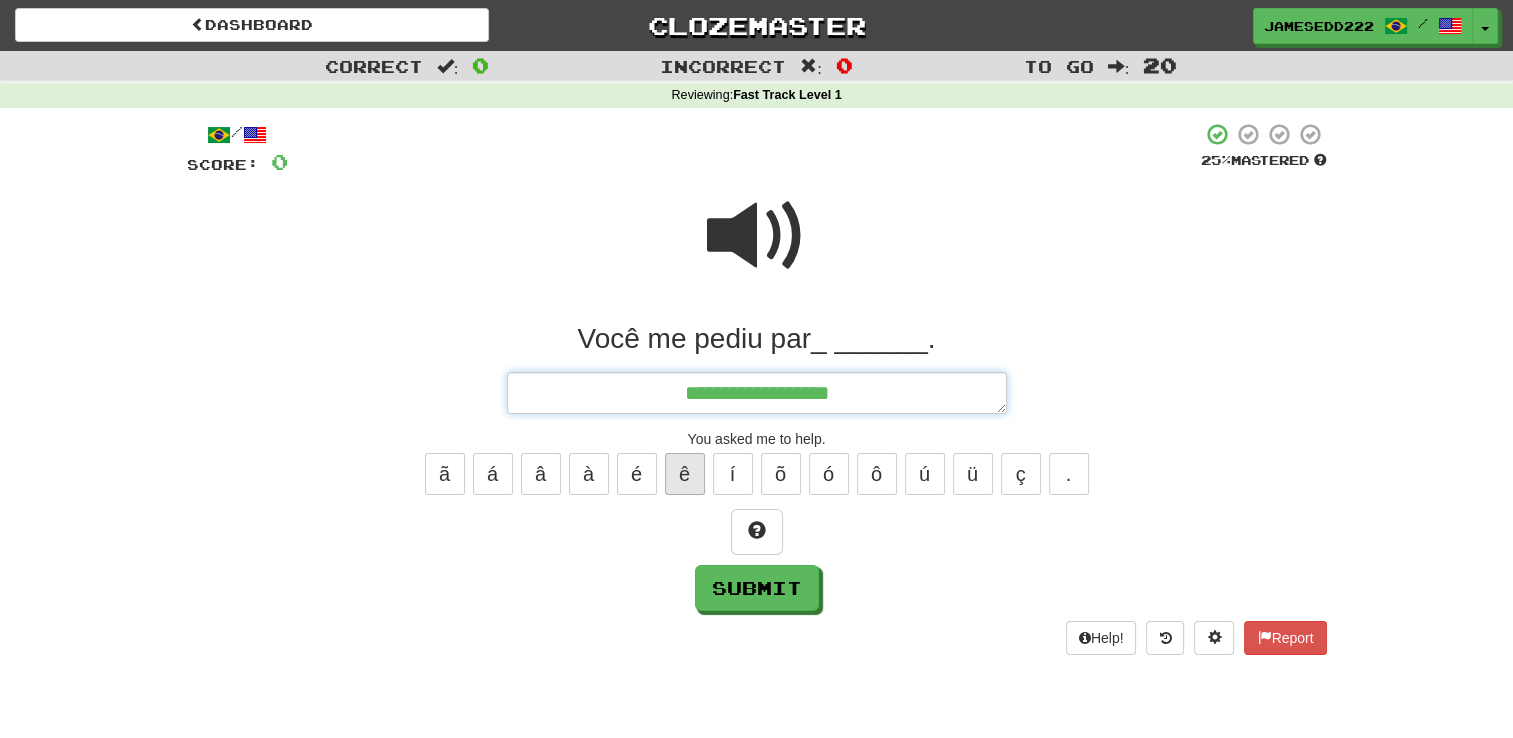 type on "*" 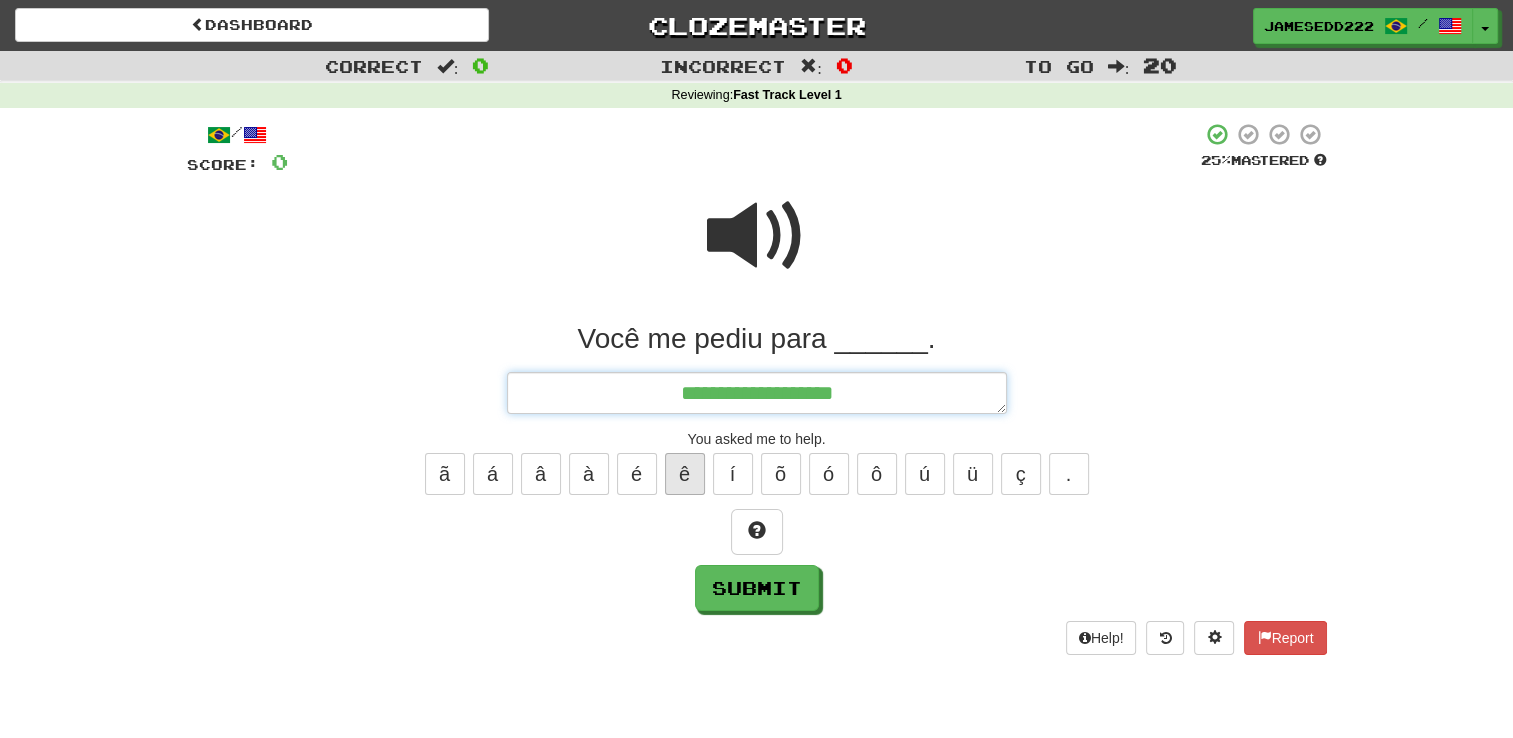 type on "*" 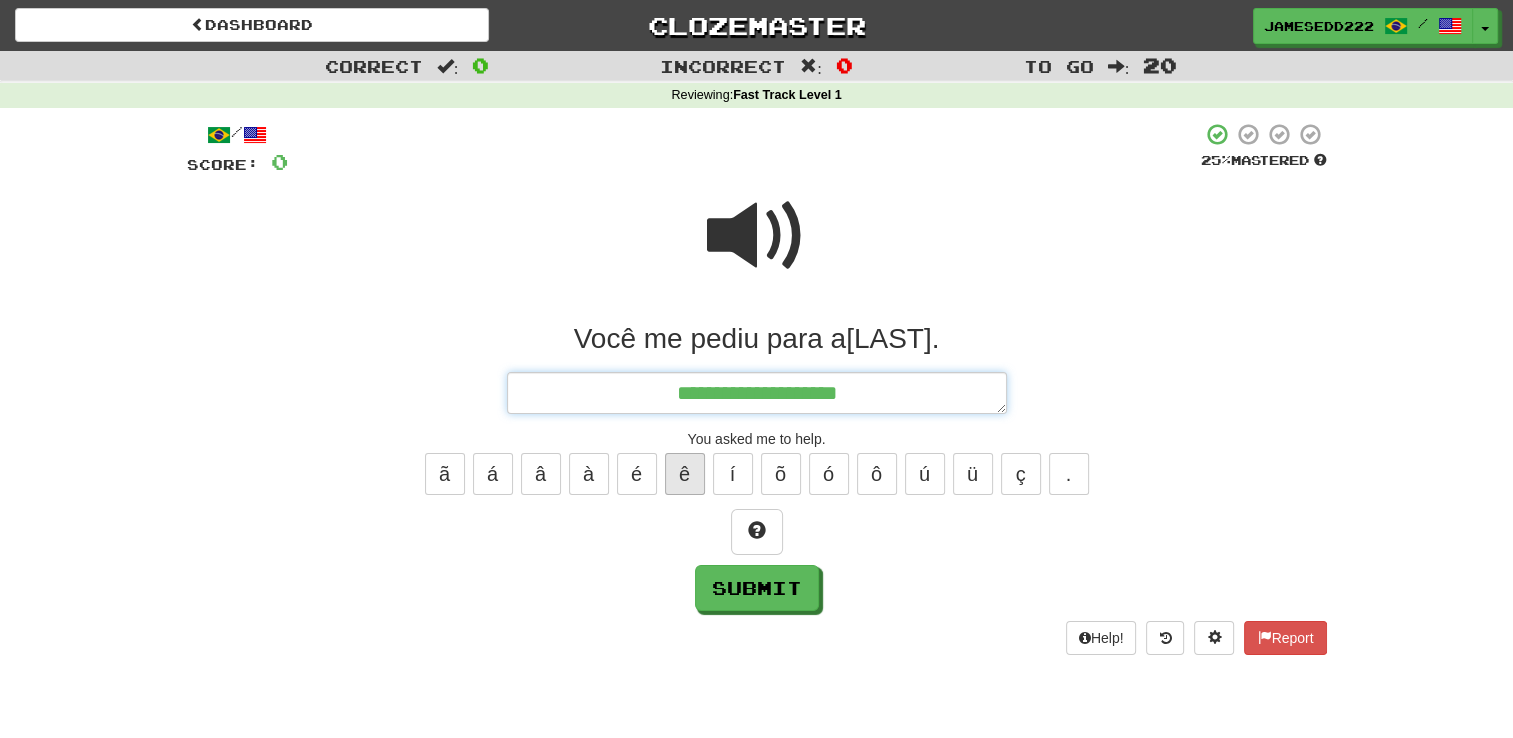 type on "*" 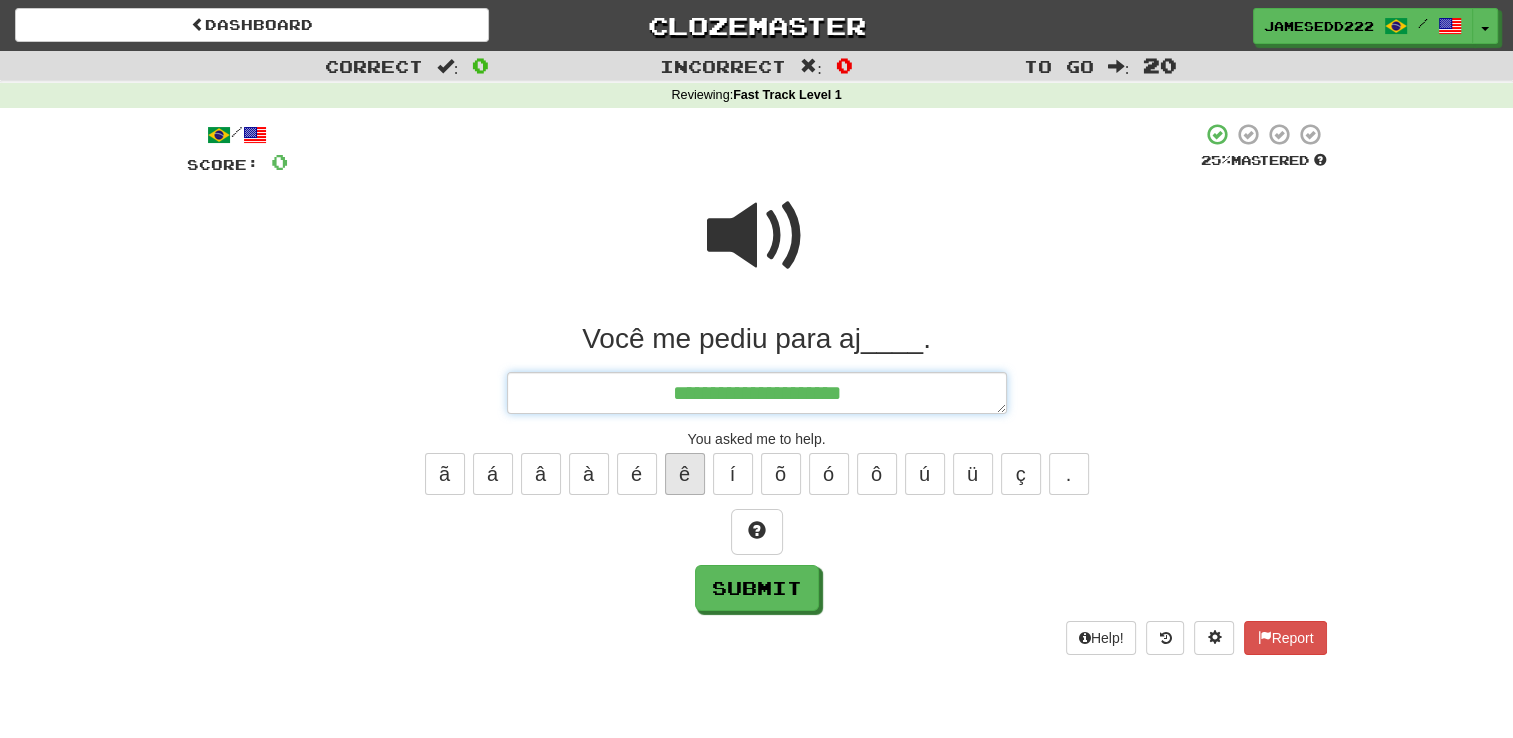type on "*" 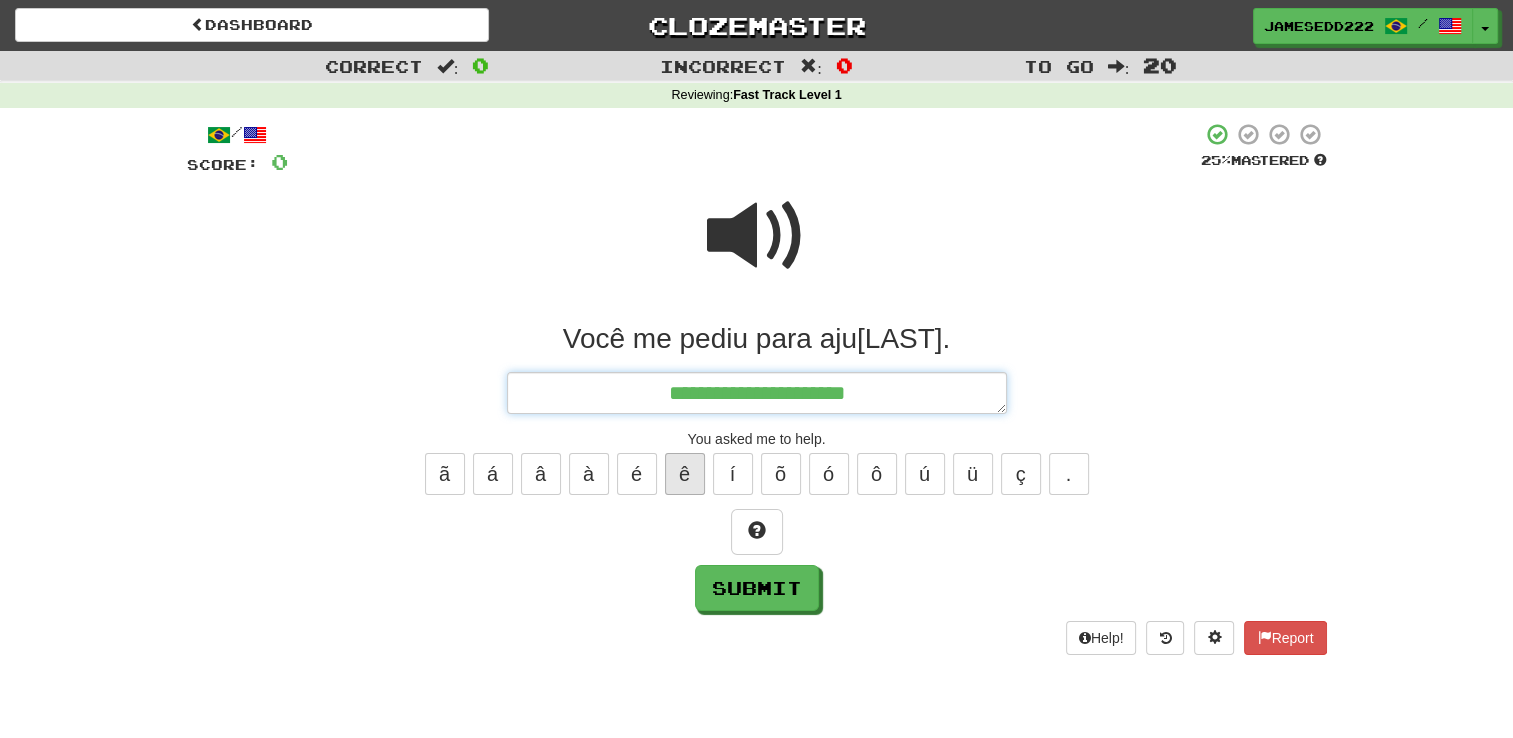 type on "*" 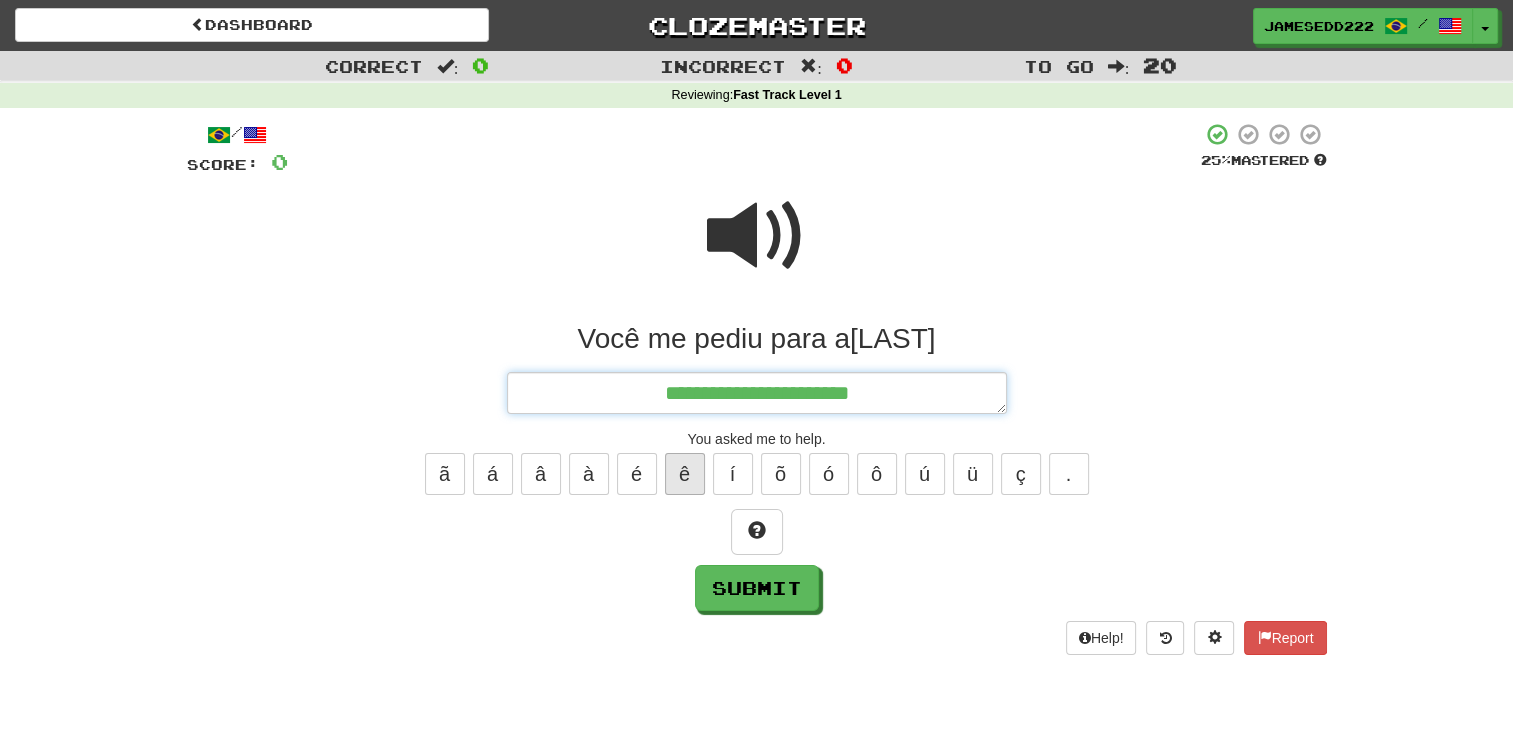 type on "*" 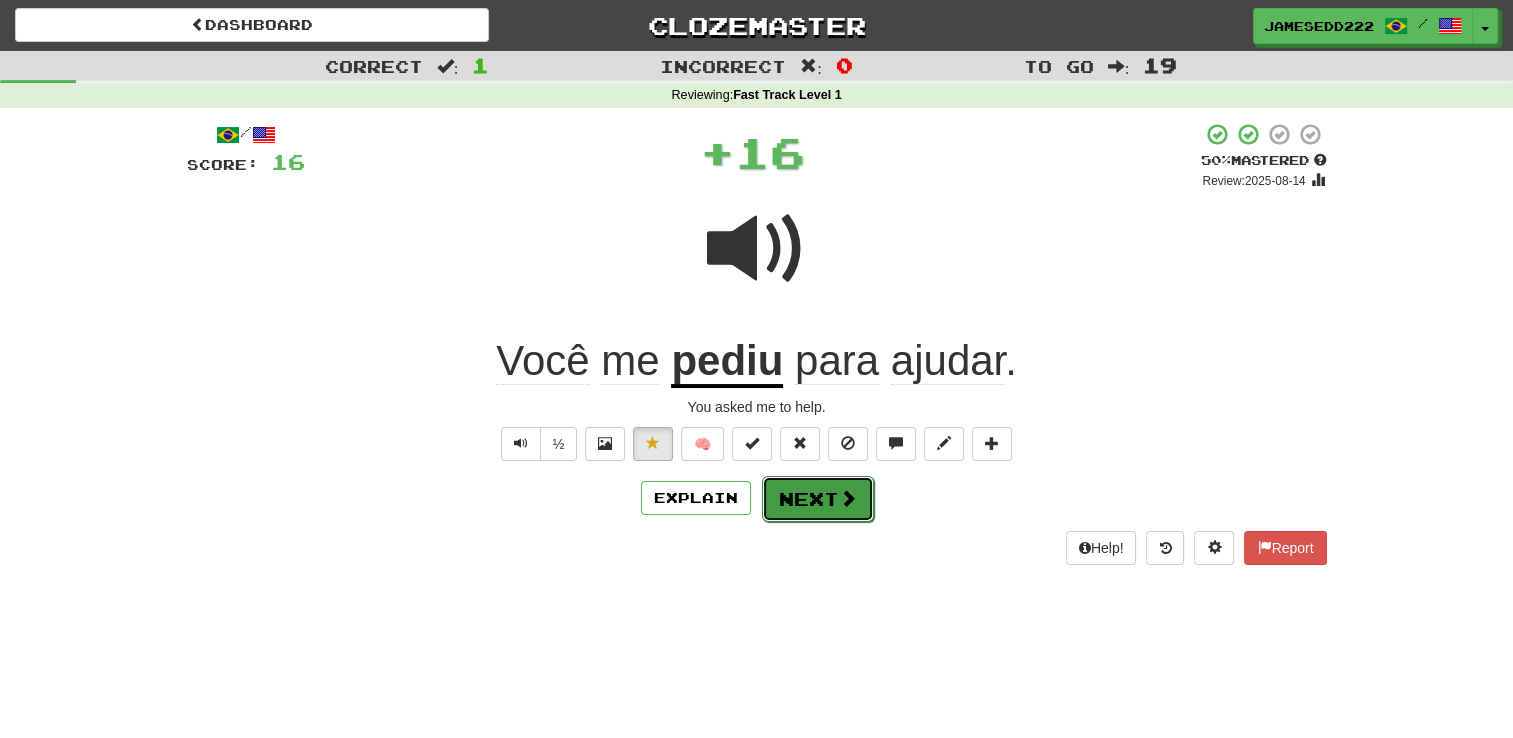 click on "Next" at bounding box center (818, 499) 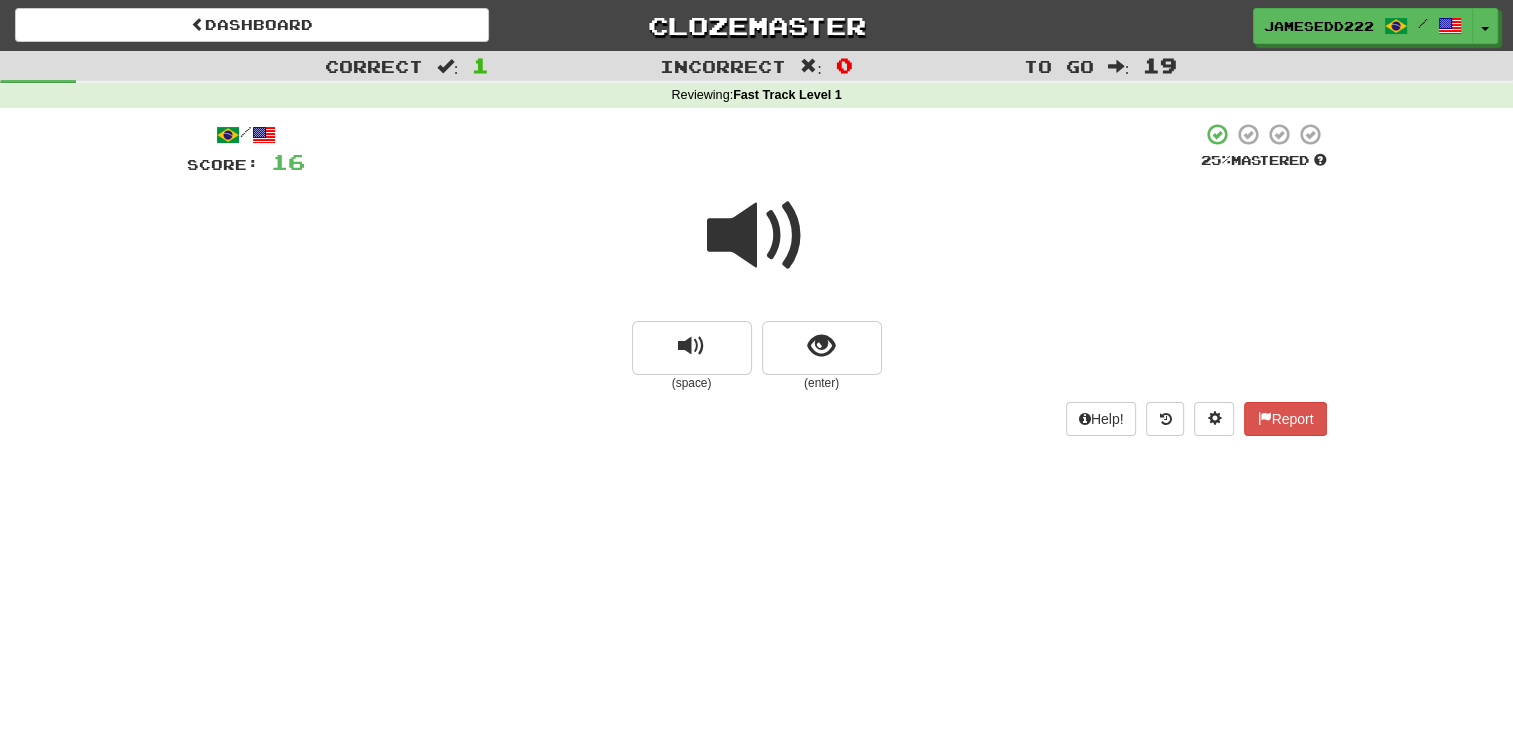 click at bounding box center [757, 236] 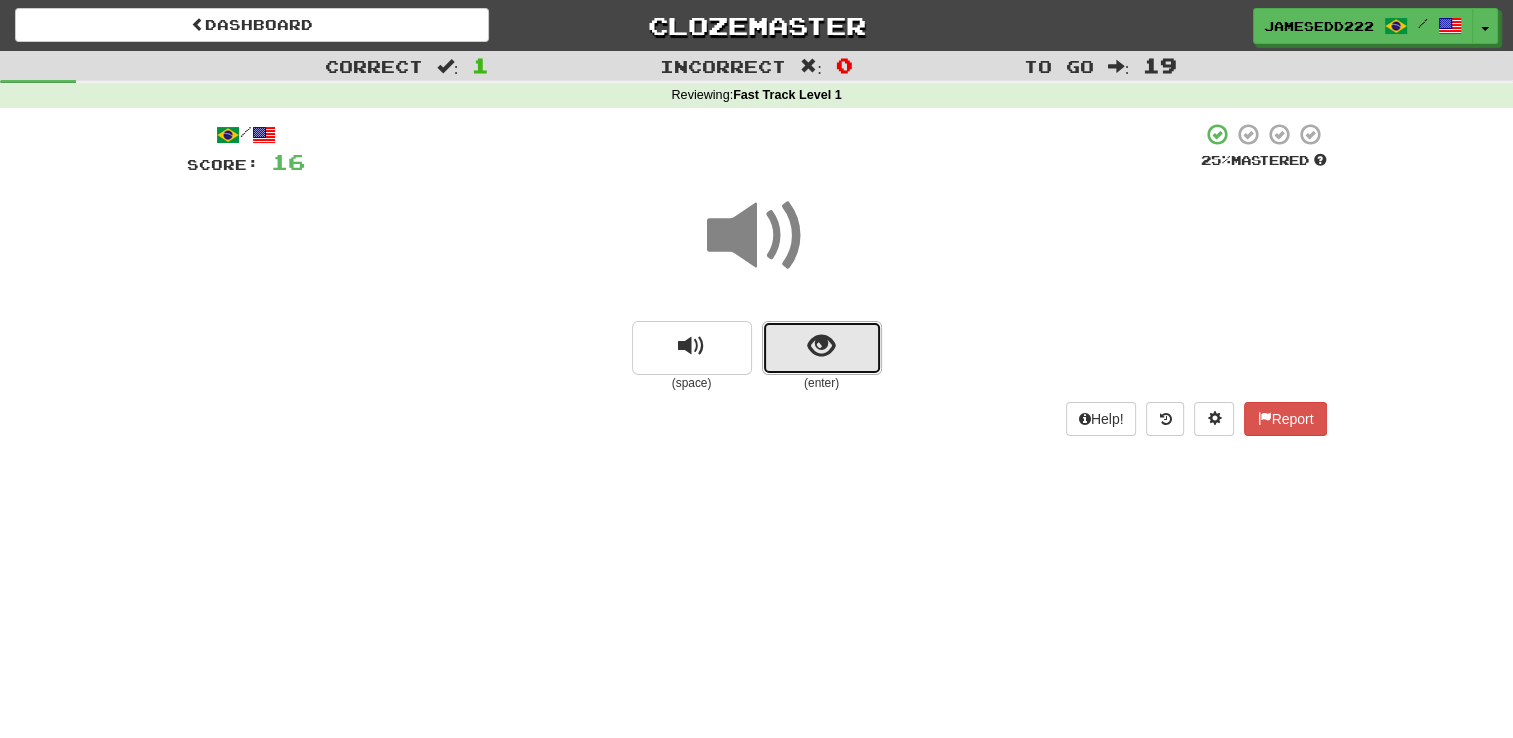 click at bounding box center [822, 348] 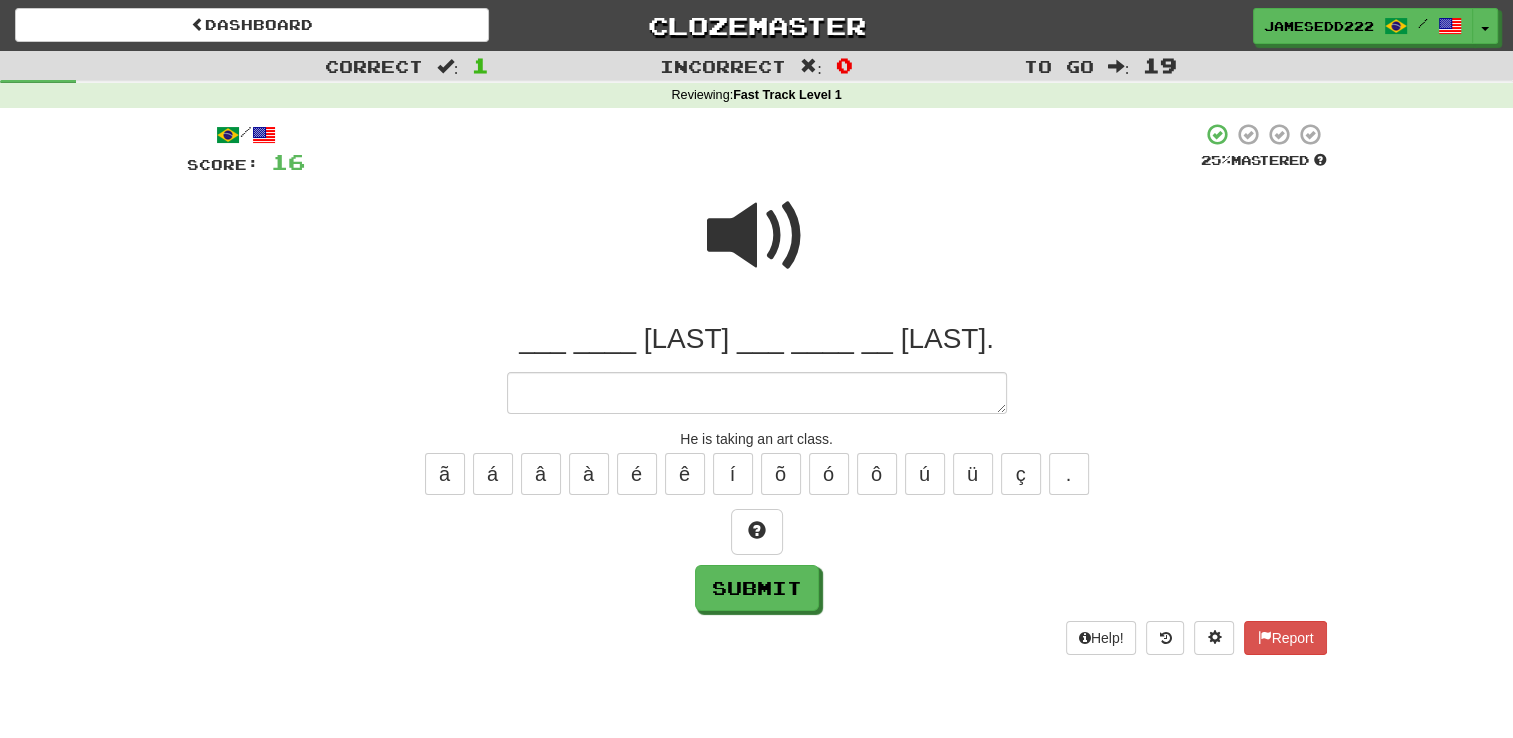 type on "*" 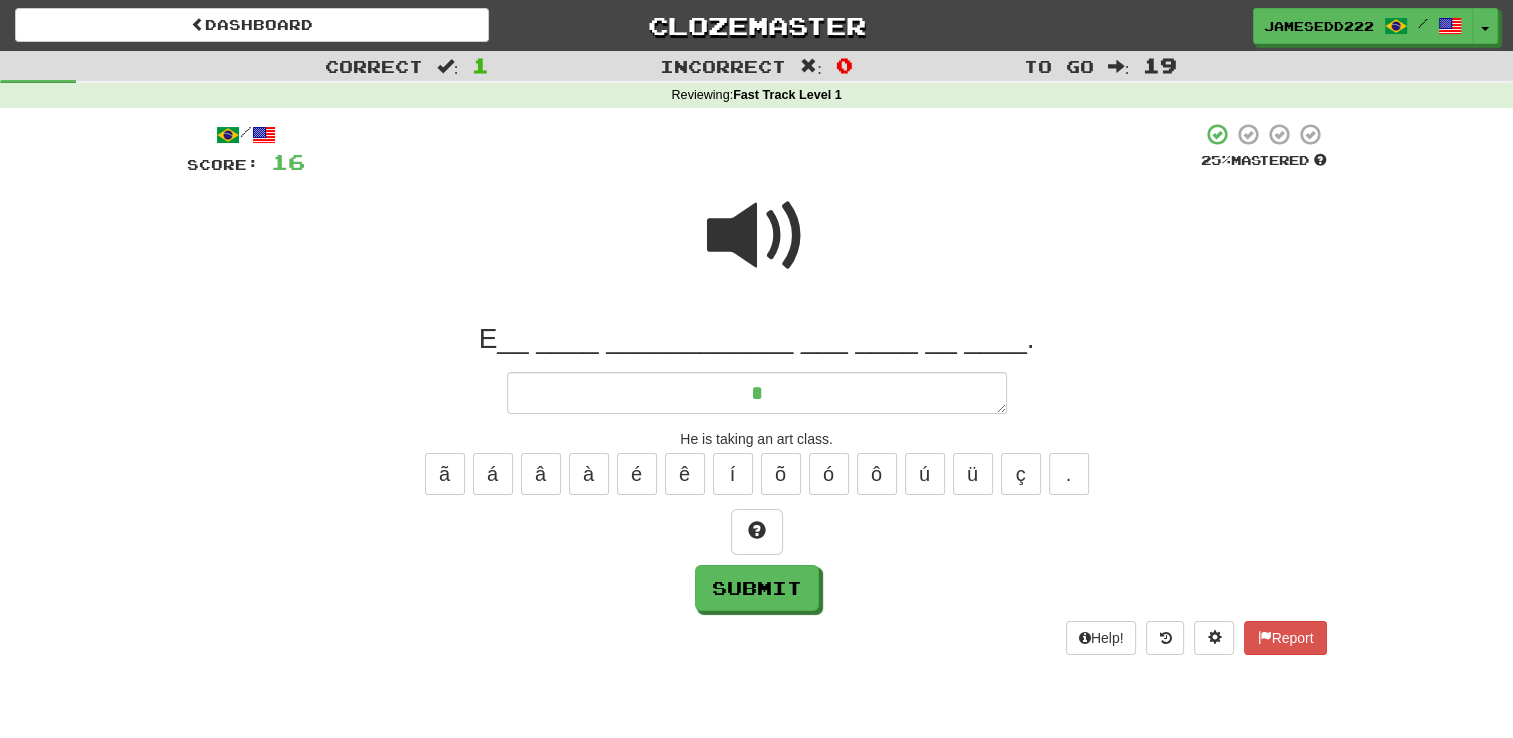 type on "*" 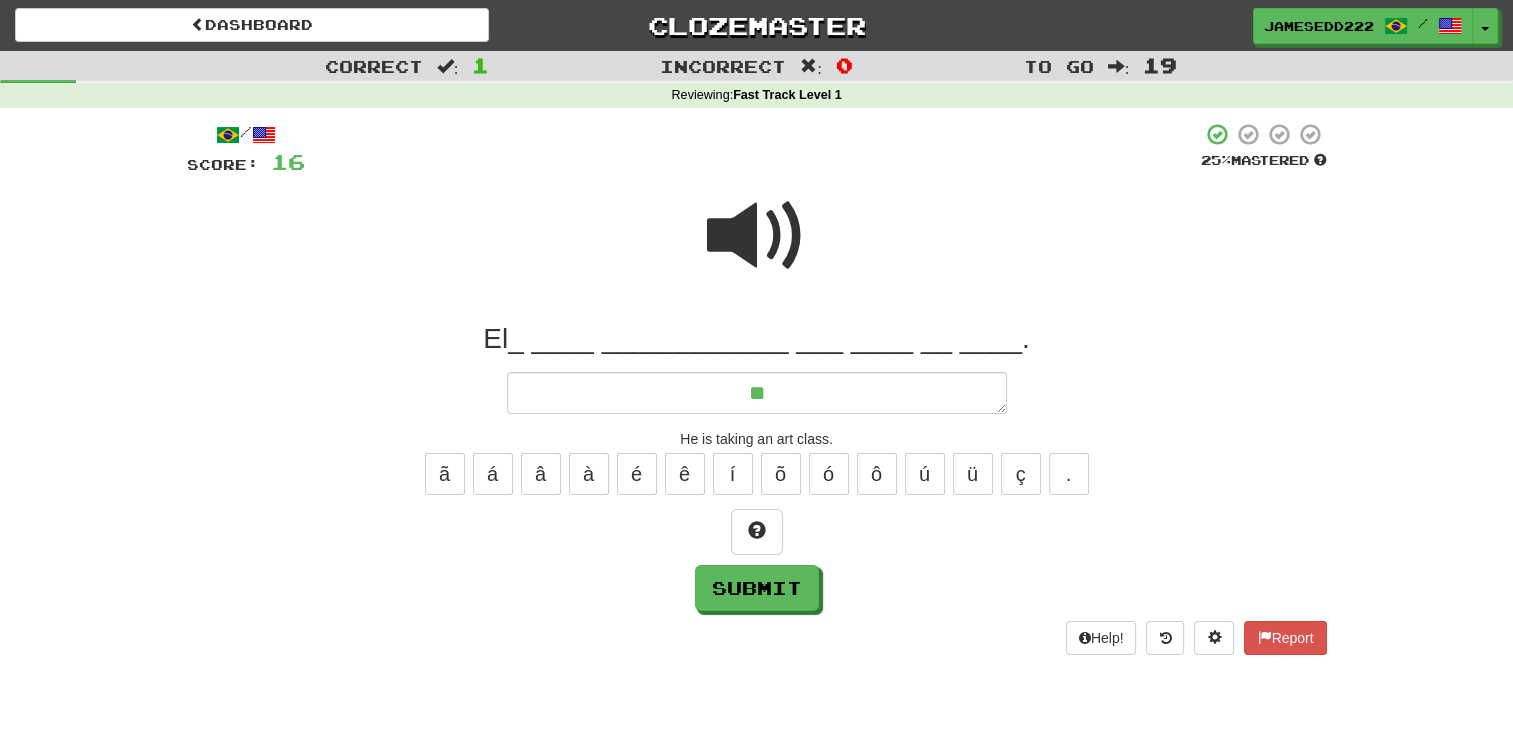 type on "*" 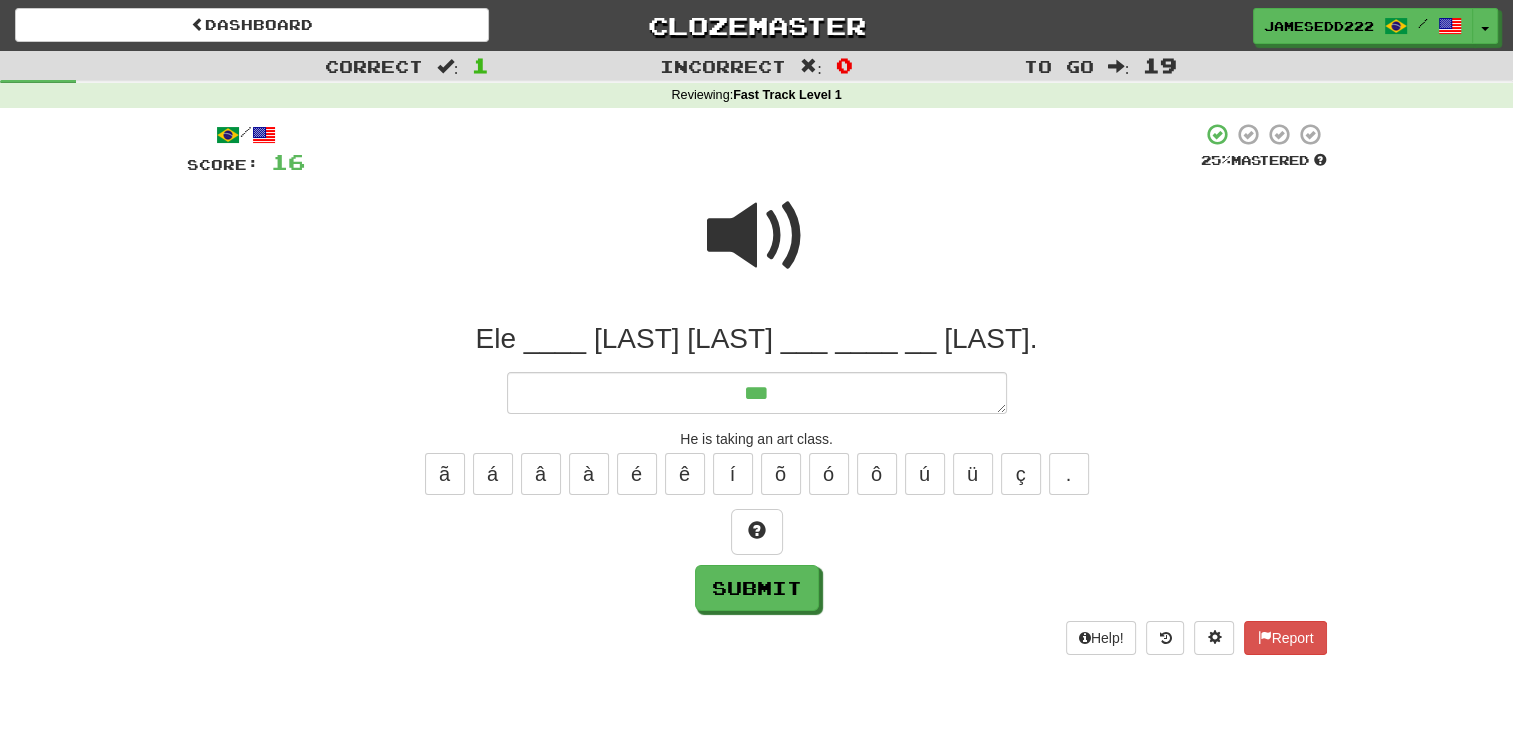 type on "*" 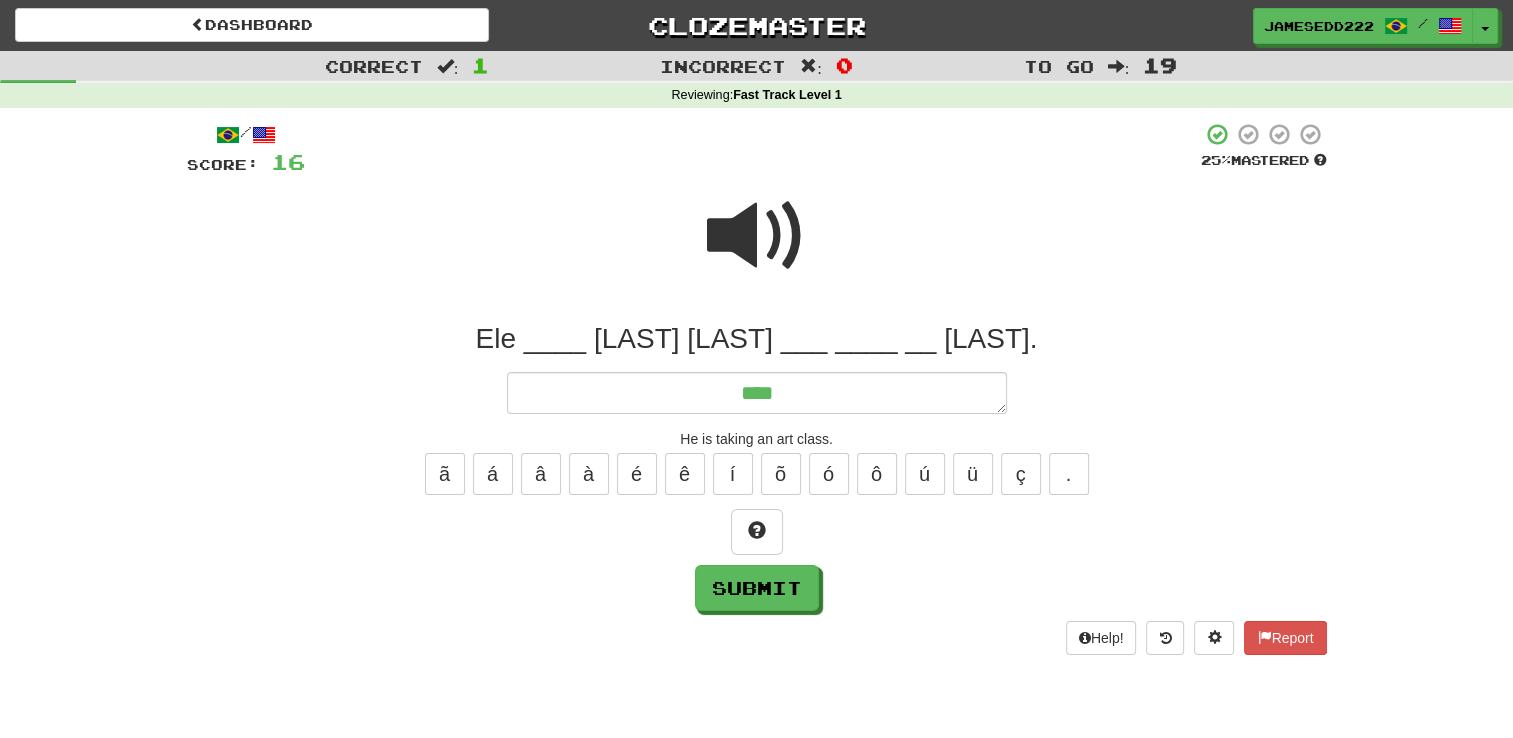type on "*" 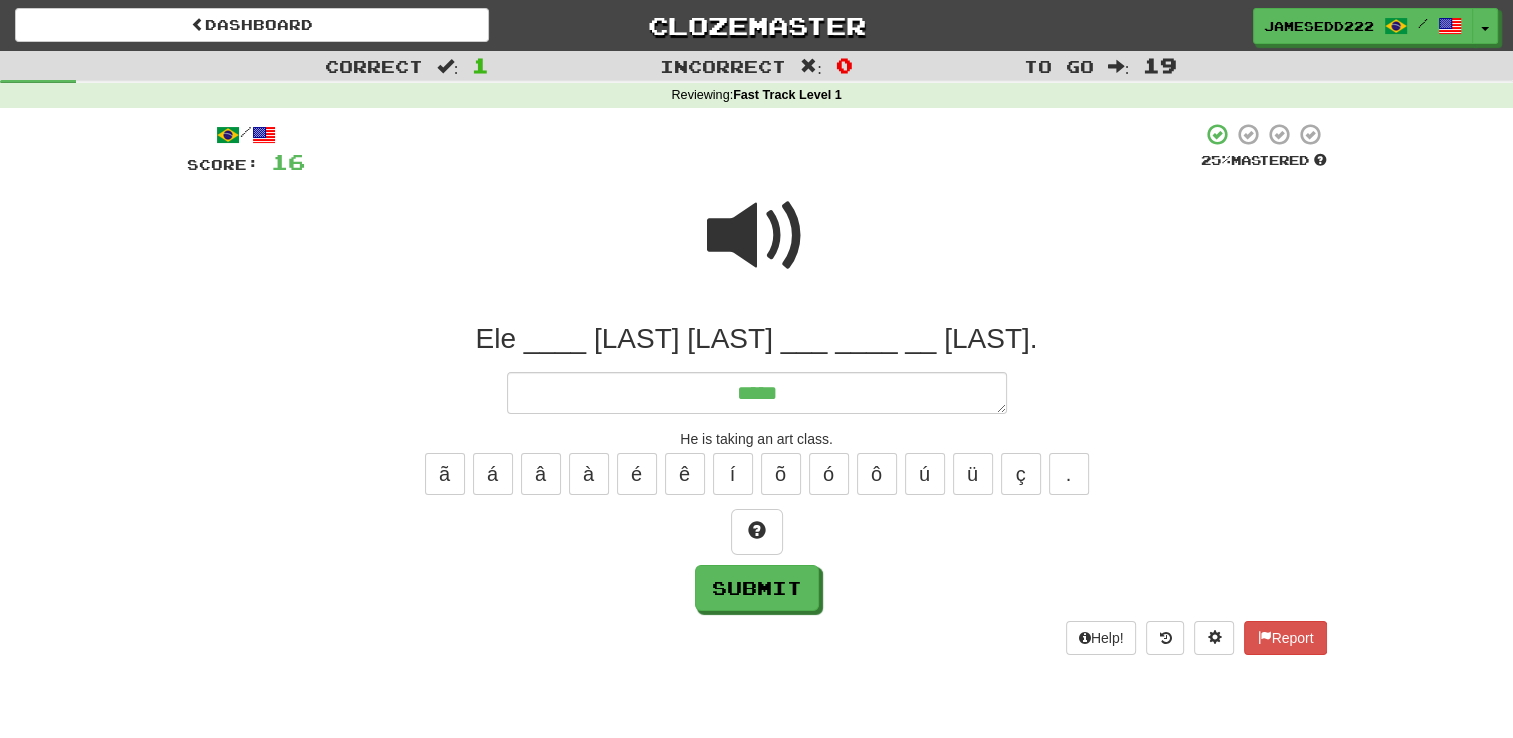 type on "*" 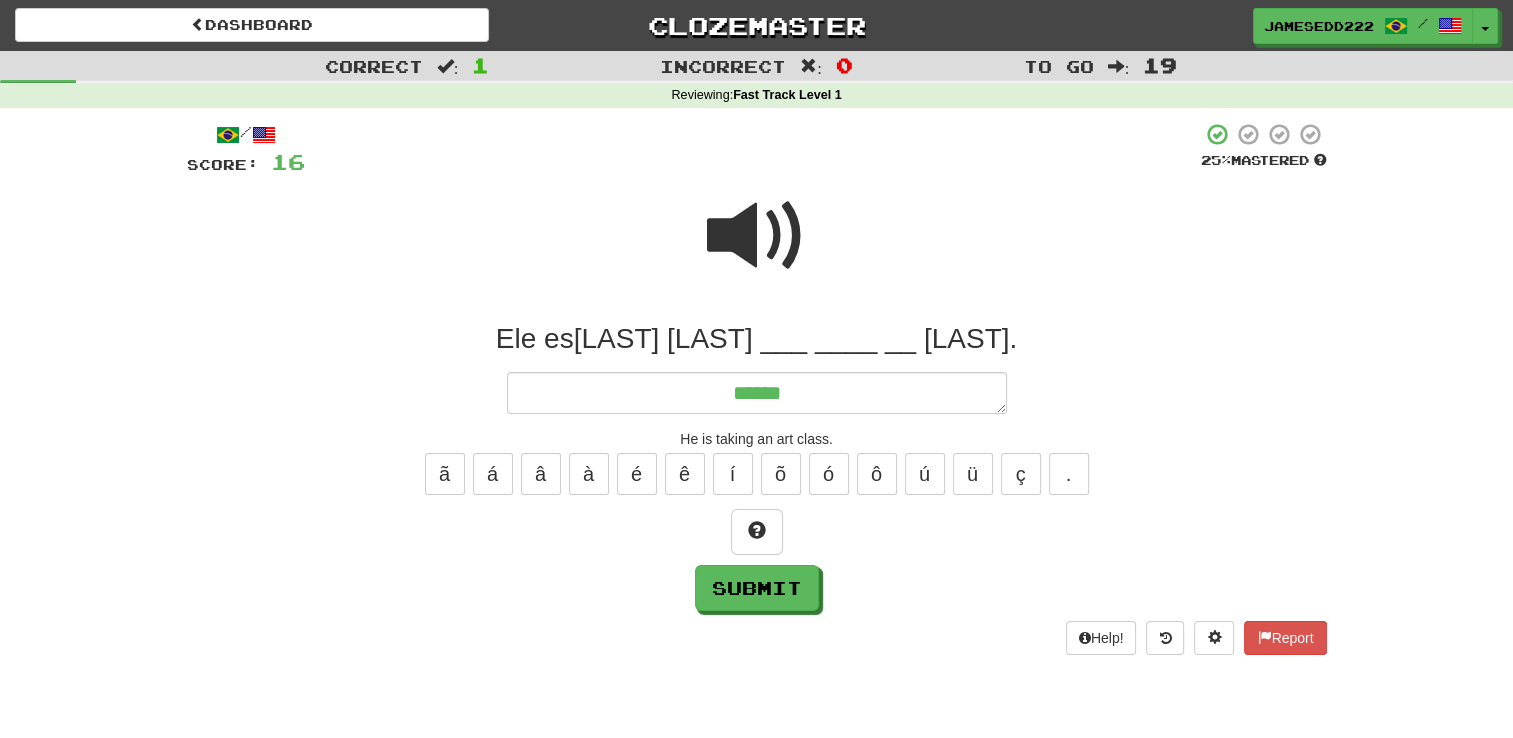 type on "*" 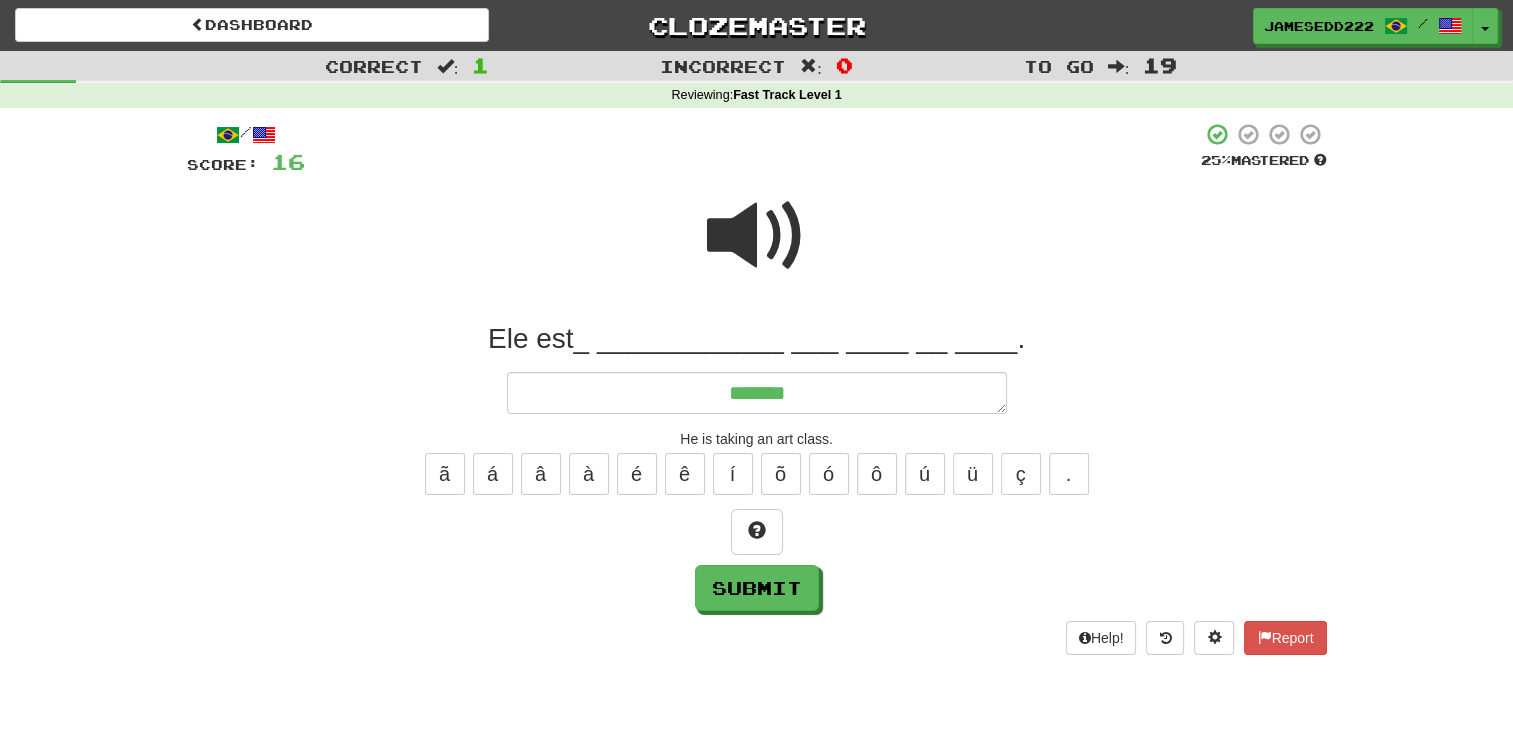 type on "*" 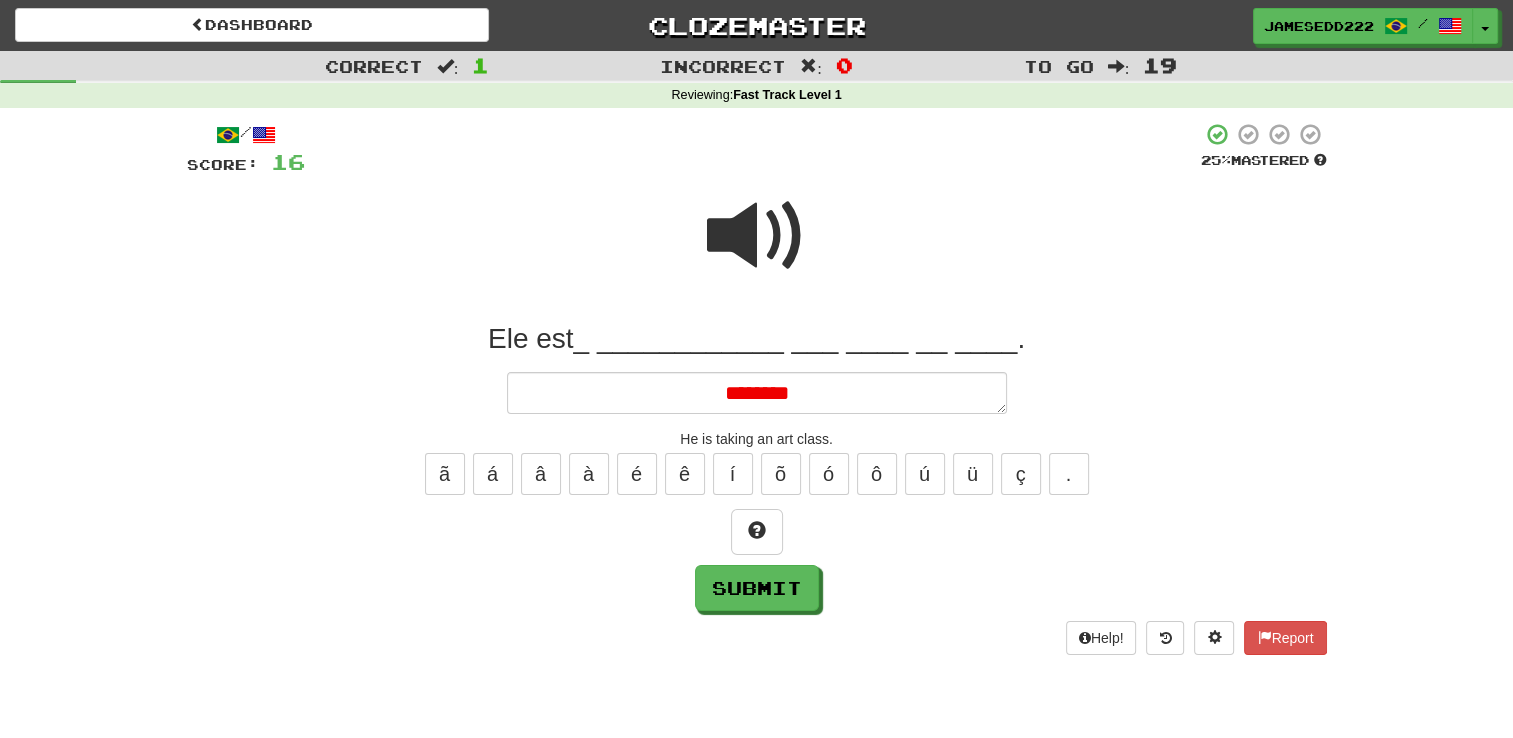 type on "*" 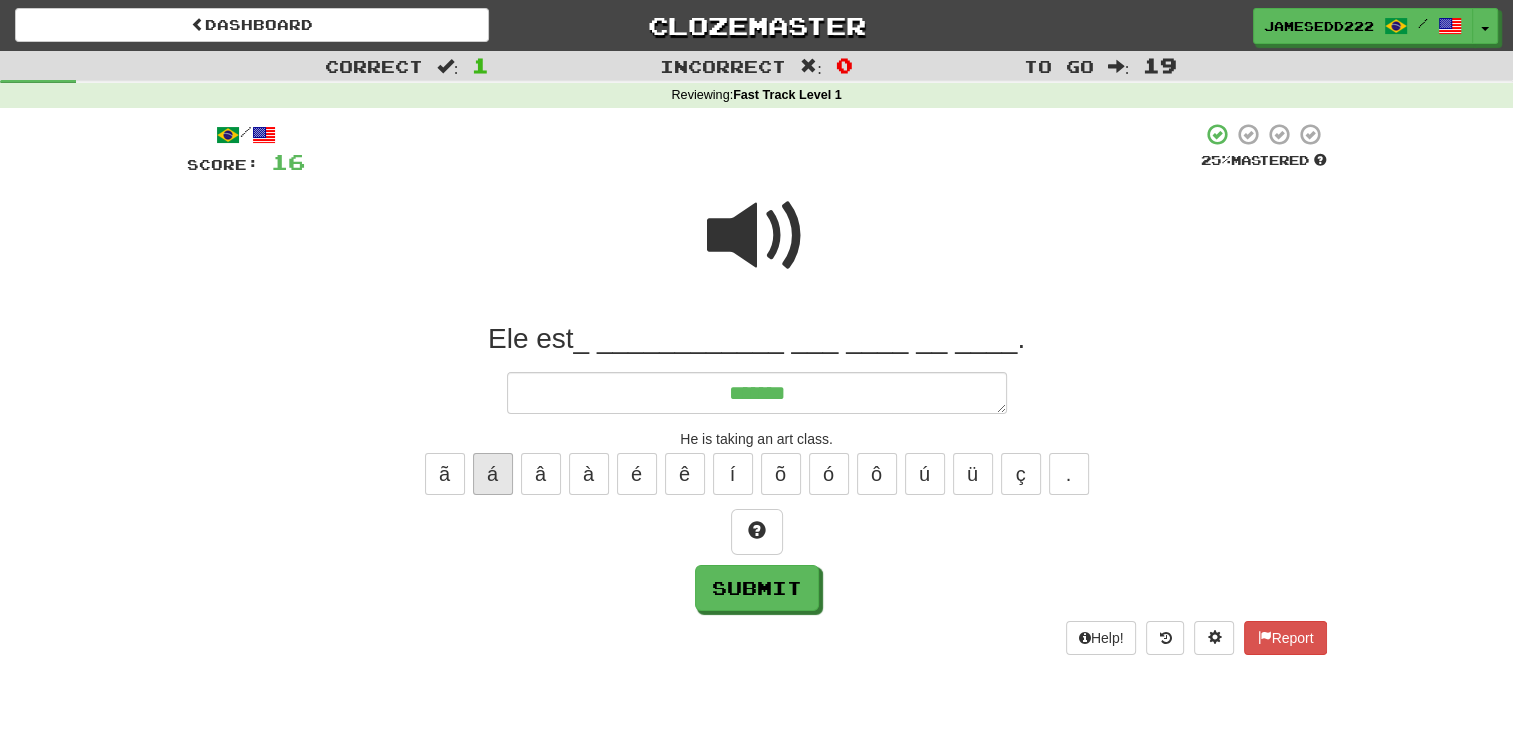 type on "*******" 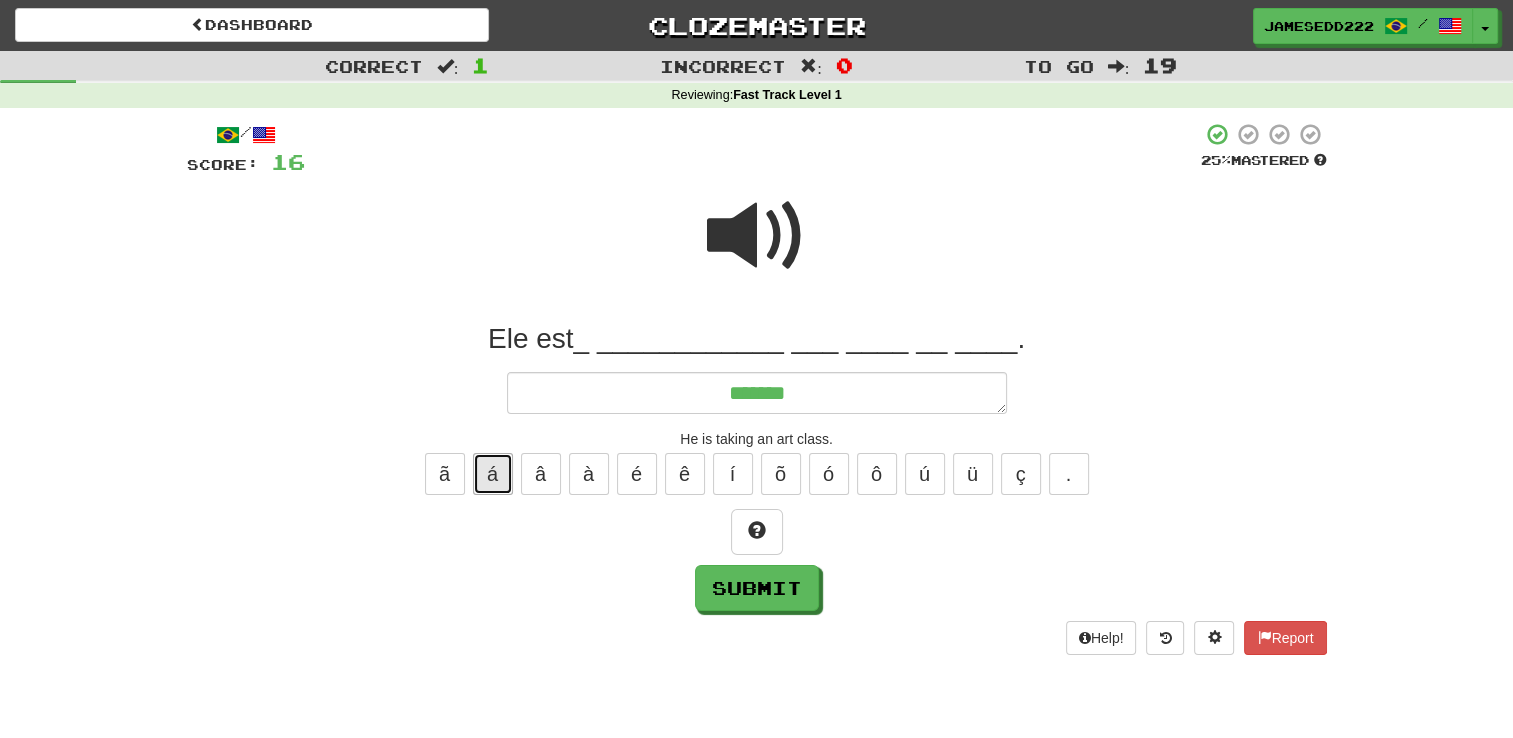 click on "á" at bounding box center (493, 474) 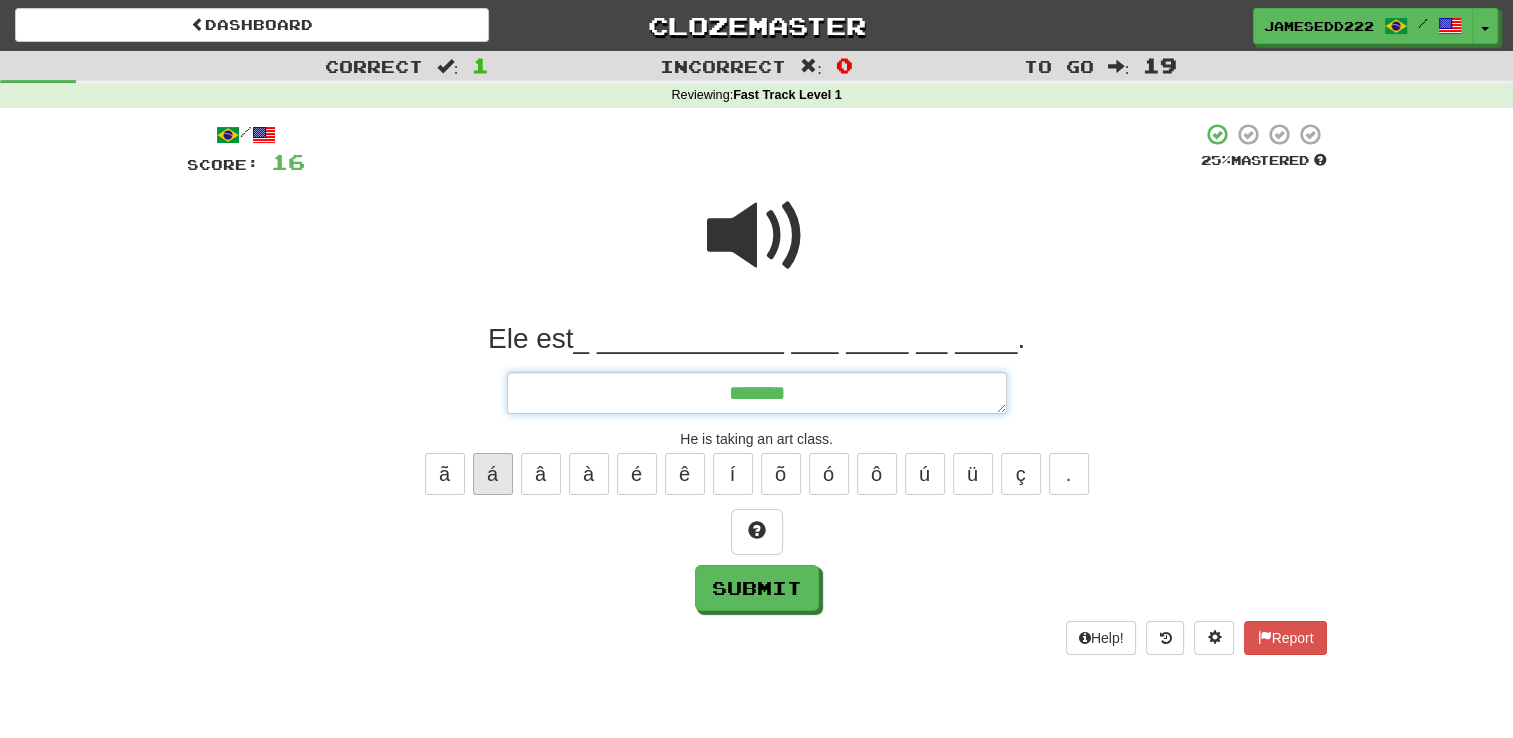 type on "*" 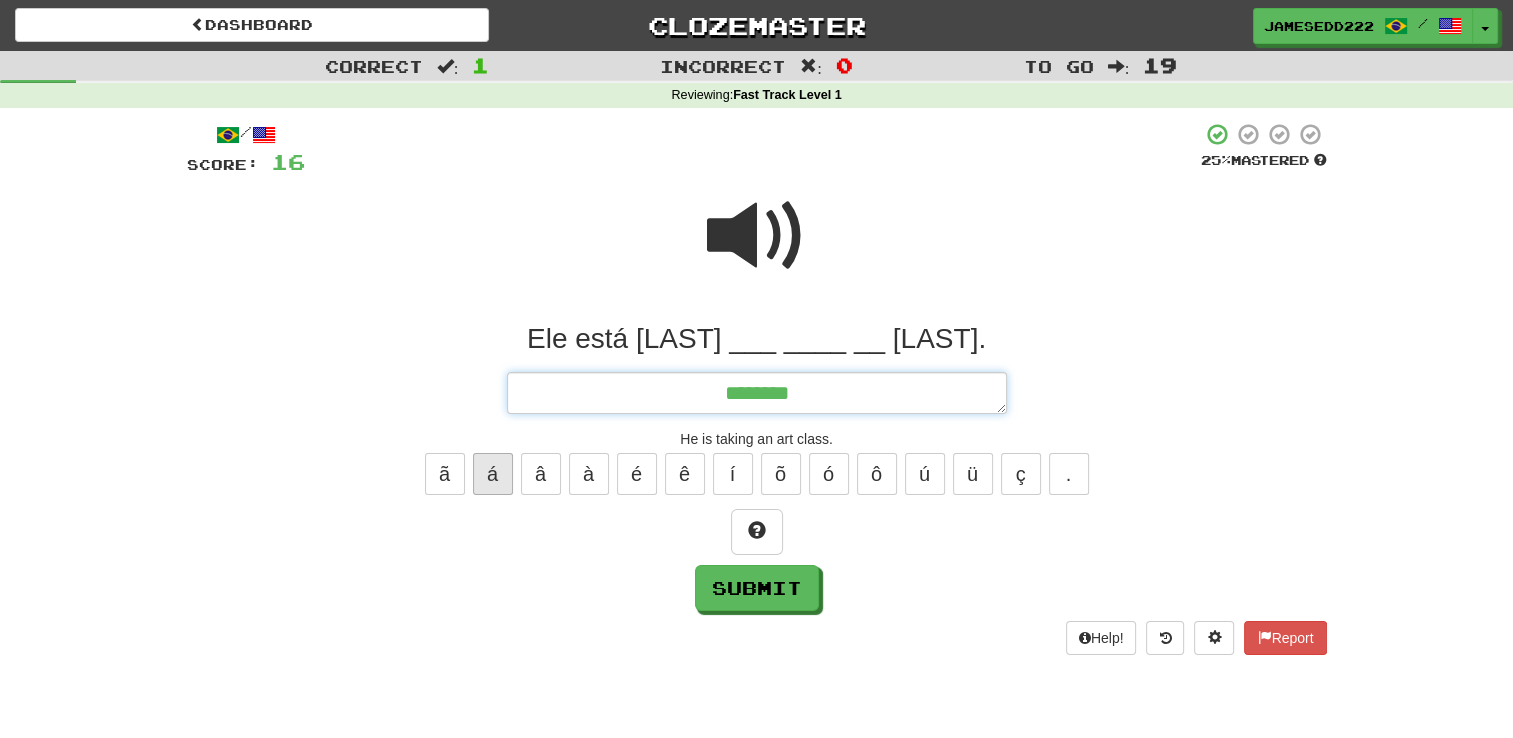 type on "*" 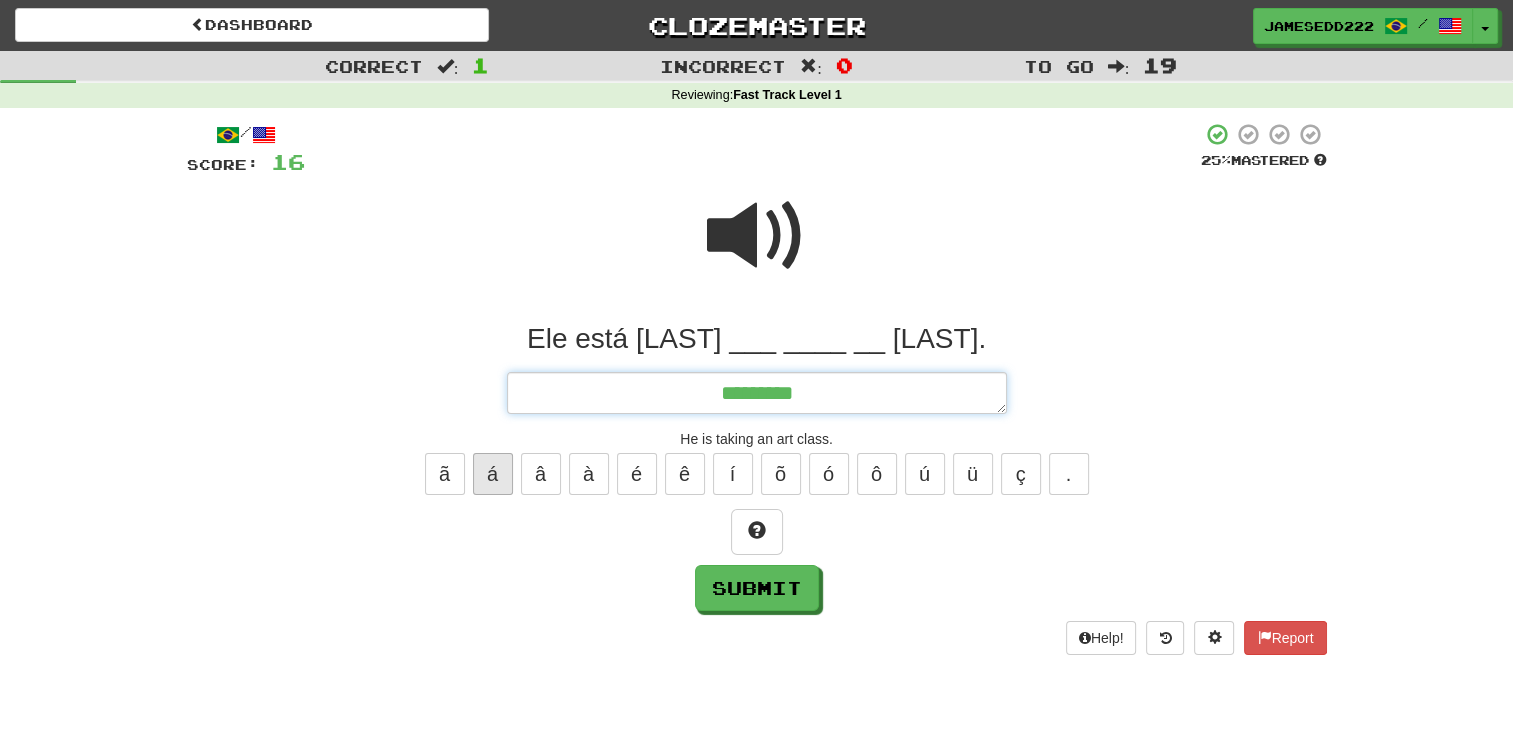type on "*" 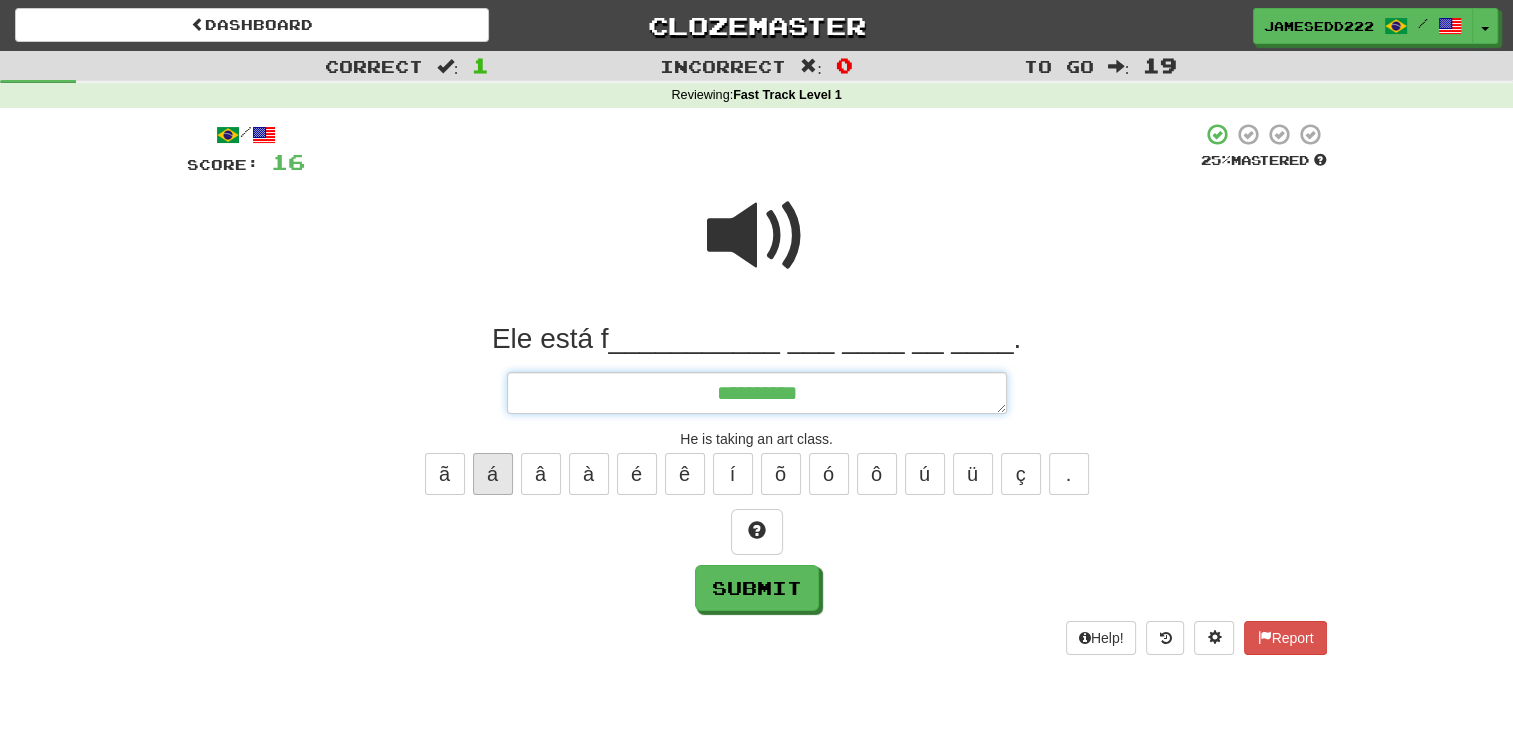 type on "**********" 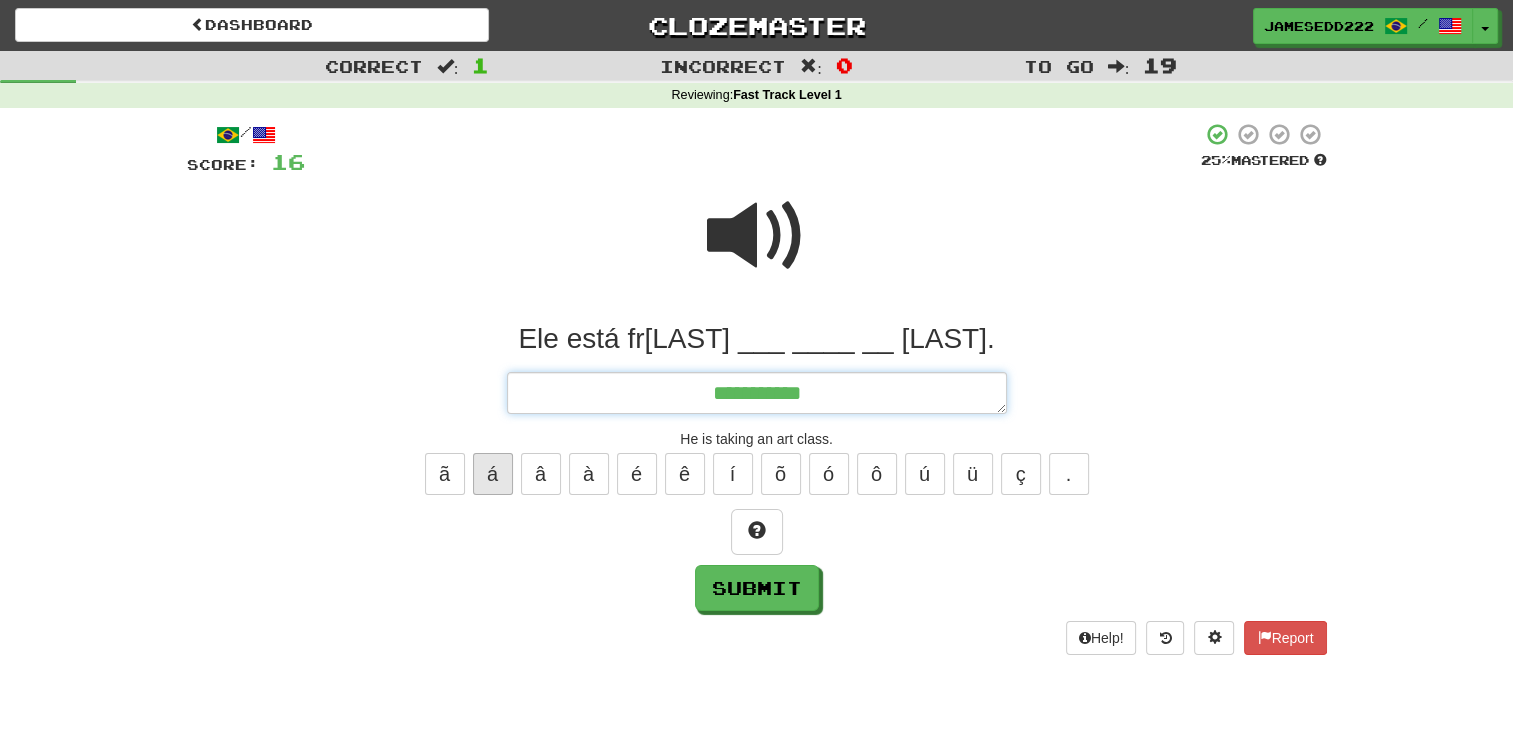 type on "*" 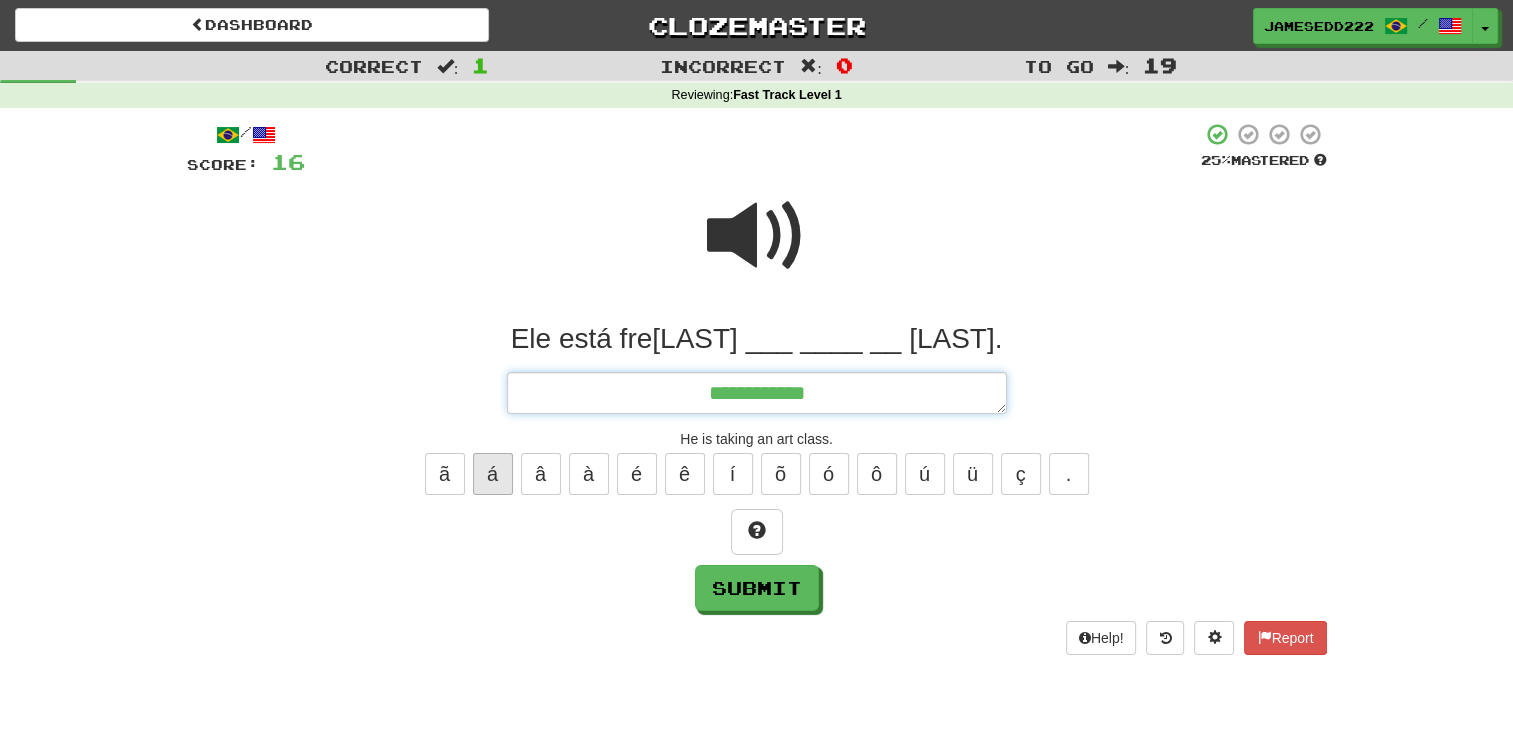 type on "*" 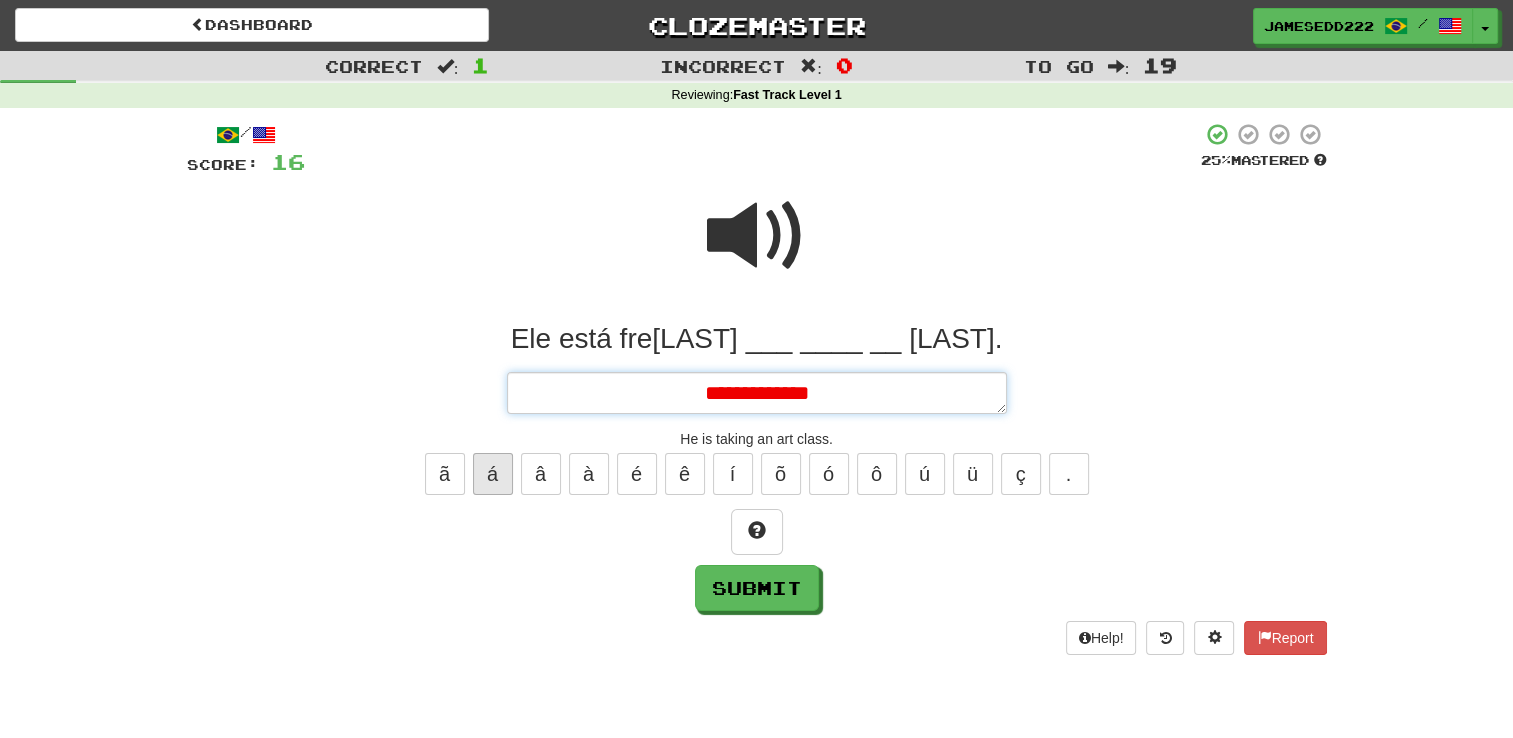 type on "*" 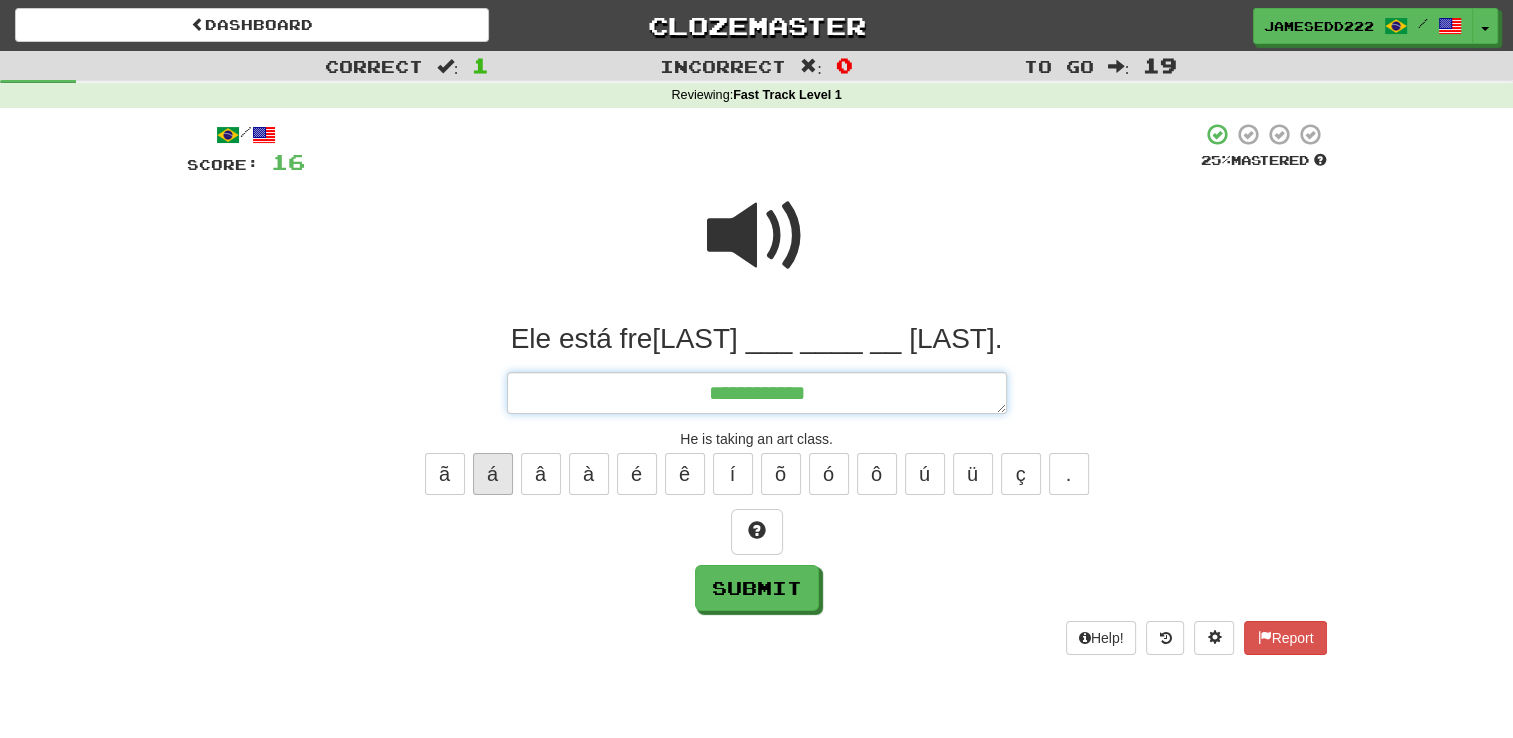 type on "*" 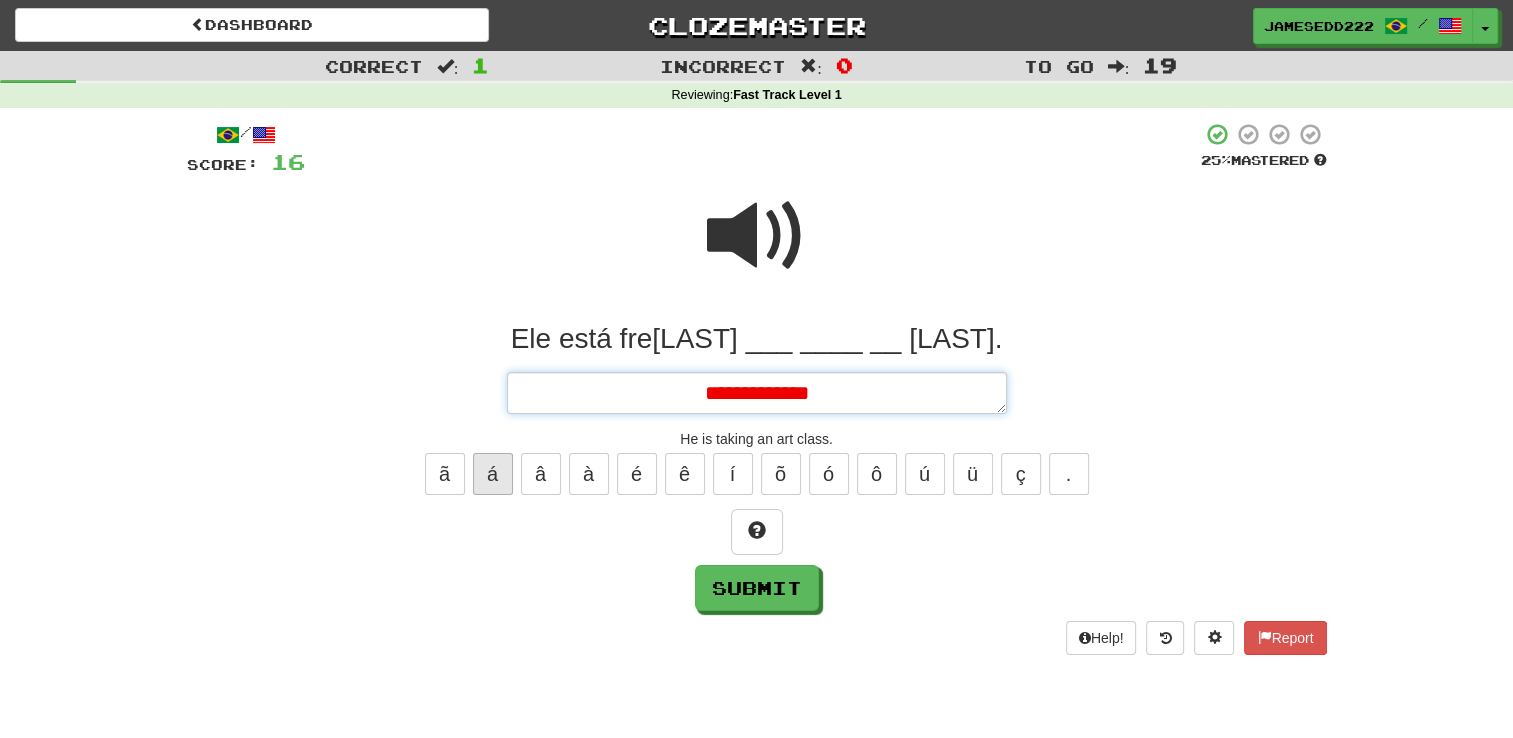 type on "*" 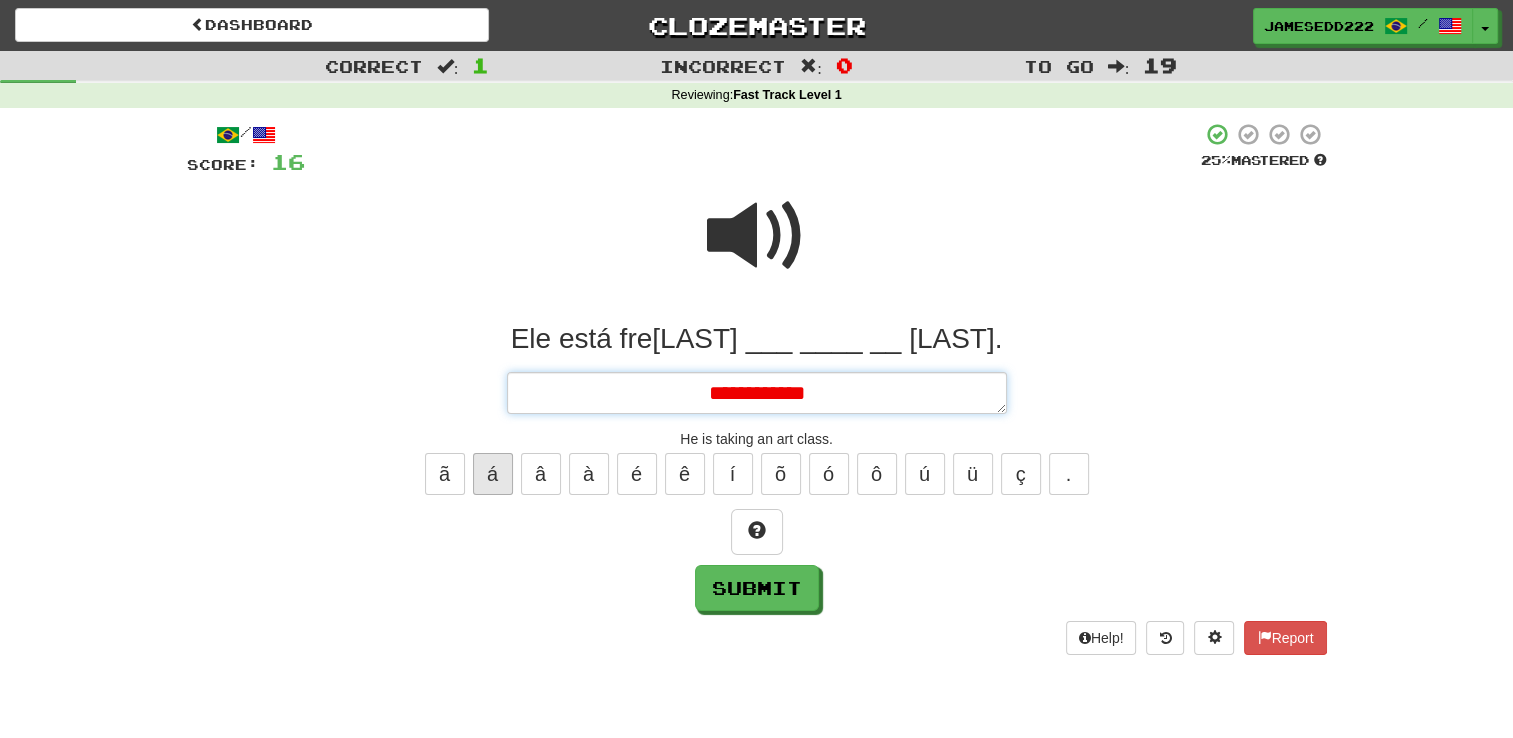 type on "*" 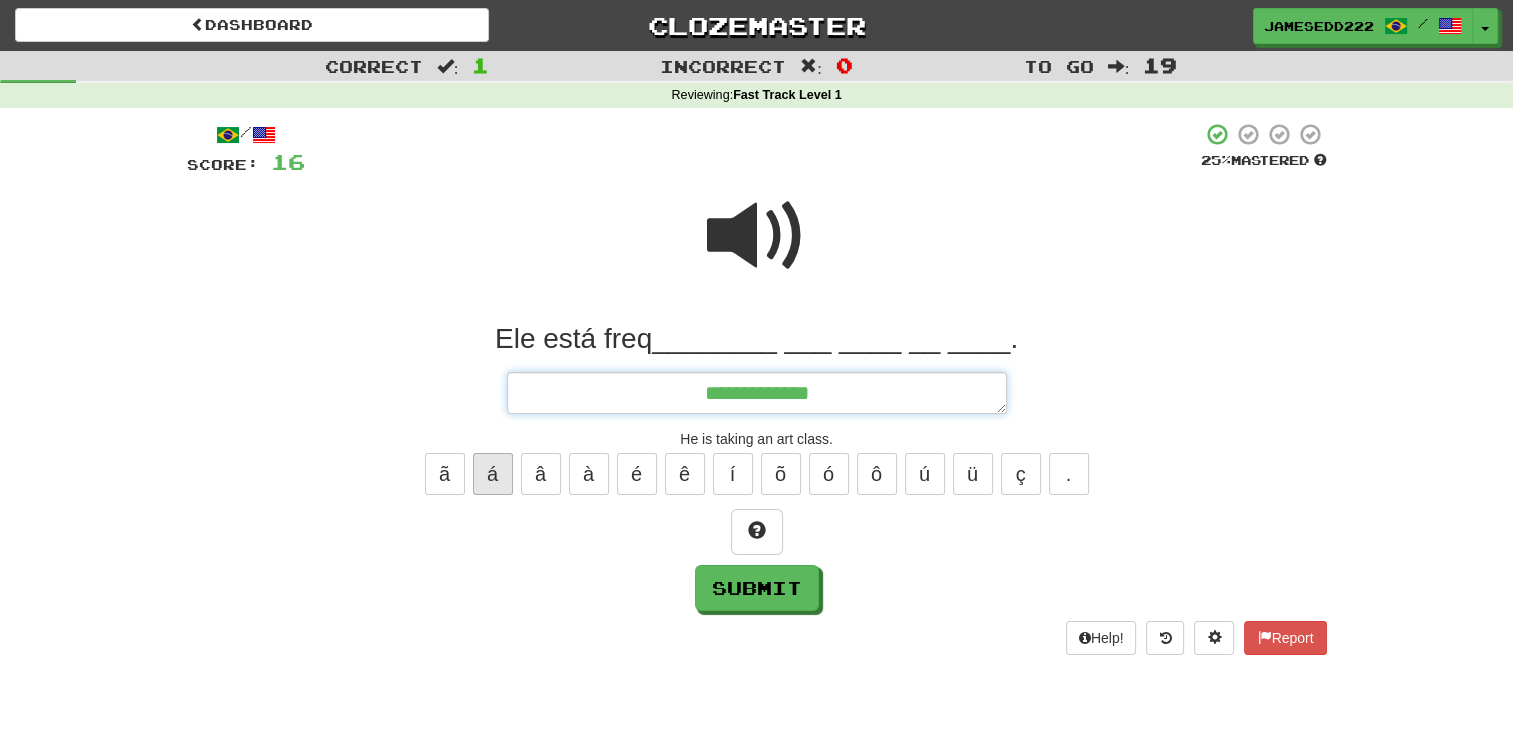 type on "*" 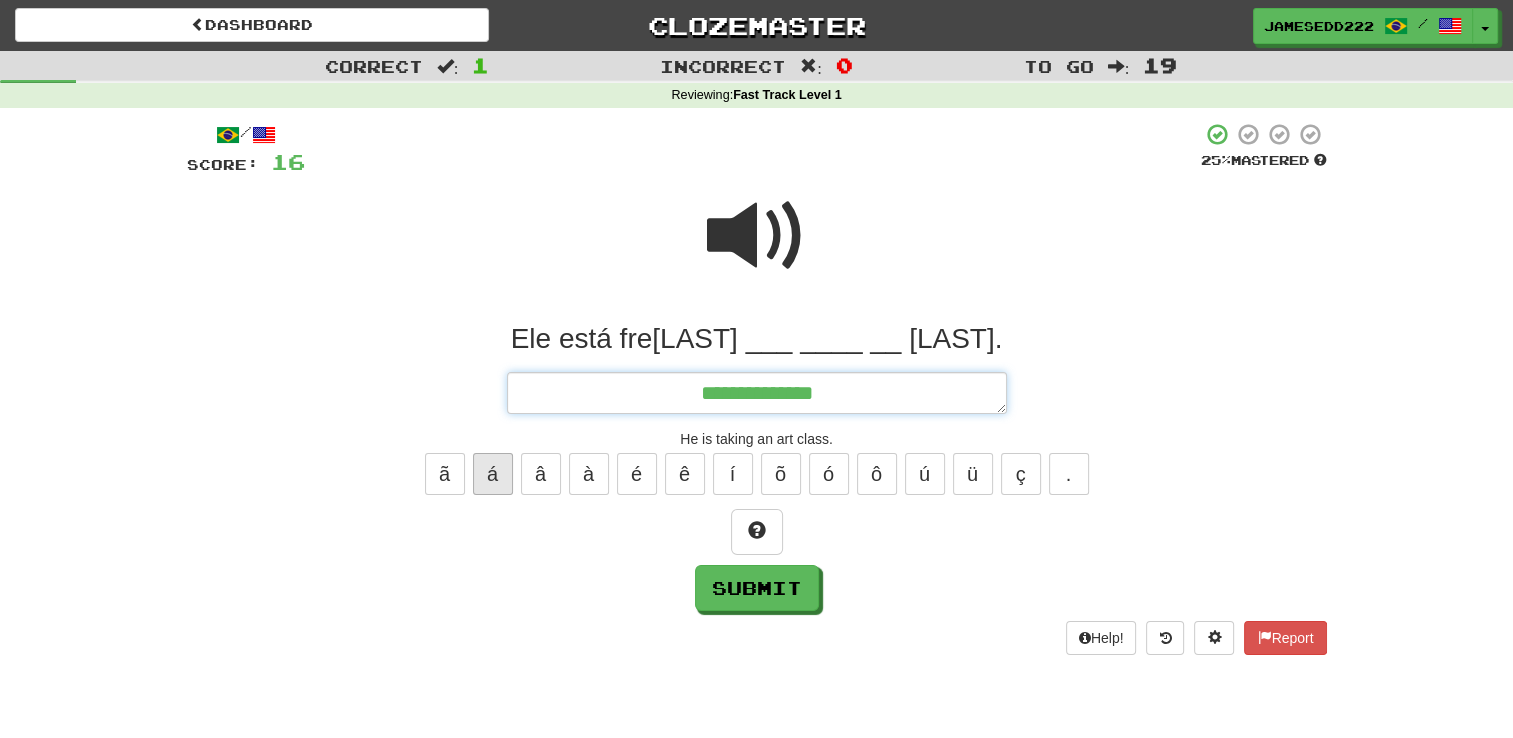 type on "*" 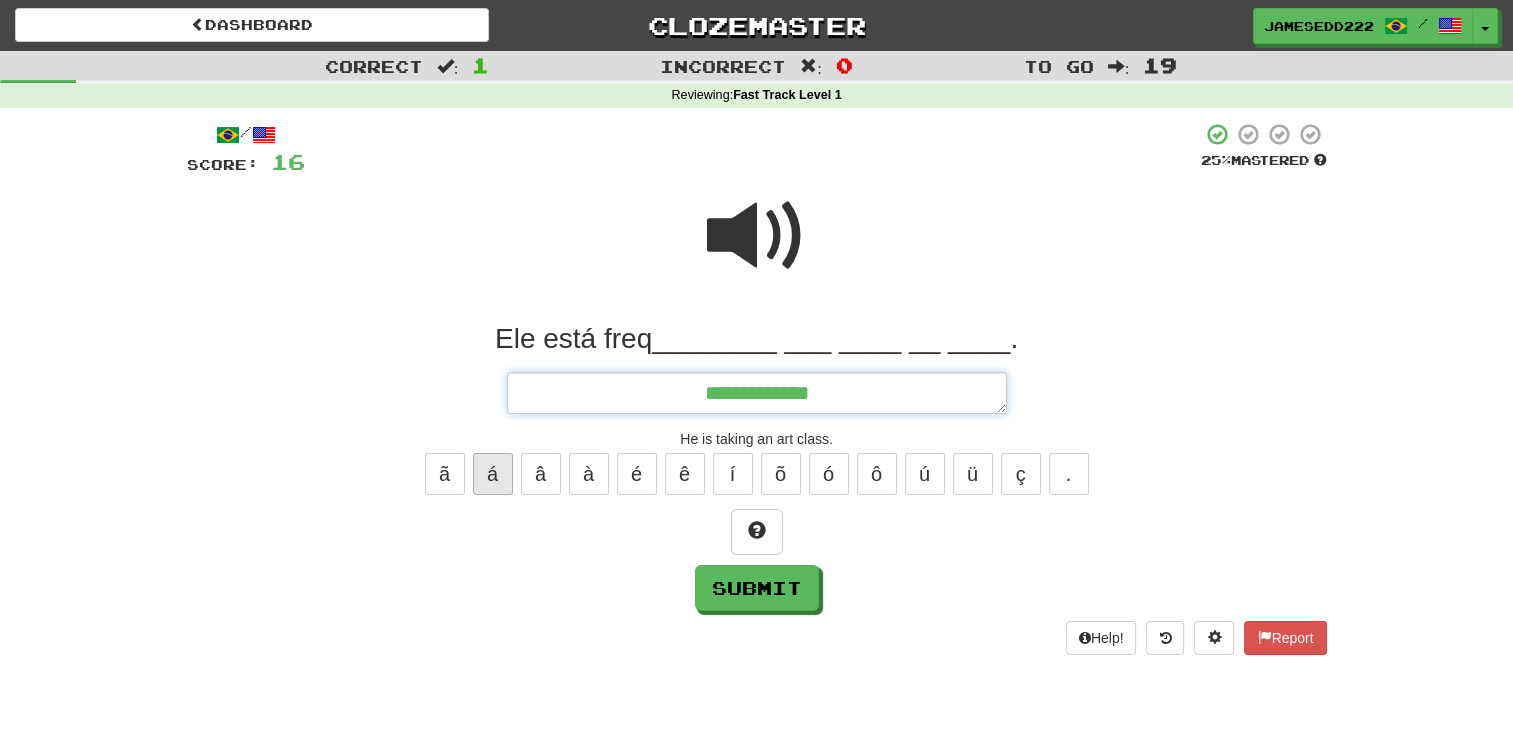 type on "*" 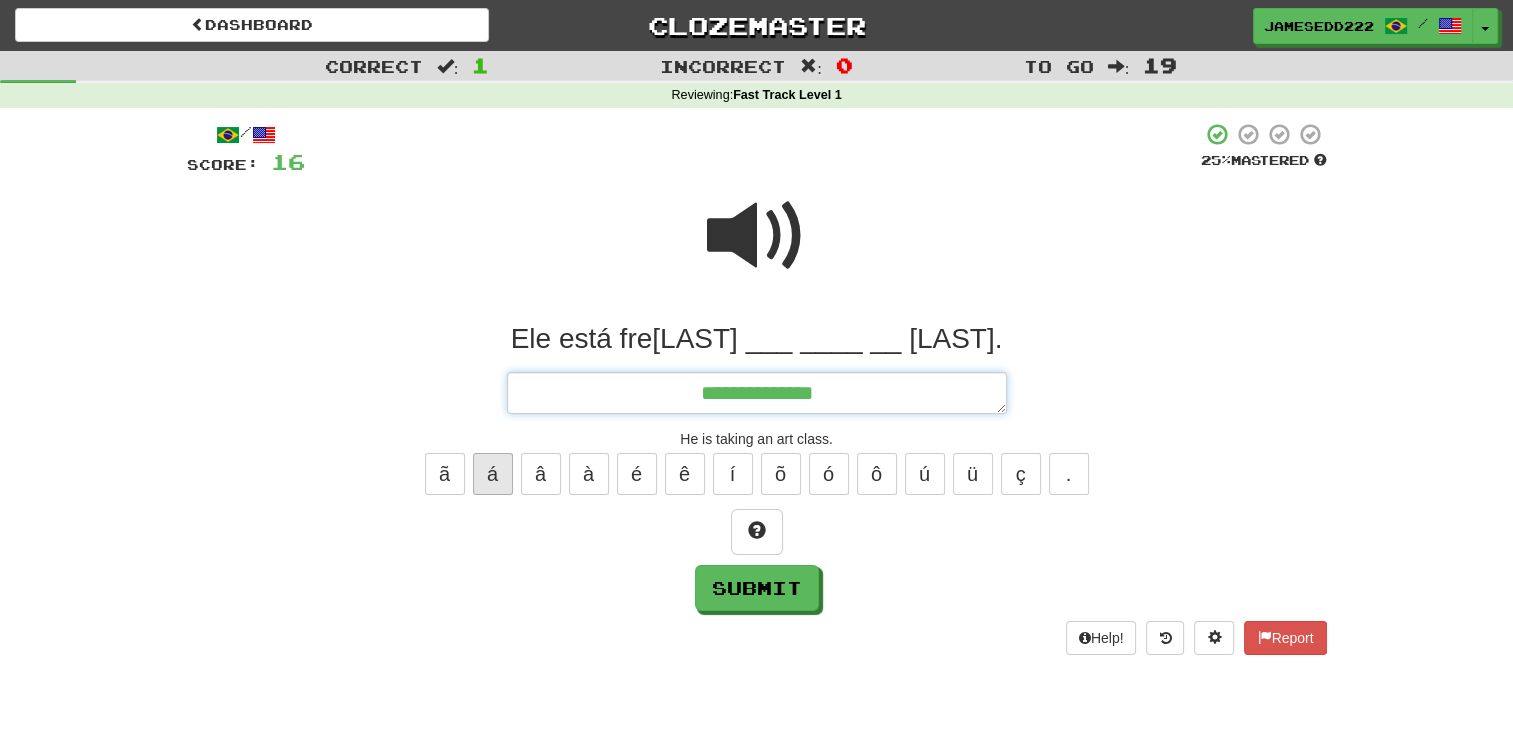type on "*" 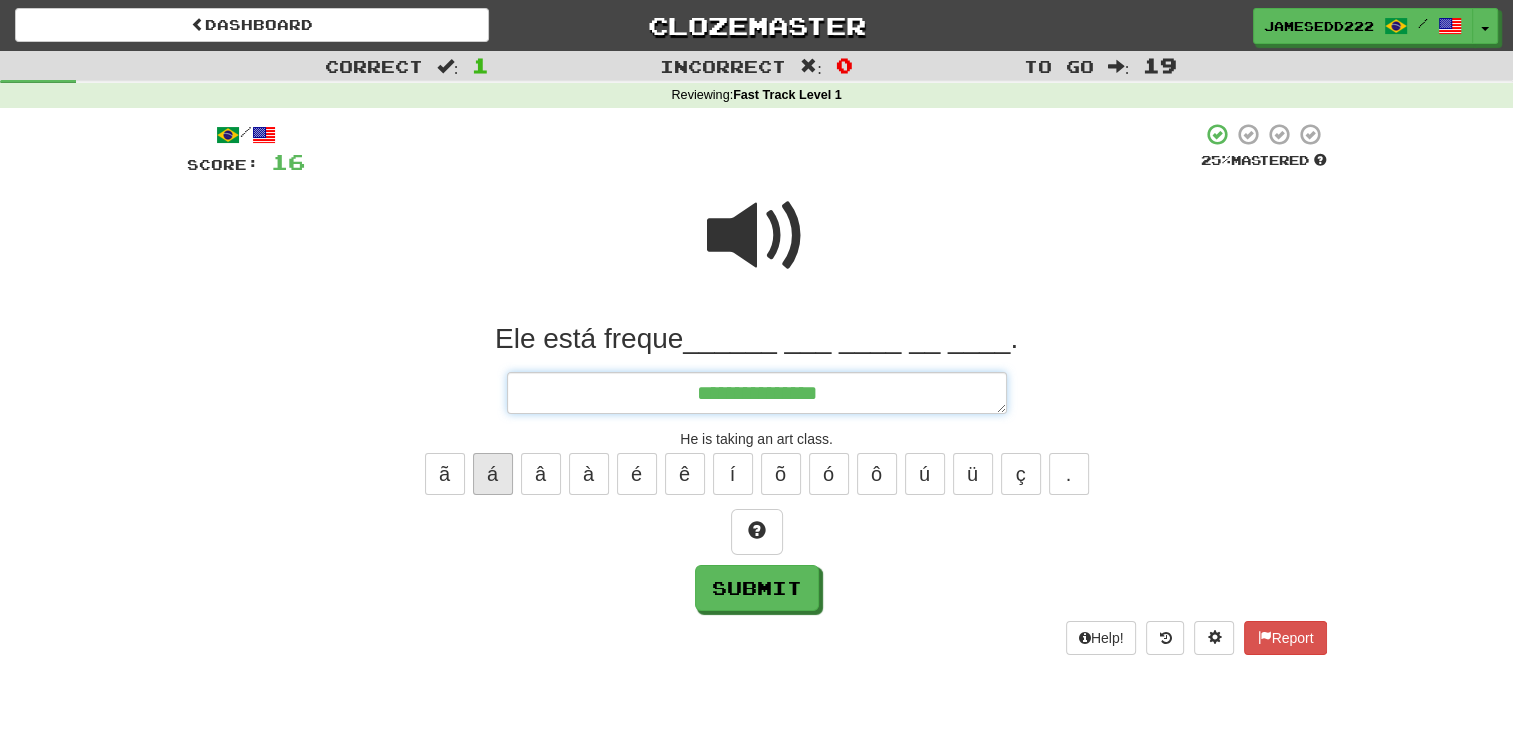 type on "*" 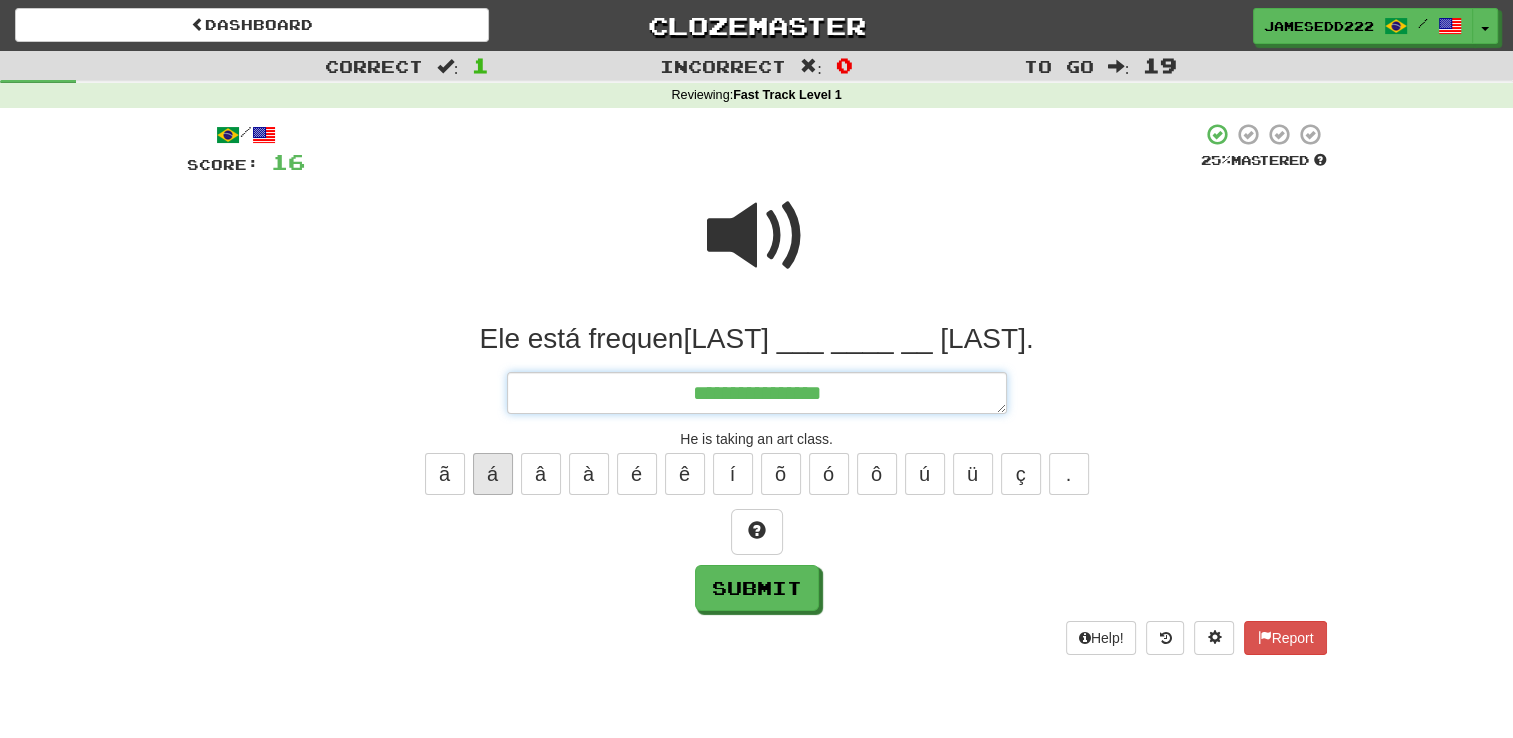 type on "*" 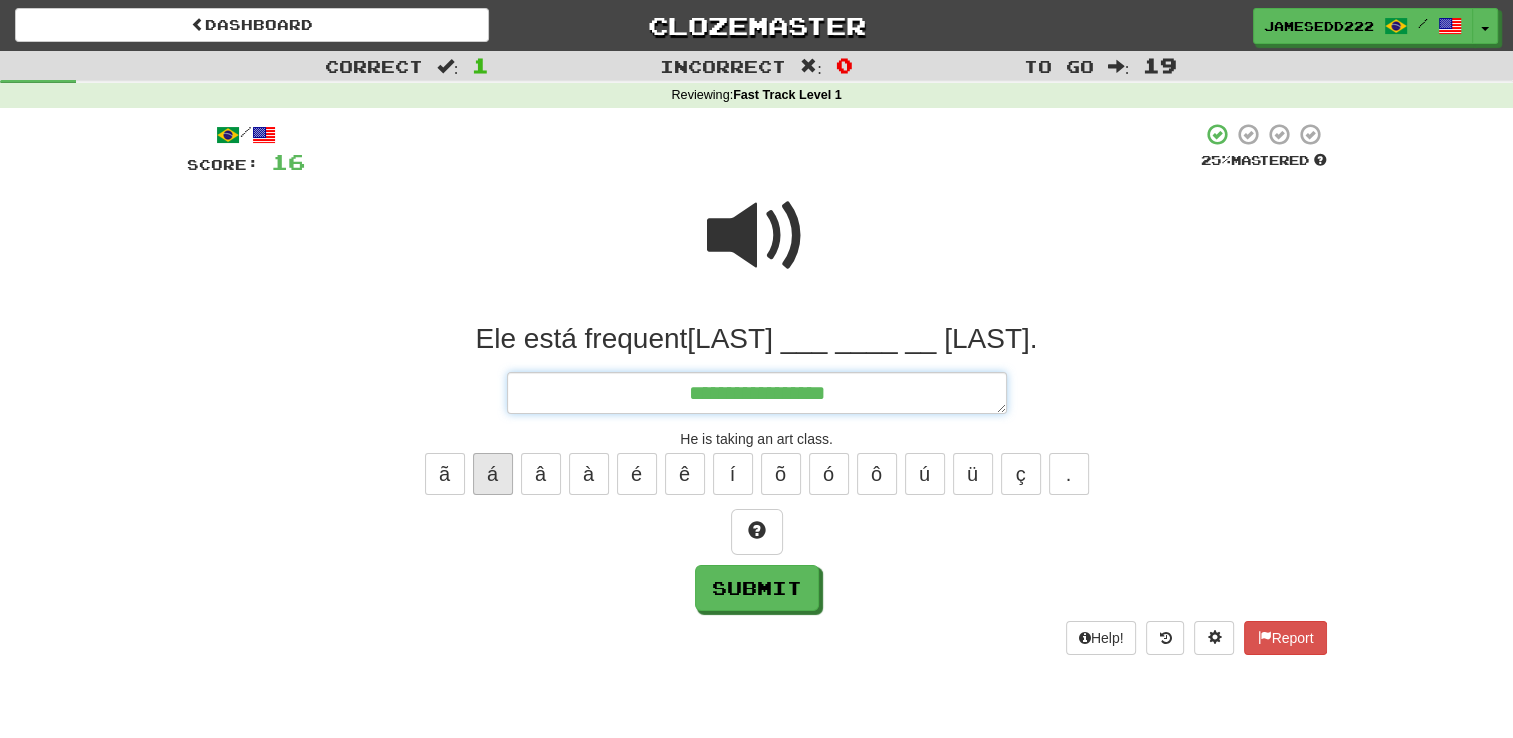 type on "*" 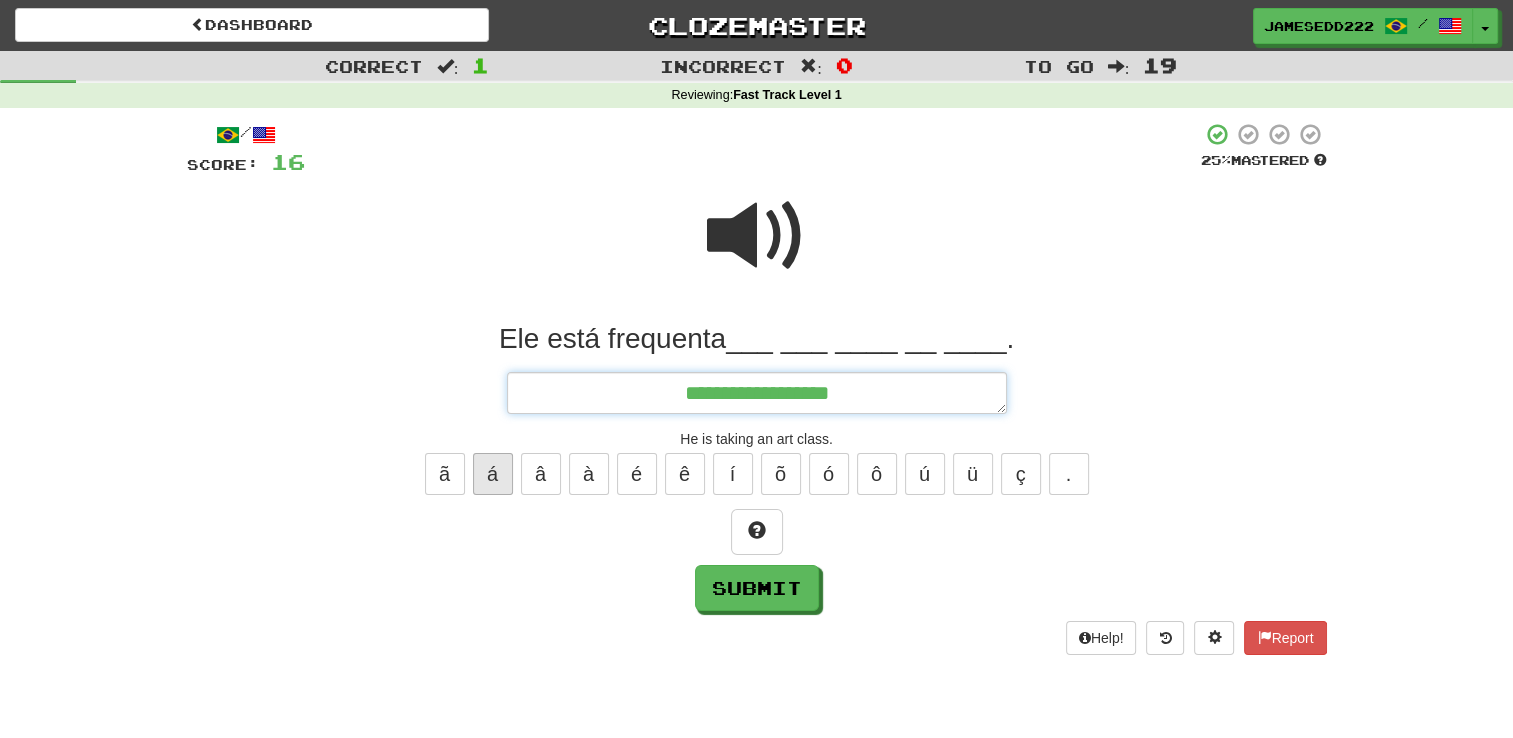 type on "*" 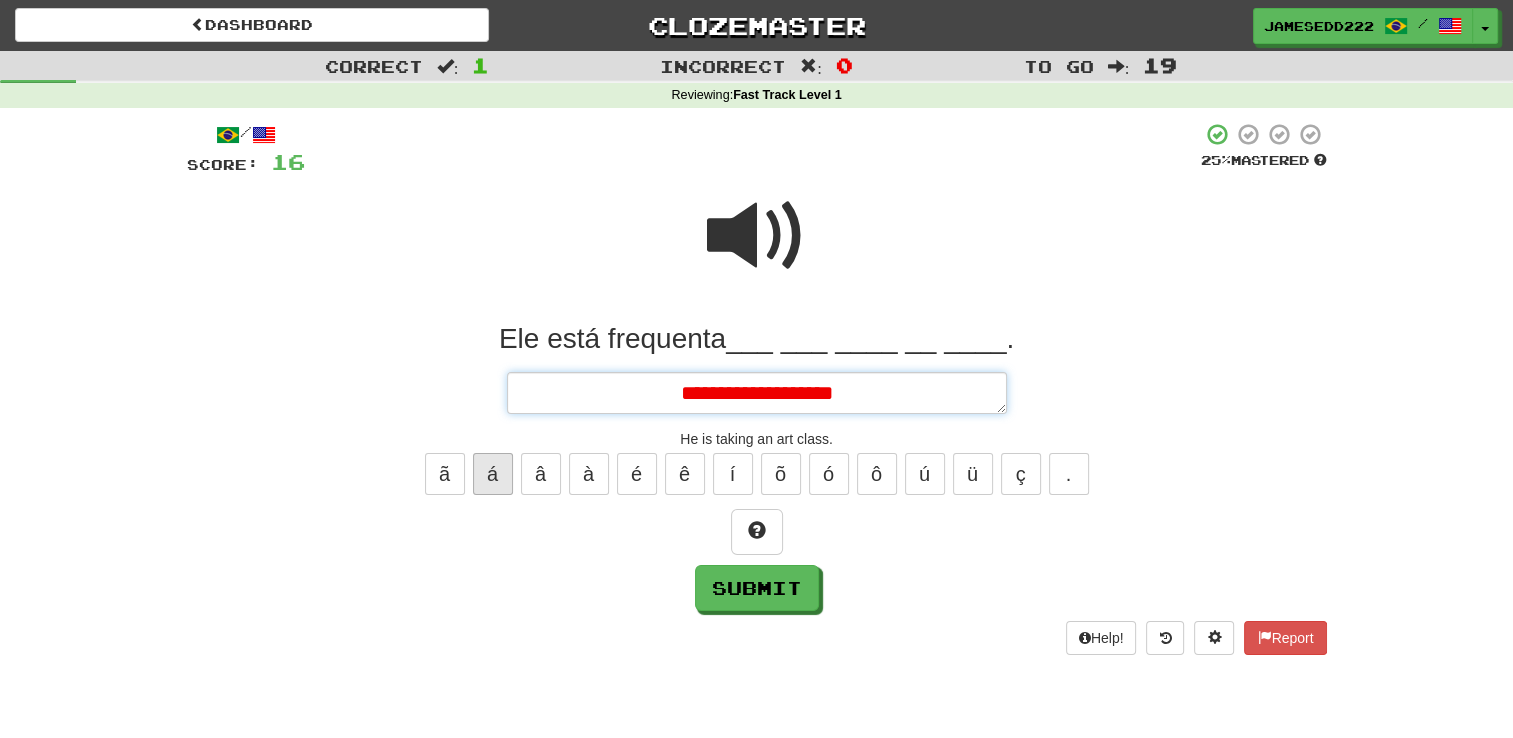 type on "*" 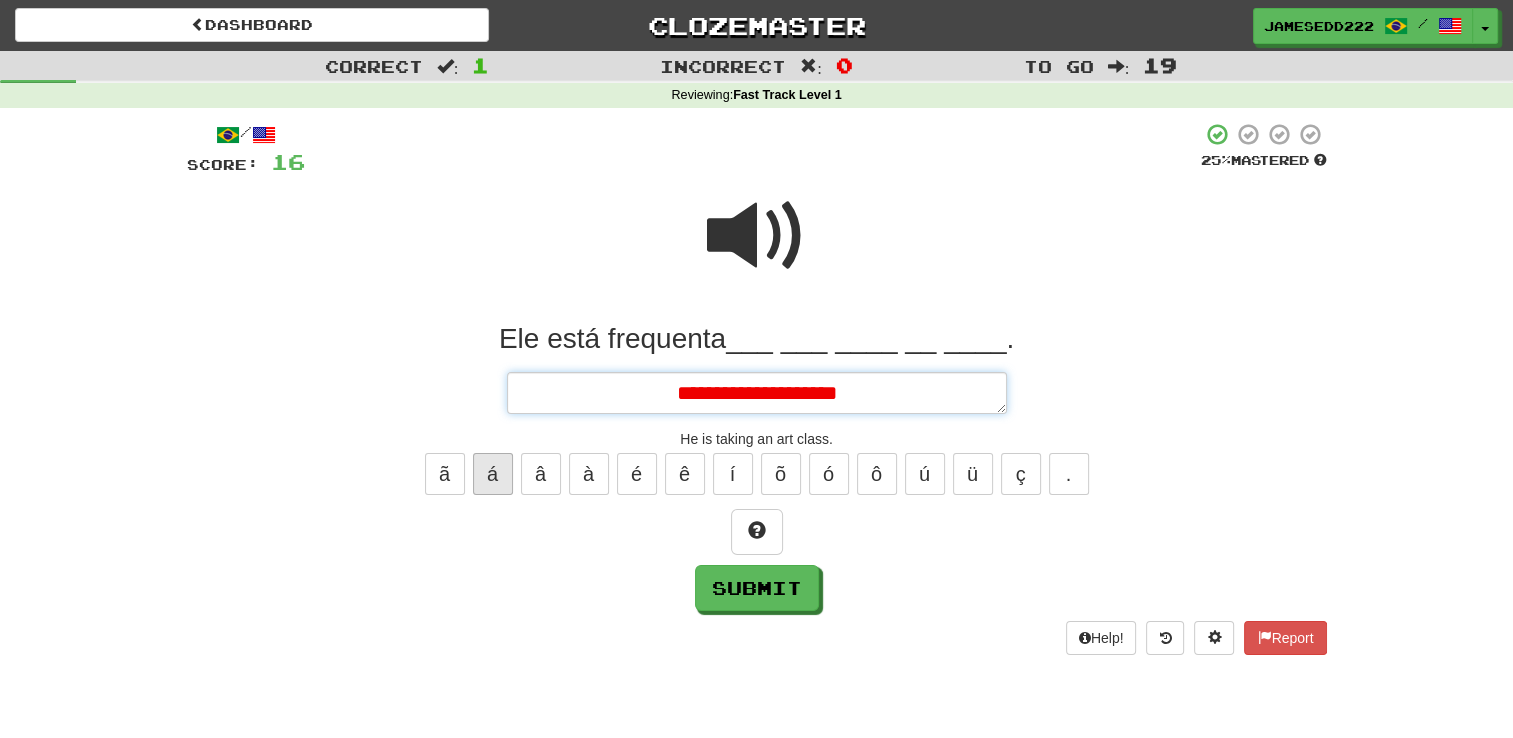 type on "*" 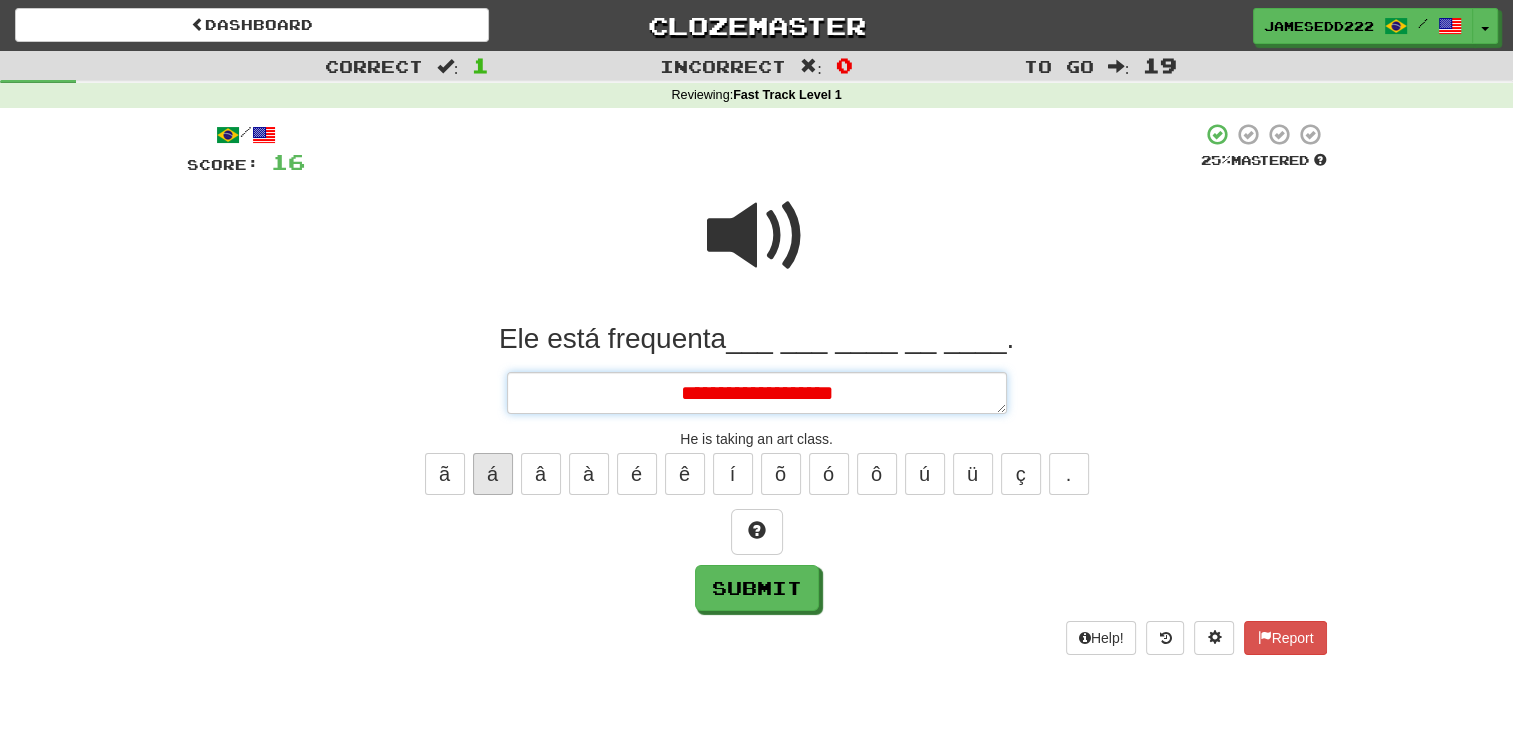 type on "*" 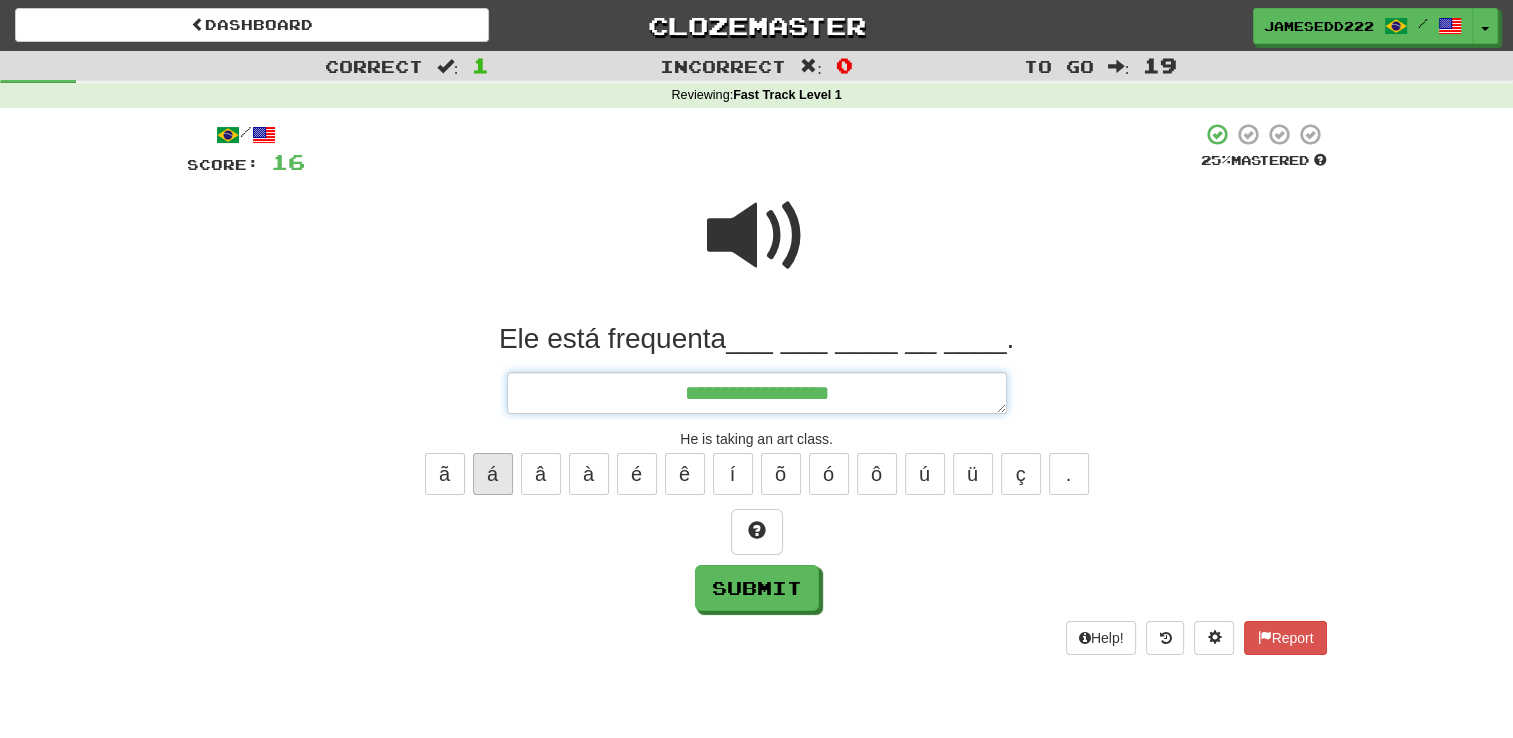 type on "*" 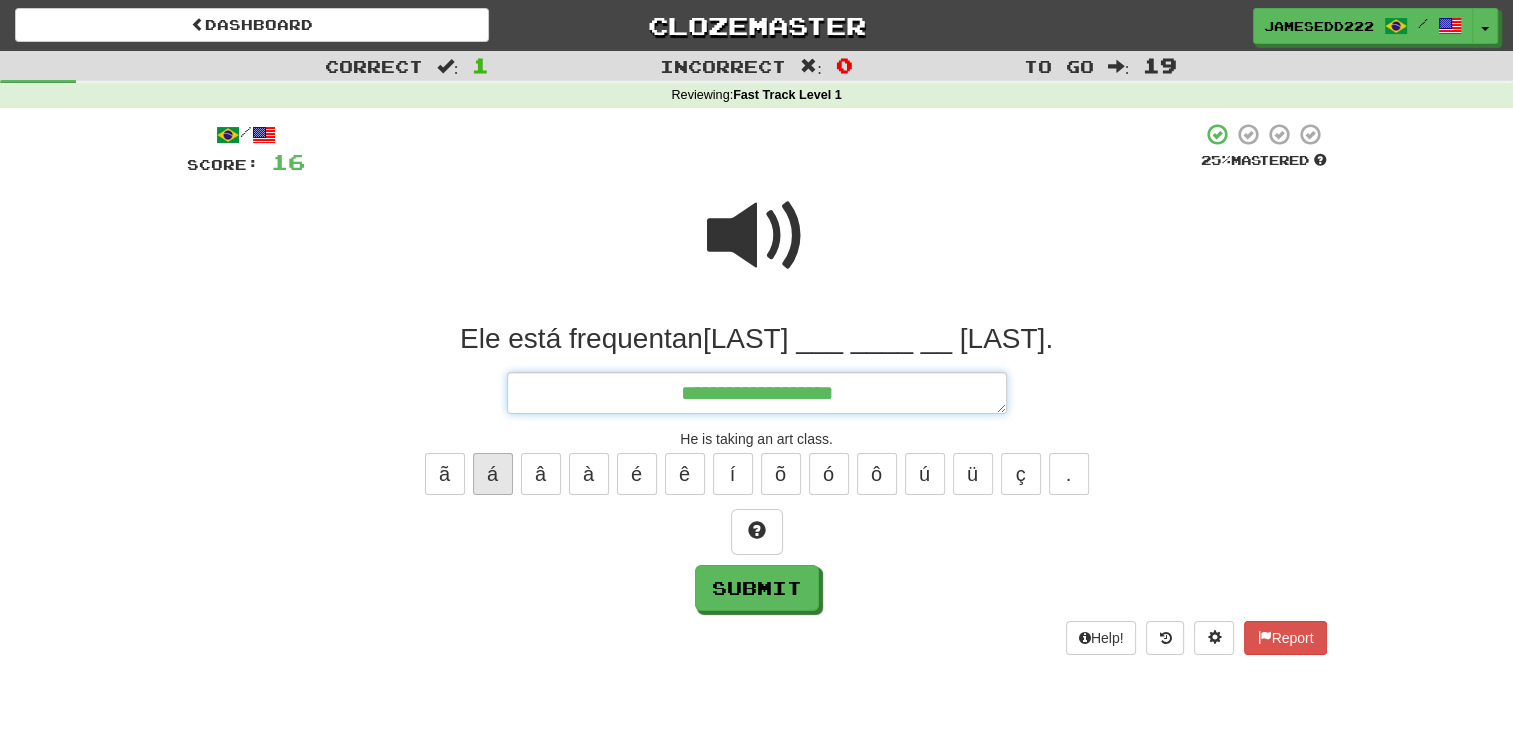 type on "*" 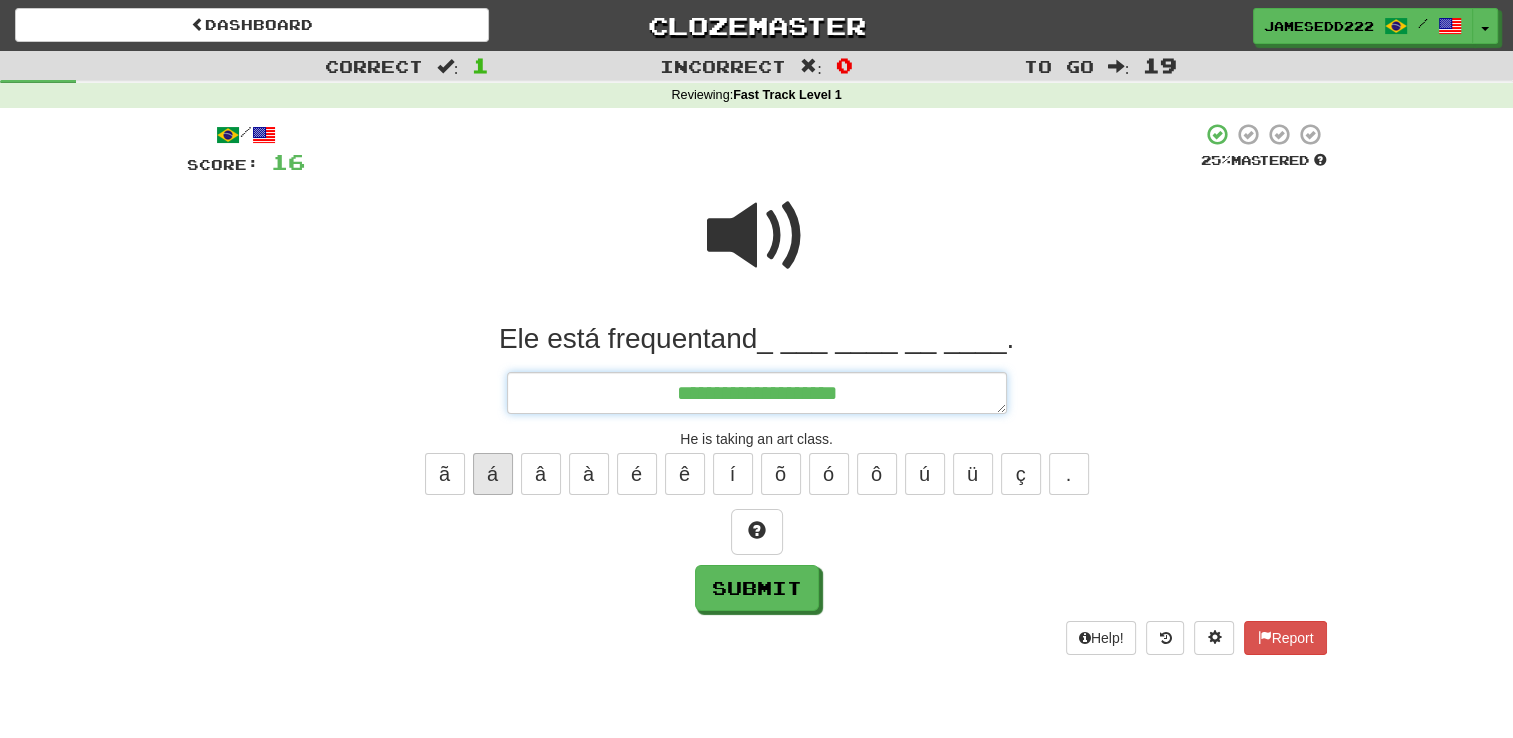 type on "*" 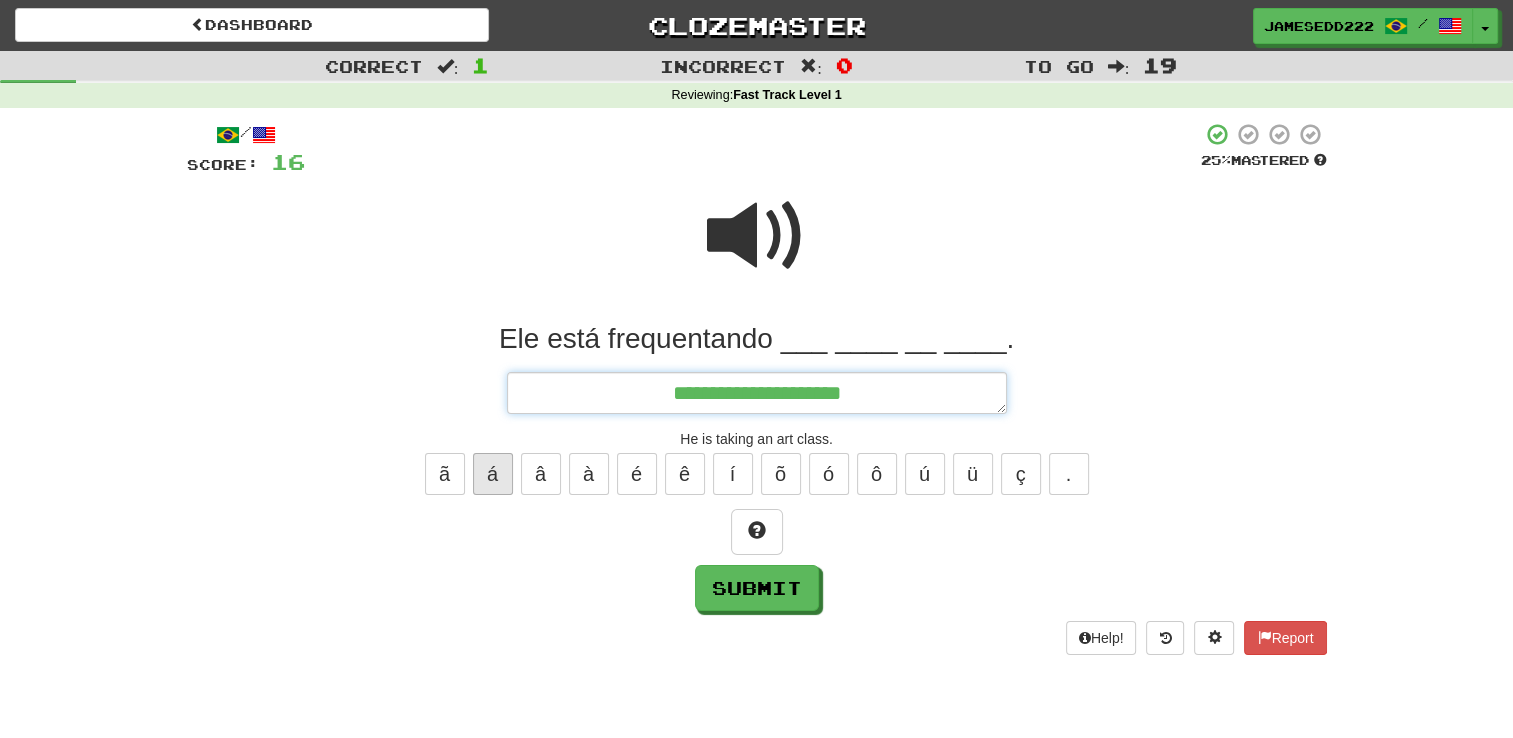 type on "*" 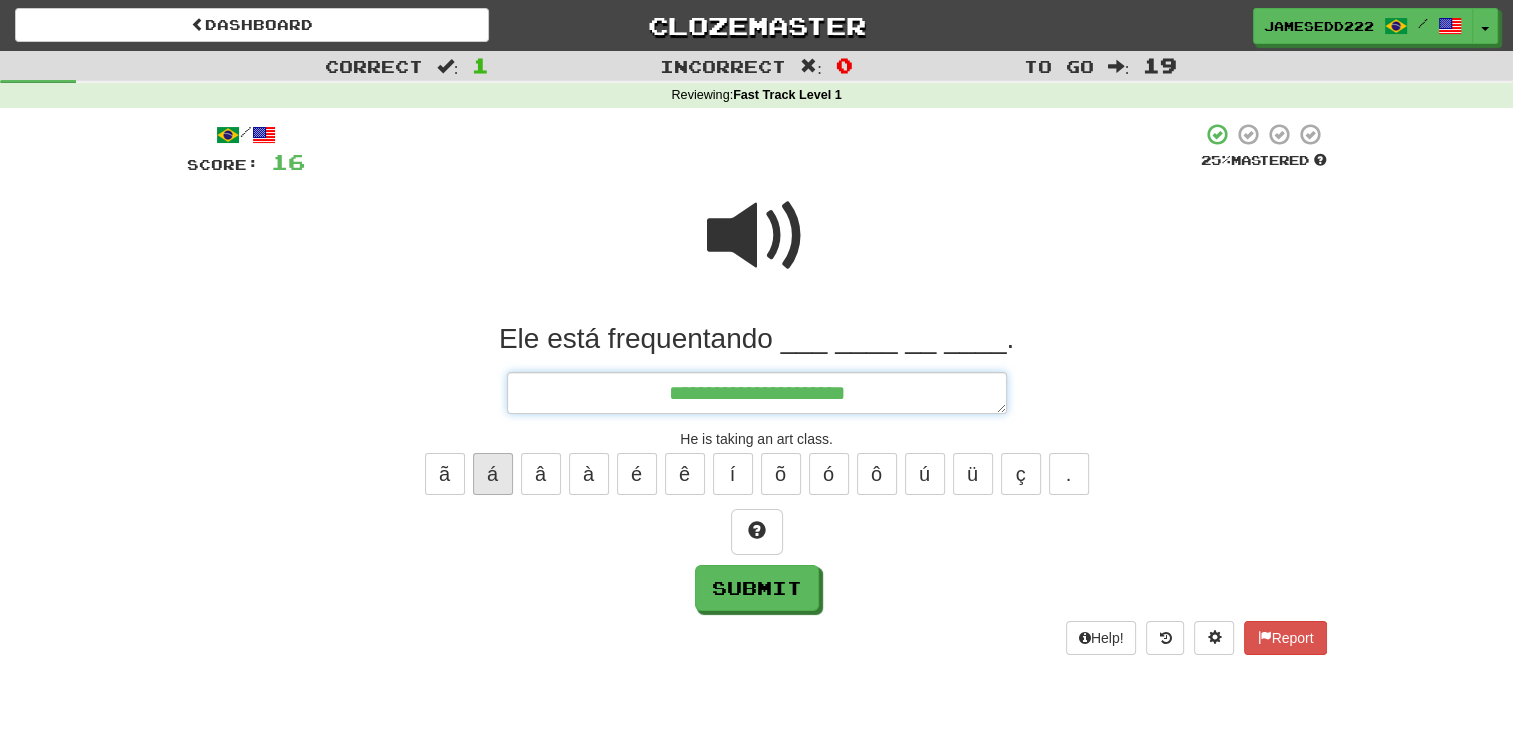 type on "*" 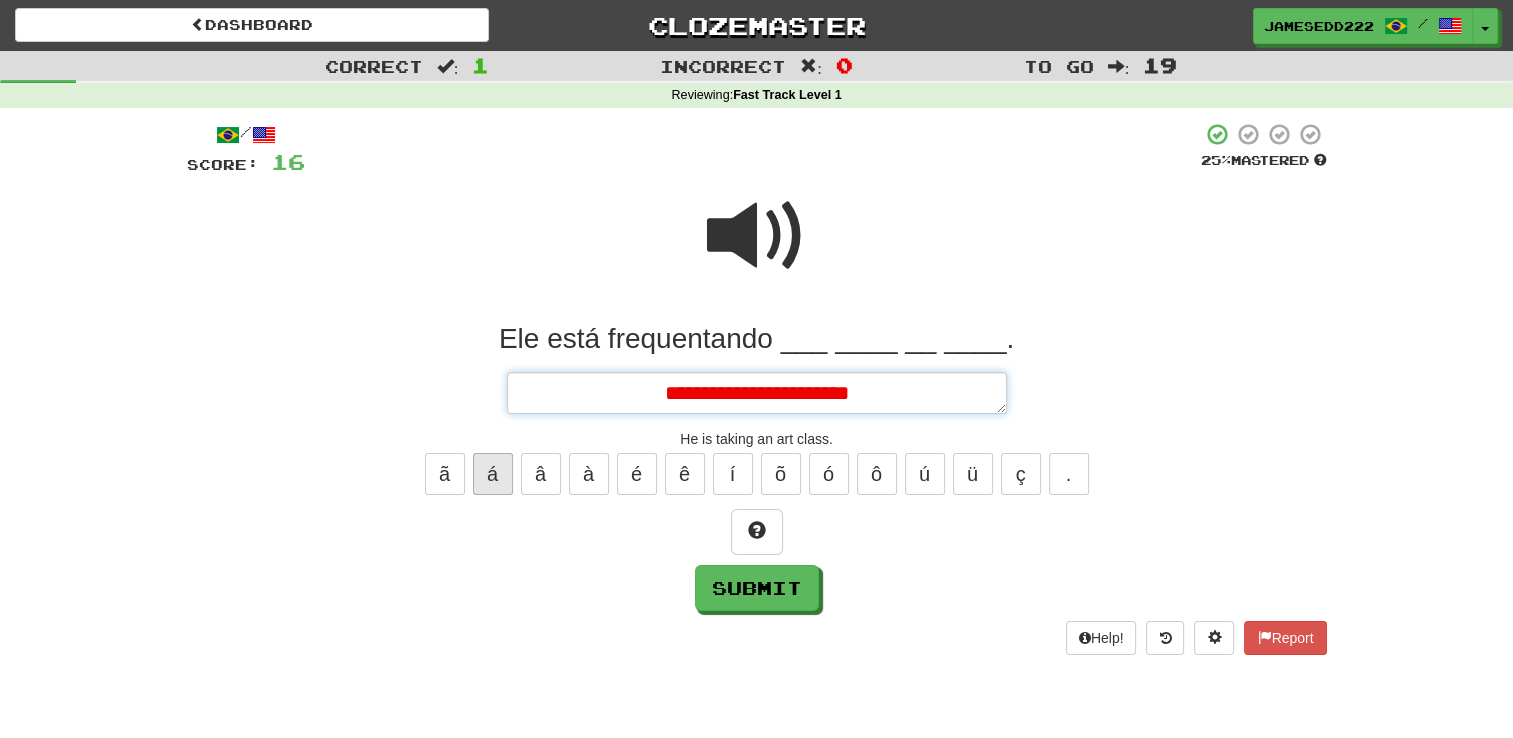 type on "*" 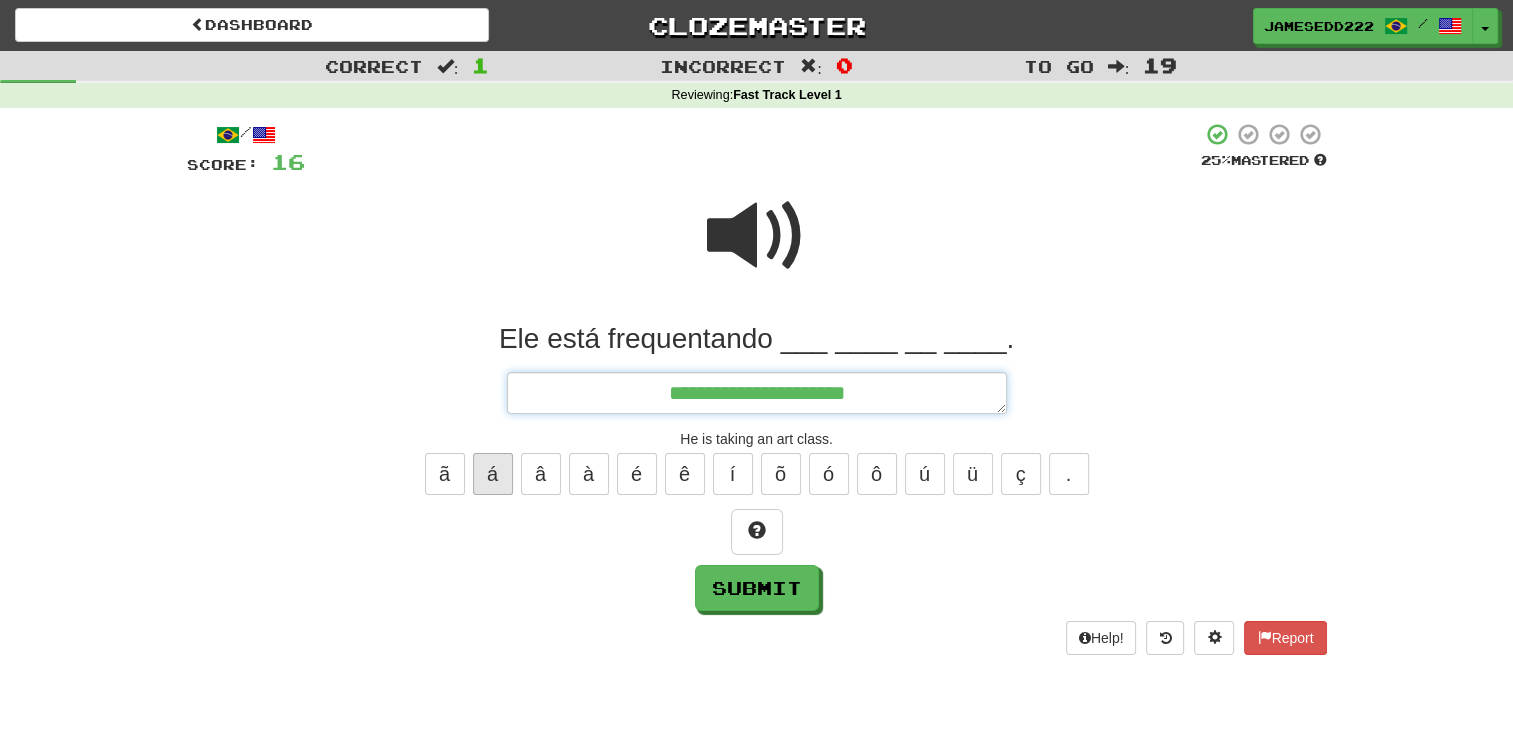 type on "*" 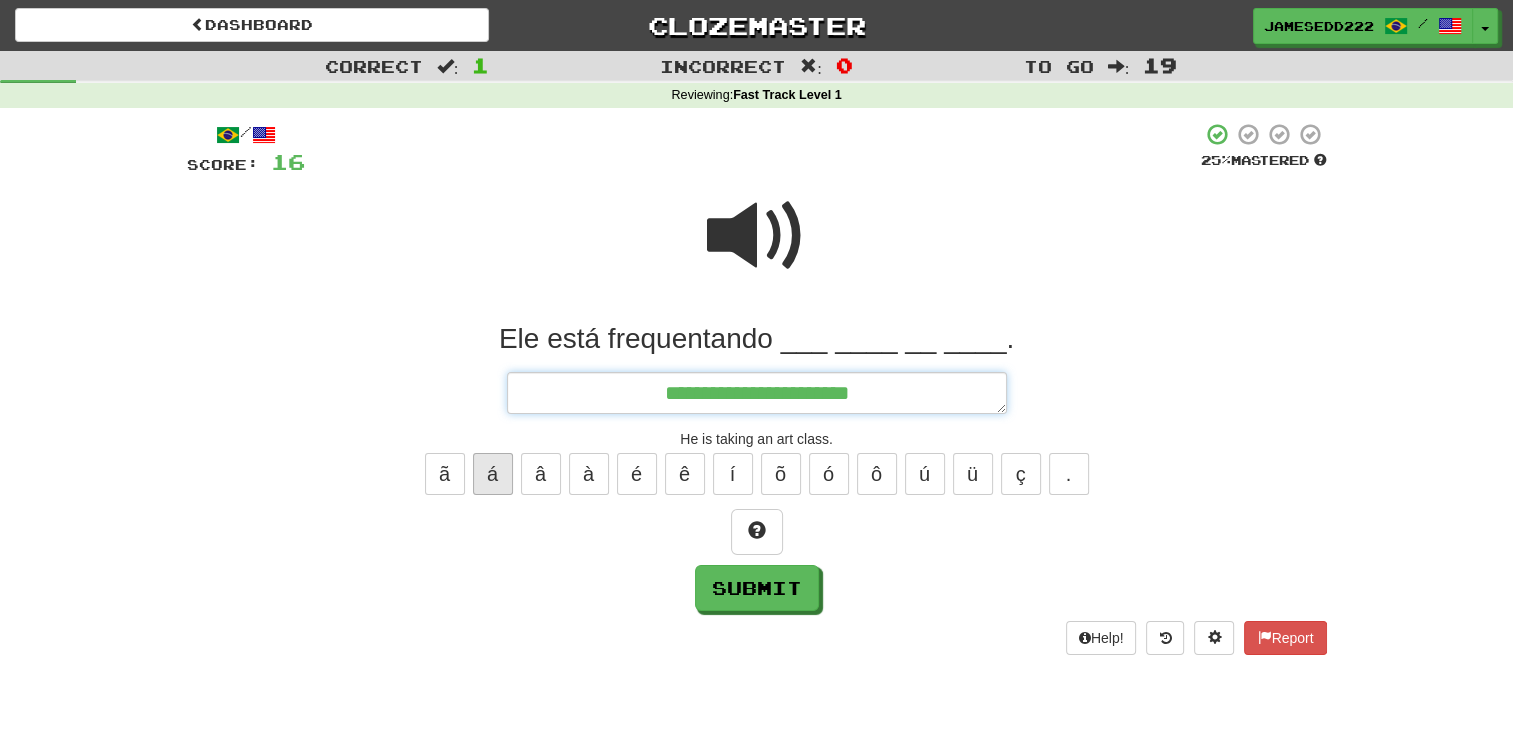 type on "*" 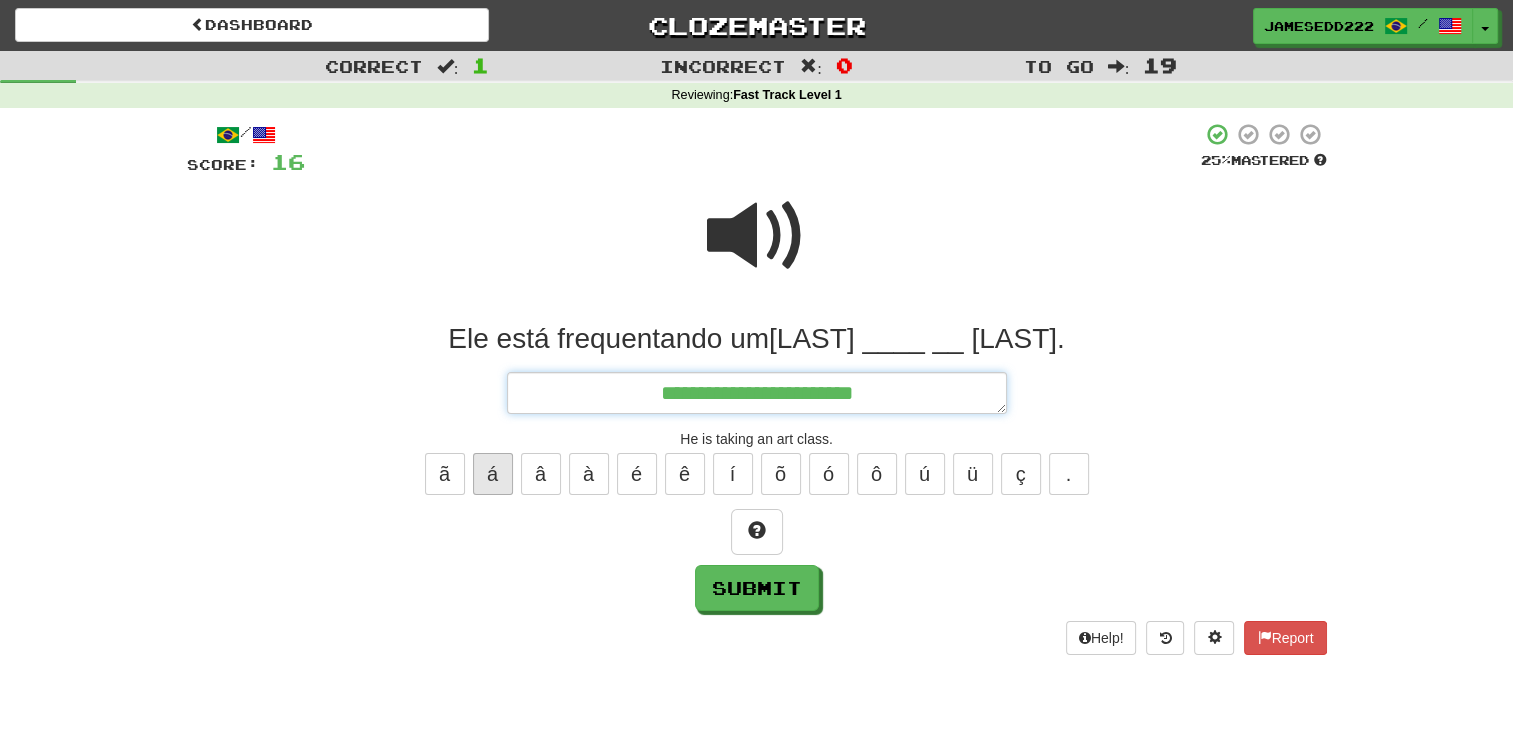 type on "*" 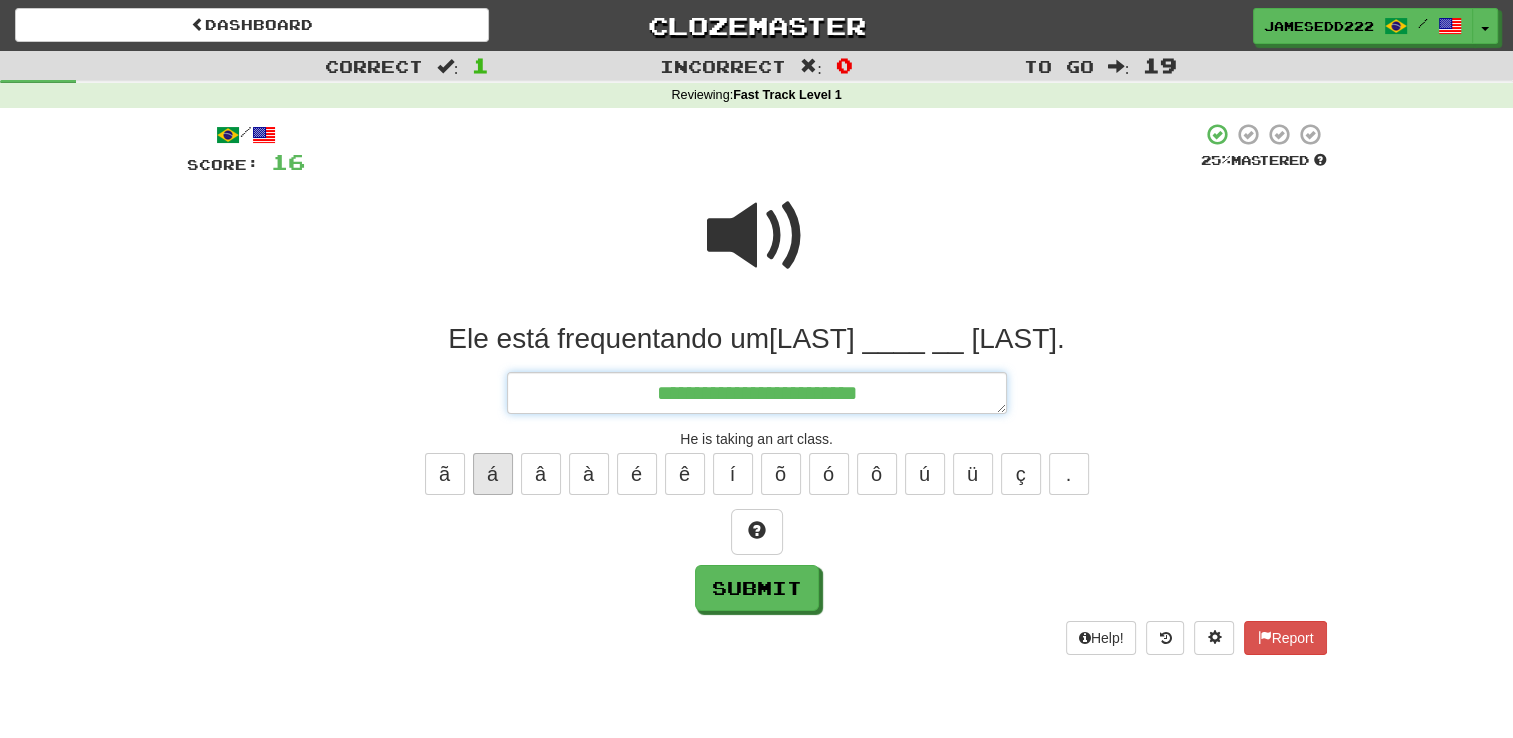 type on "*" 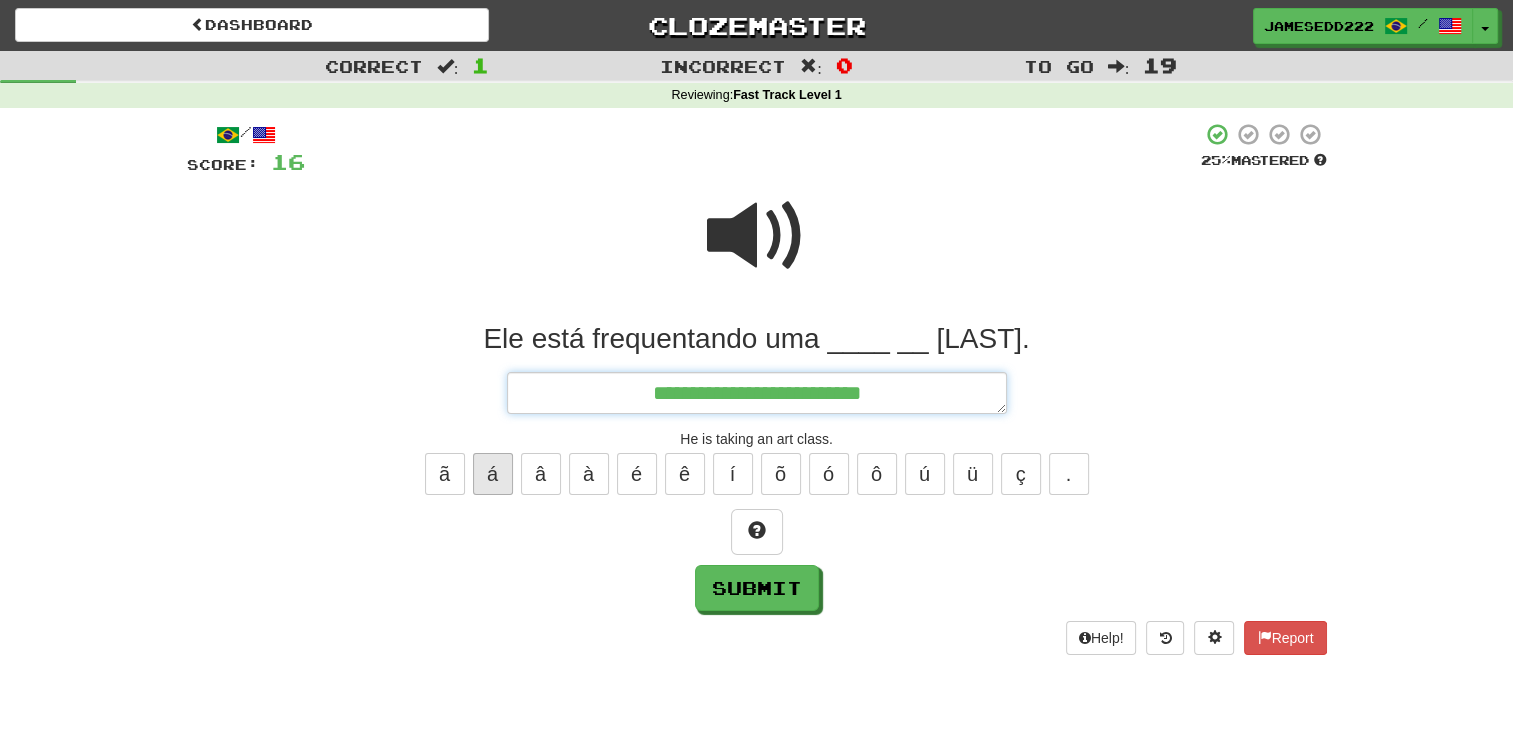 type on "*" 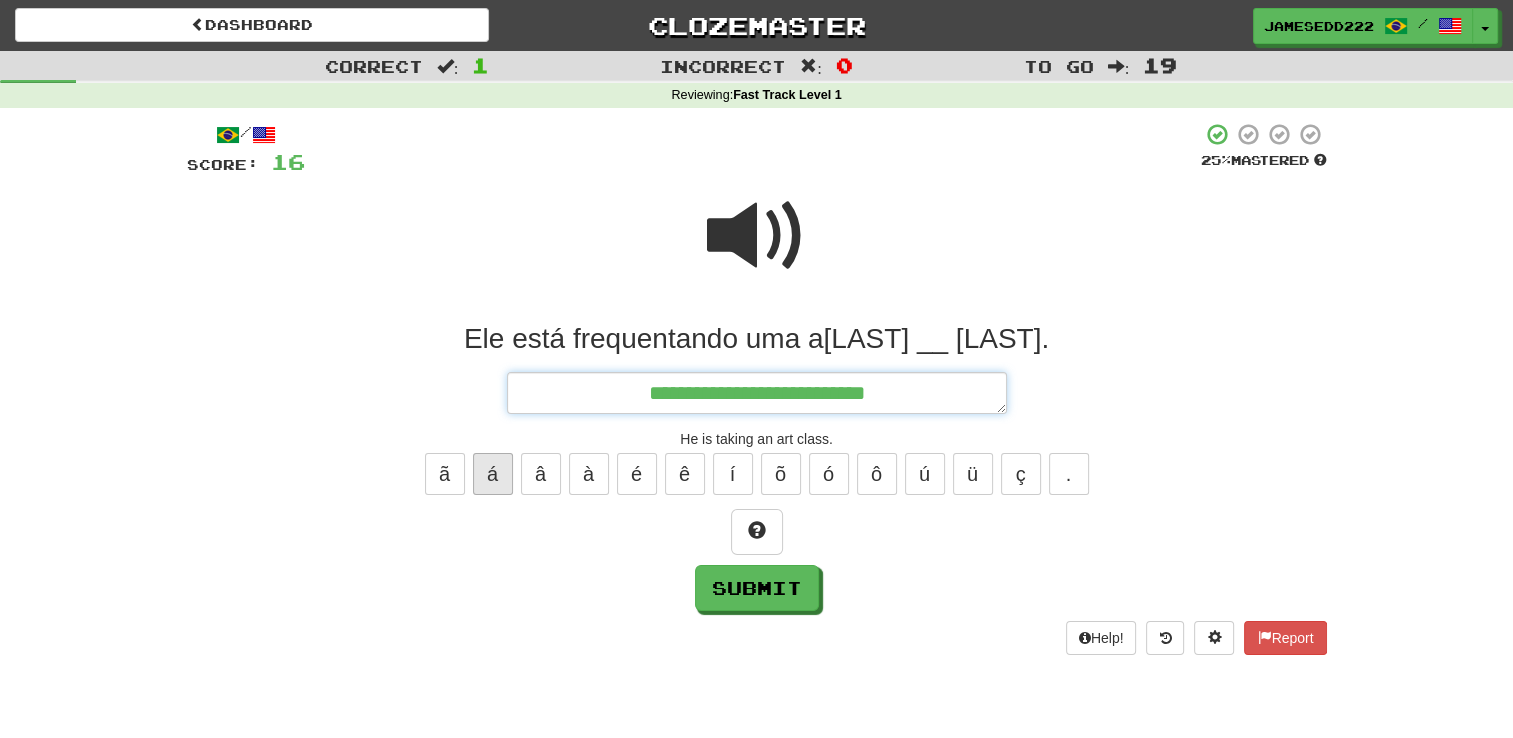 type on "*" 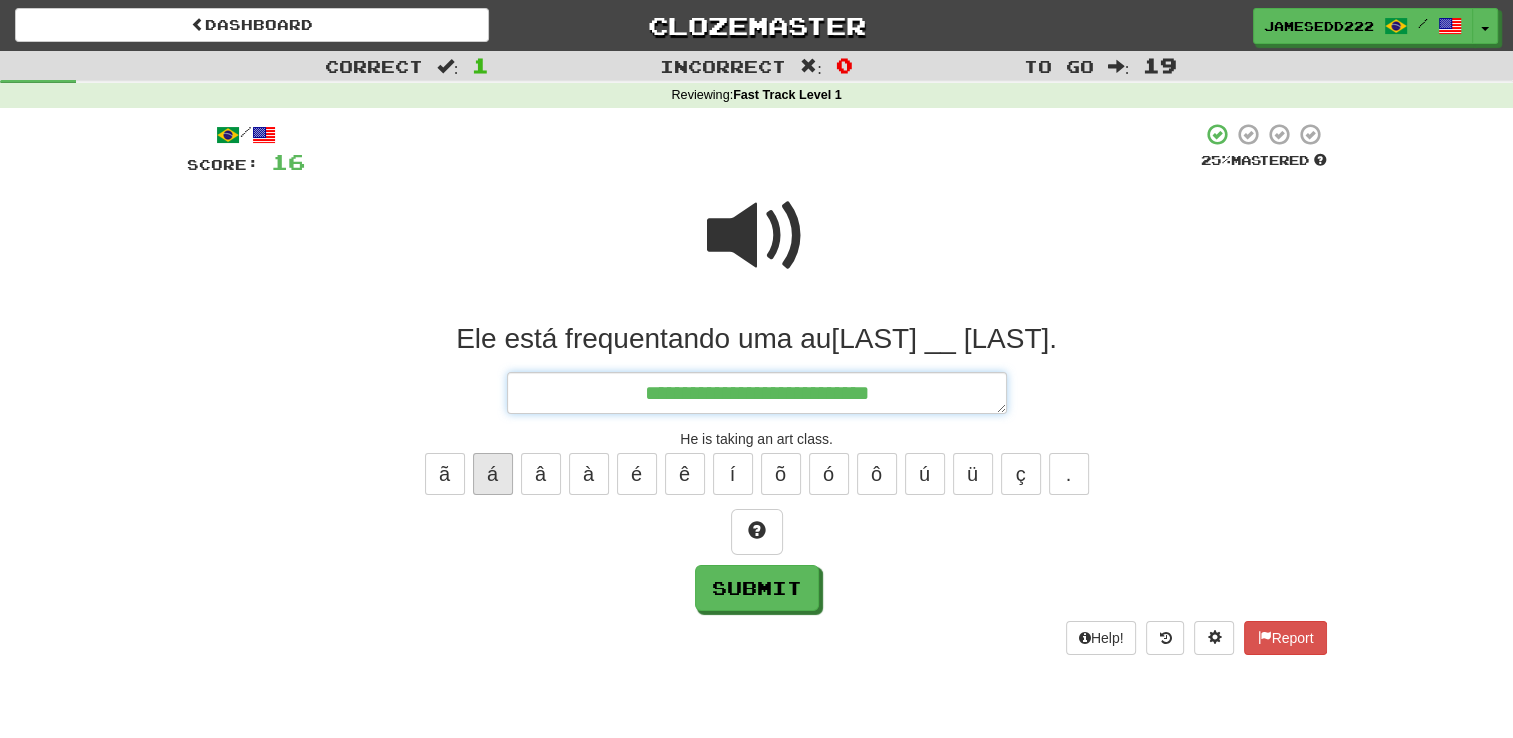 type on "*" 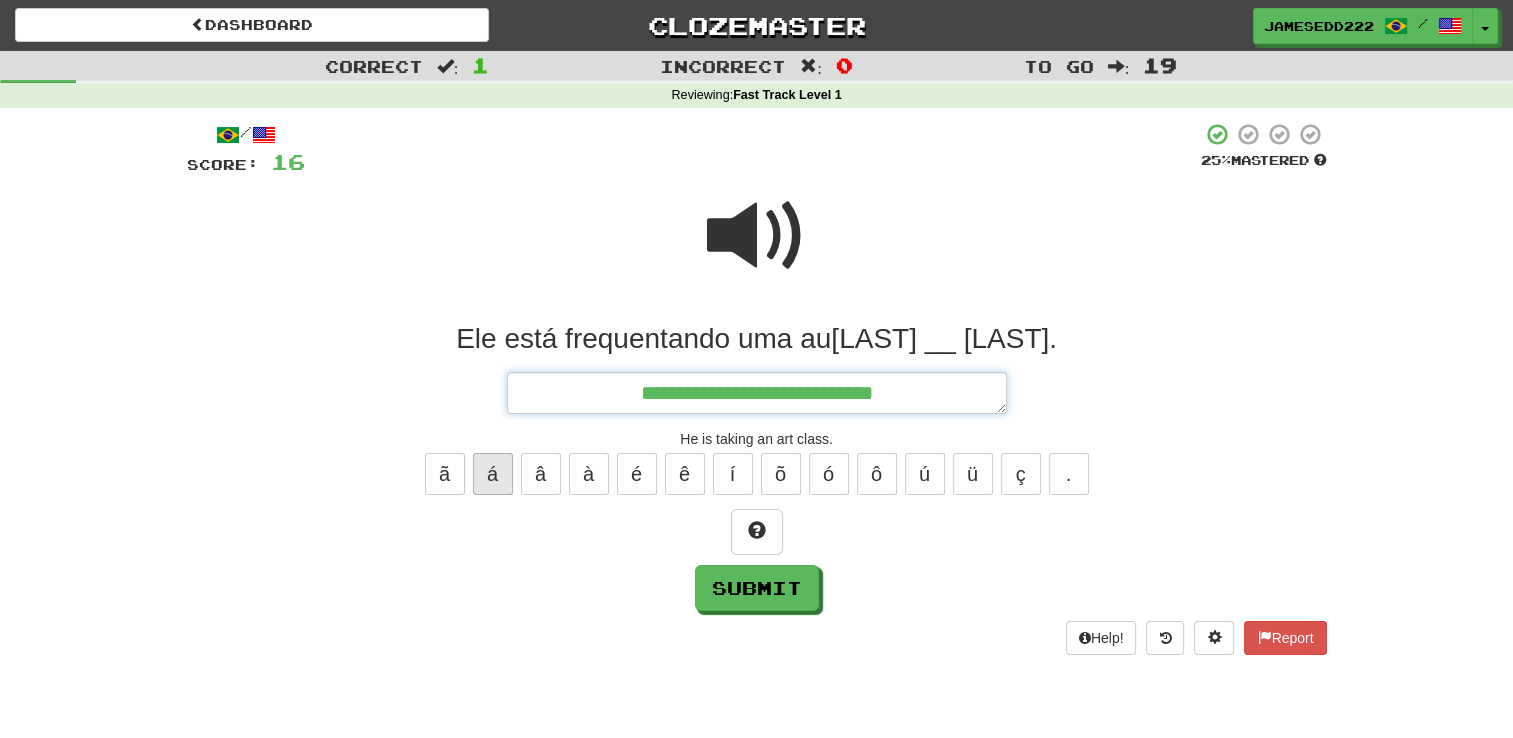 type on "*" 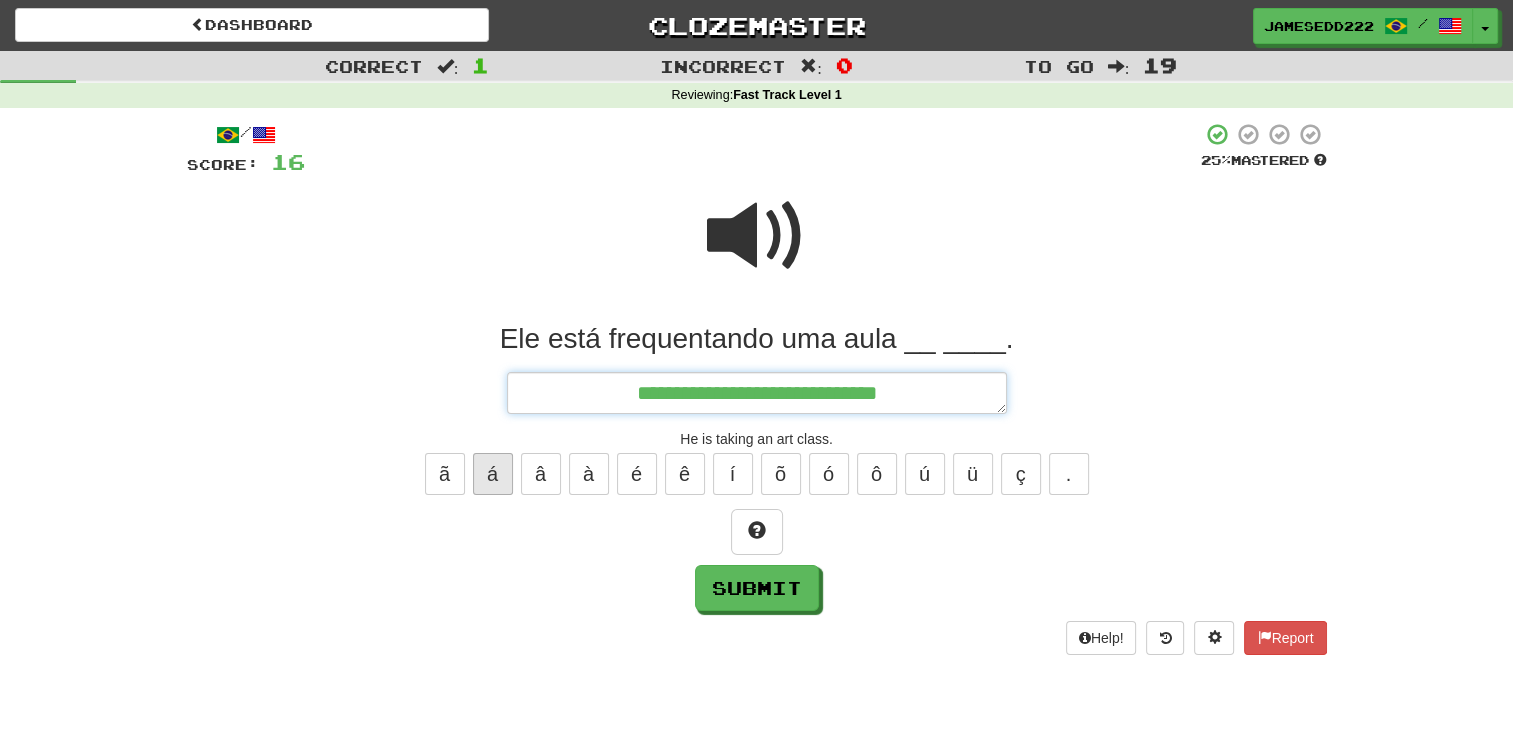 type on "*" 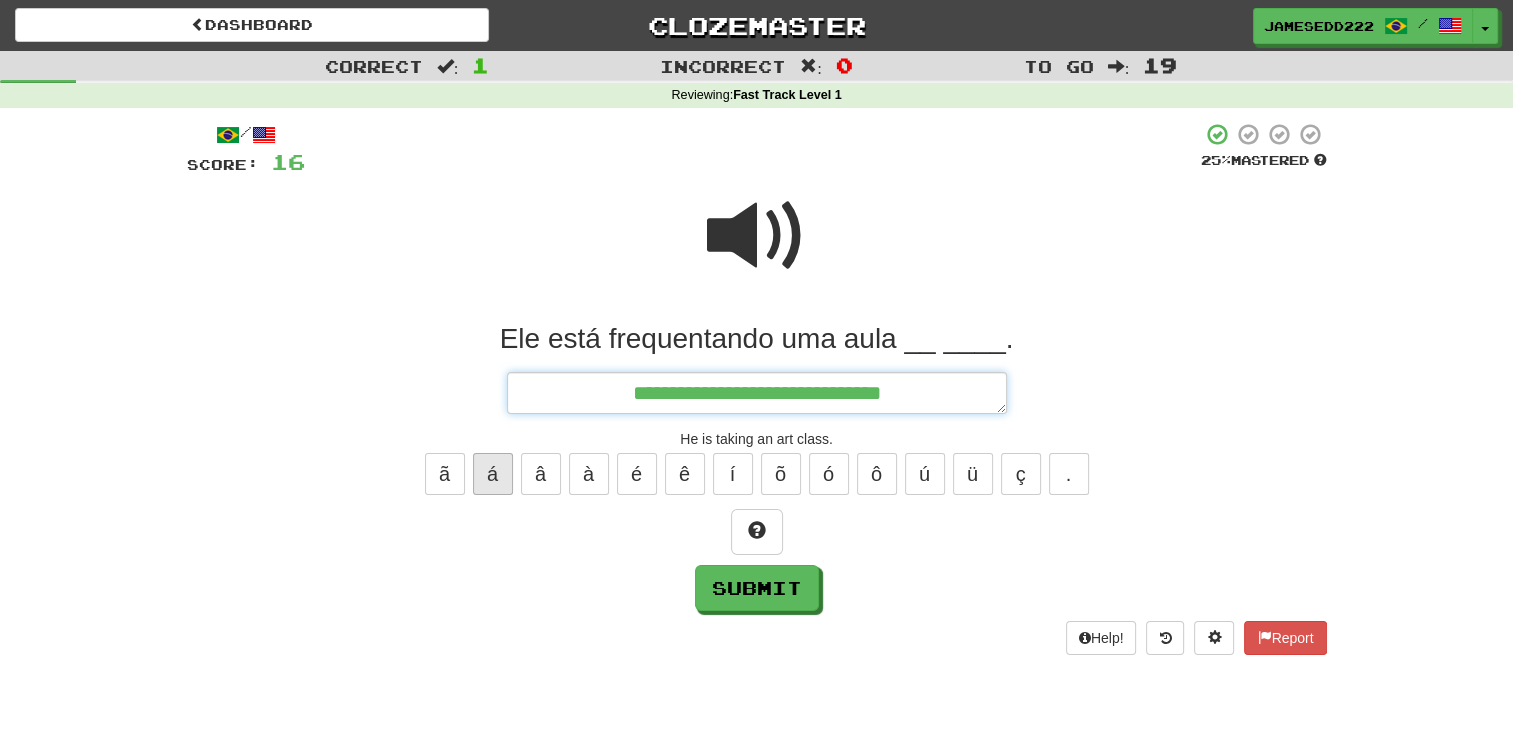 type on "*" 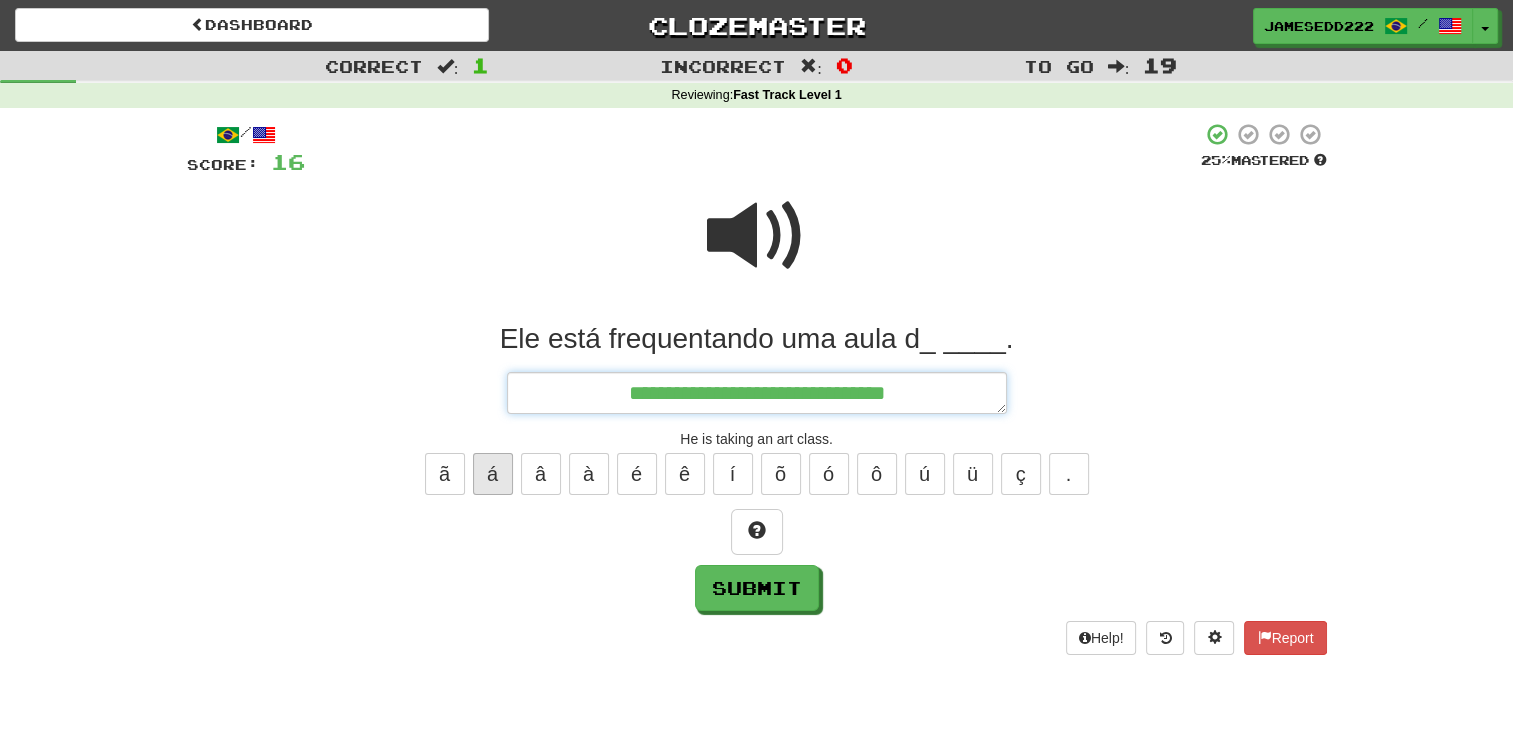 type on "*" 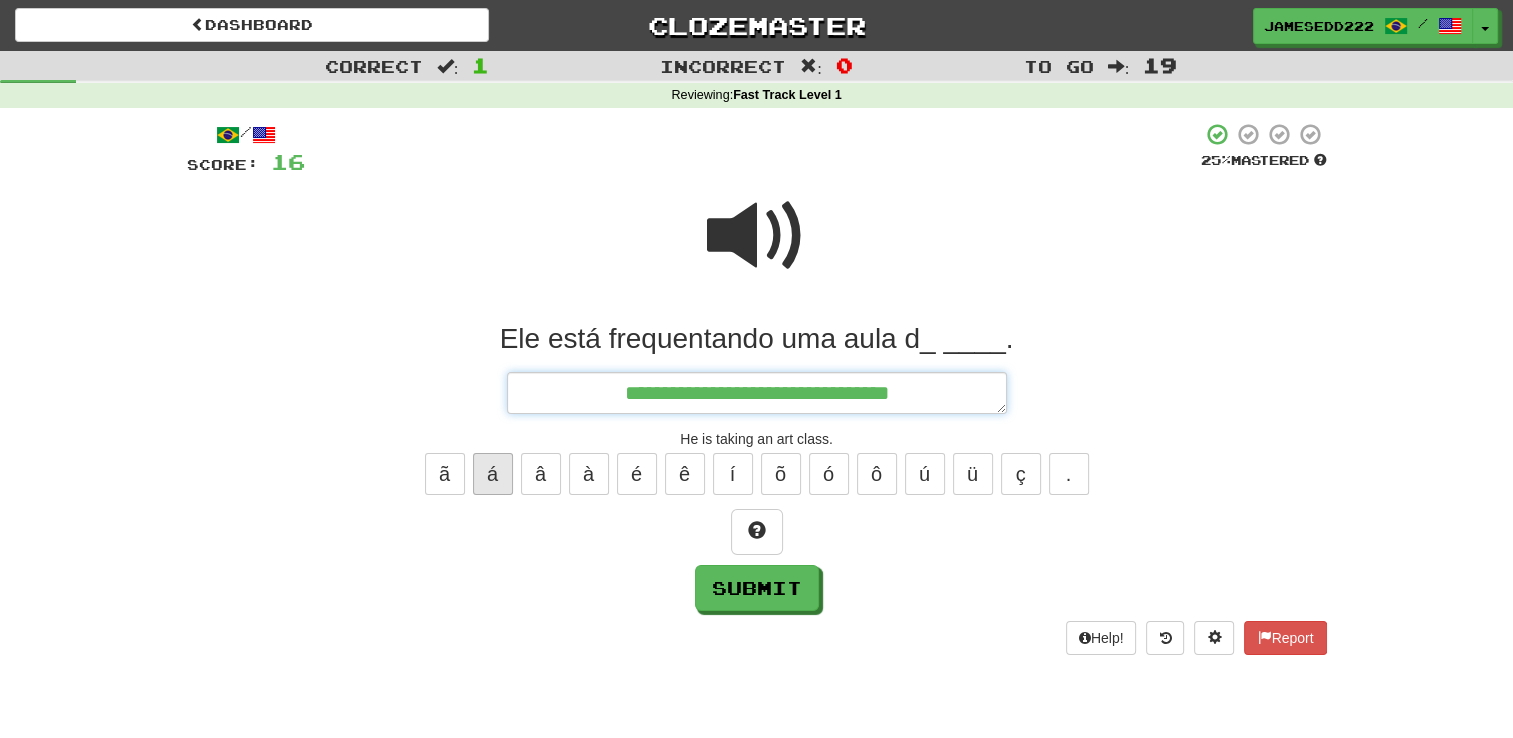 type on "*" 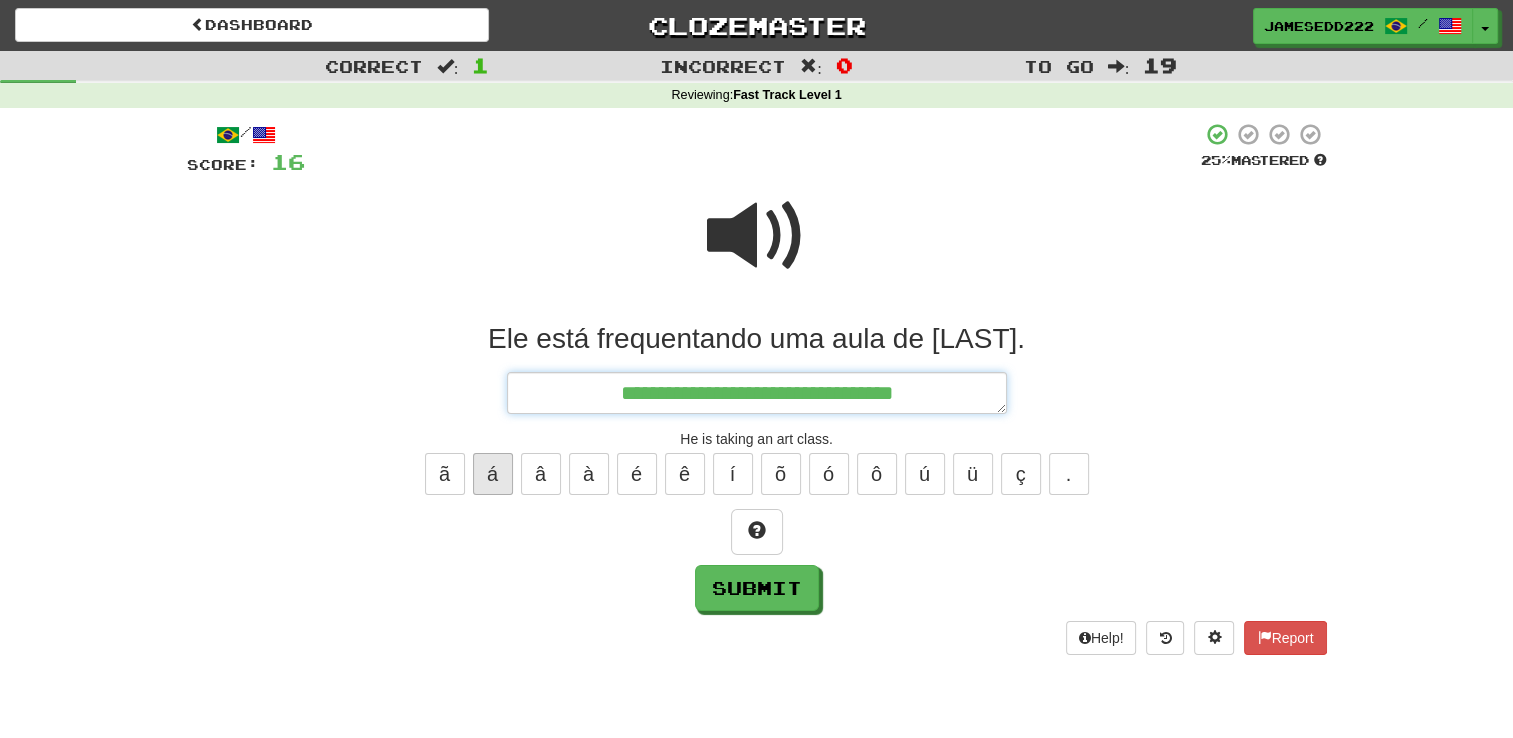 type on "*" 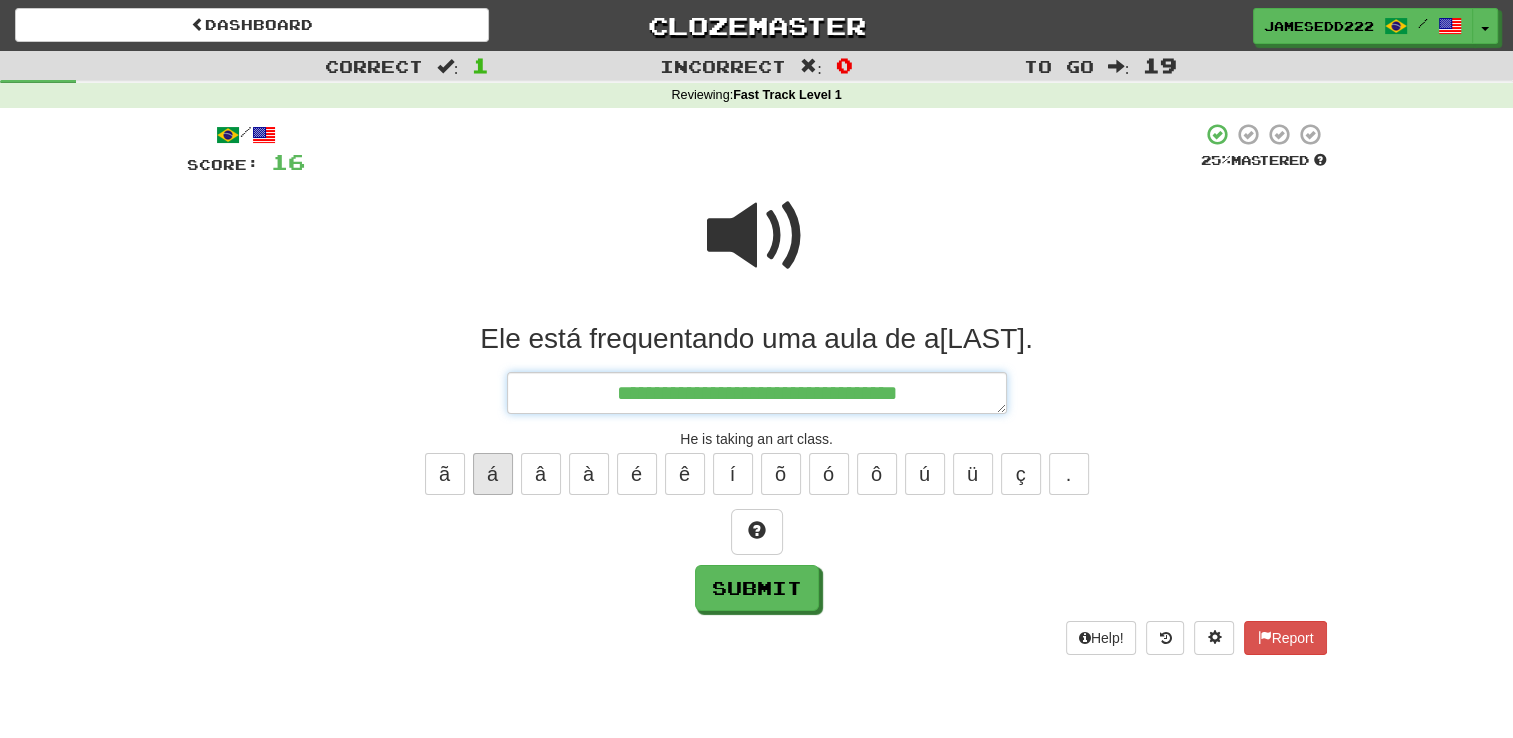 type on "*" 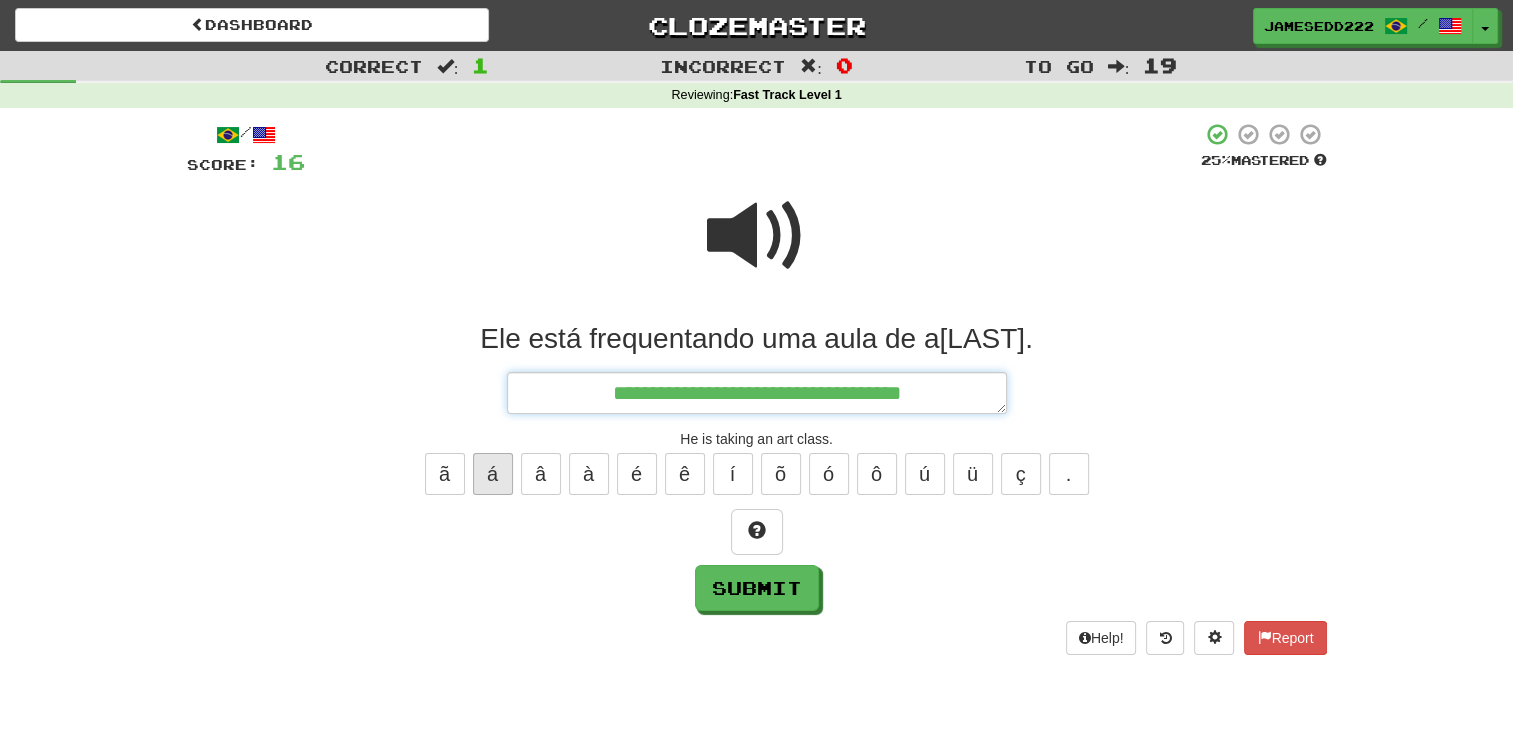 type on "*" 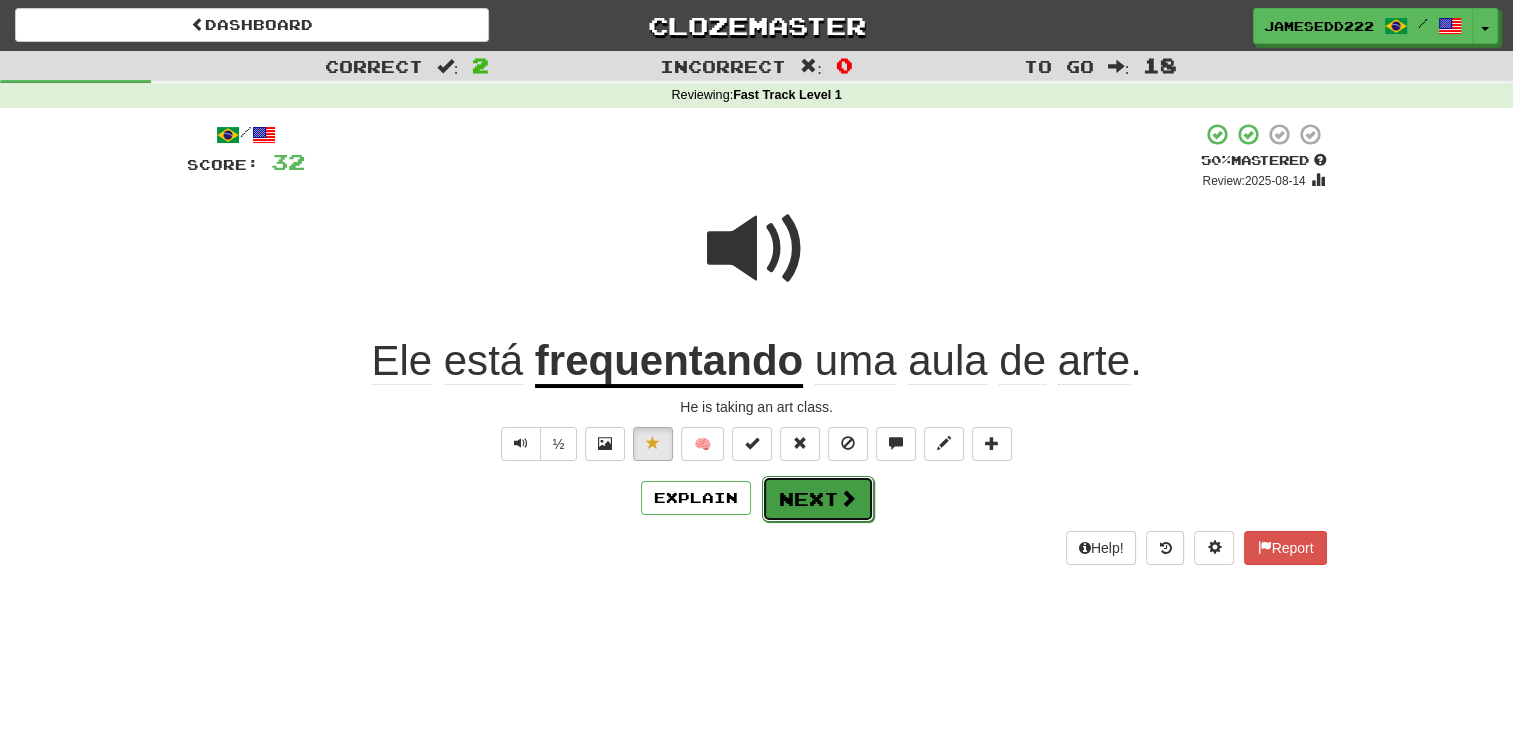 click on "Next" at bounding box center (818, 499) 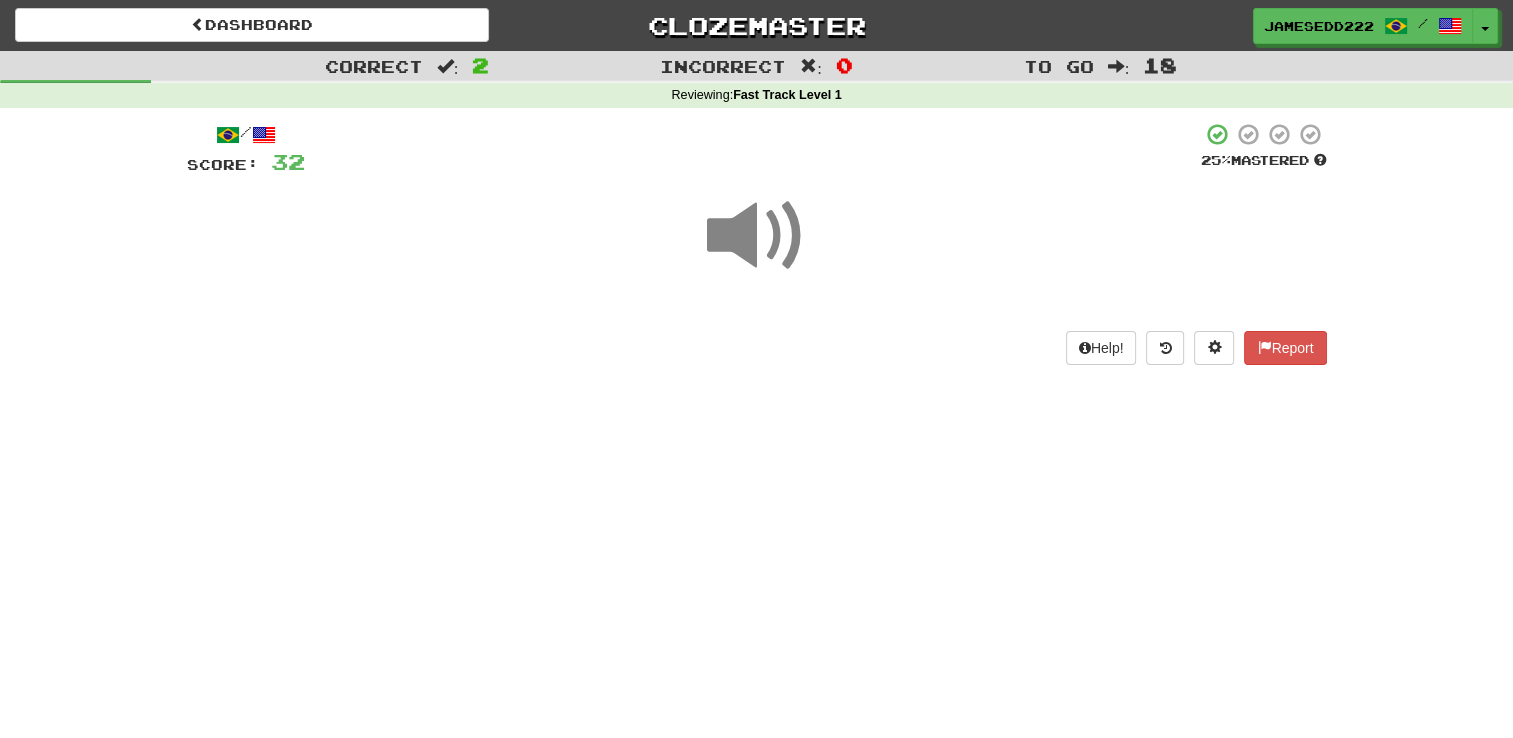 click at bounding box center [757, 236] 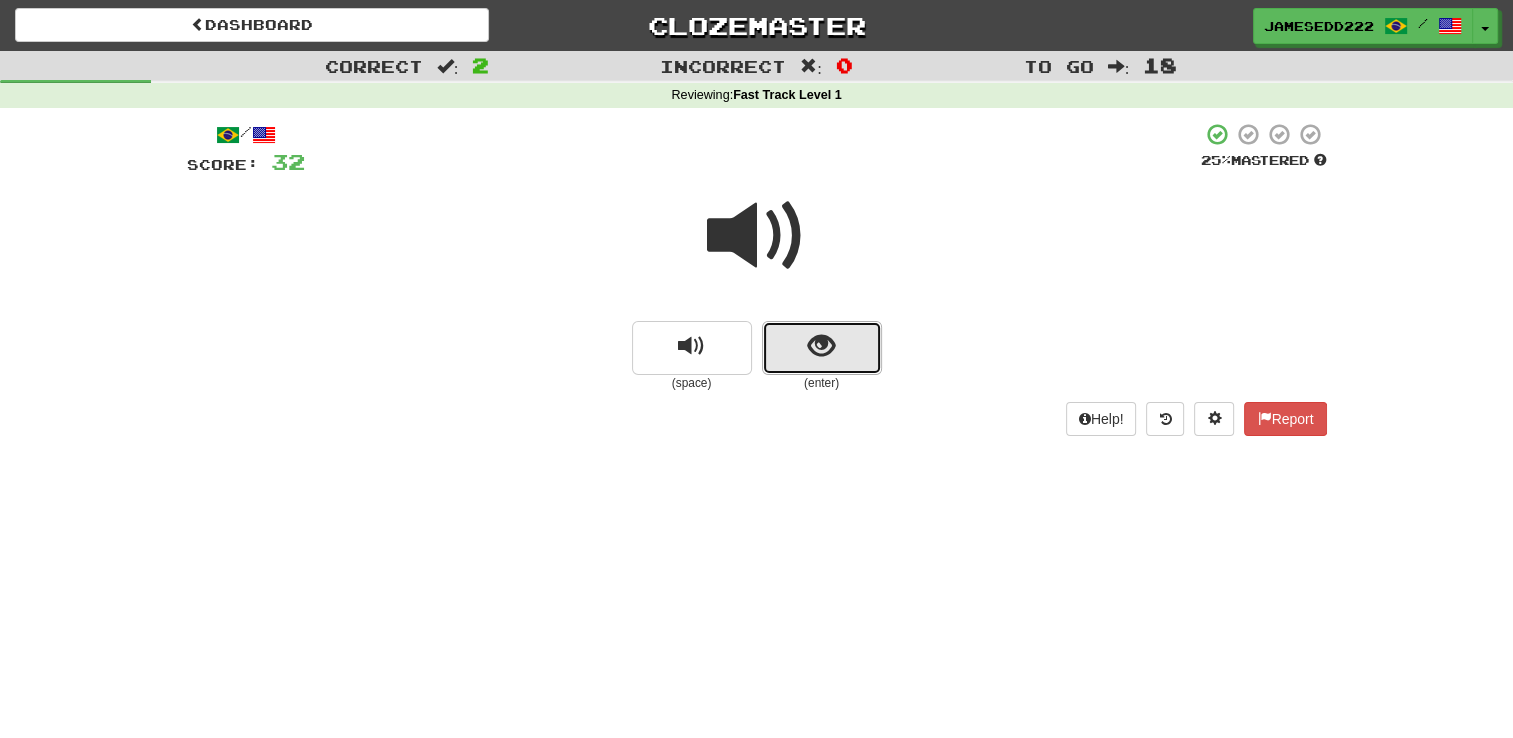 click at bounding box center (822, 348) 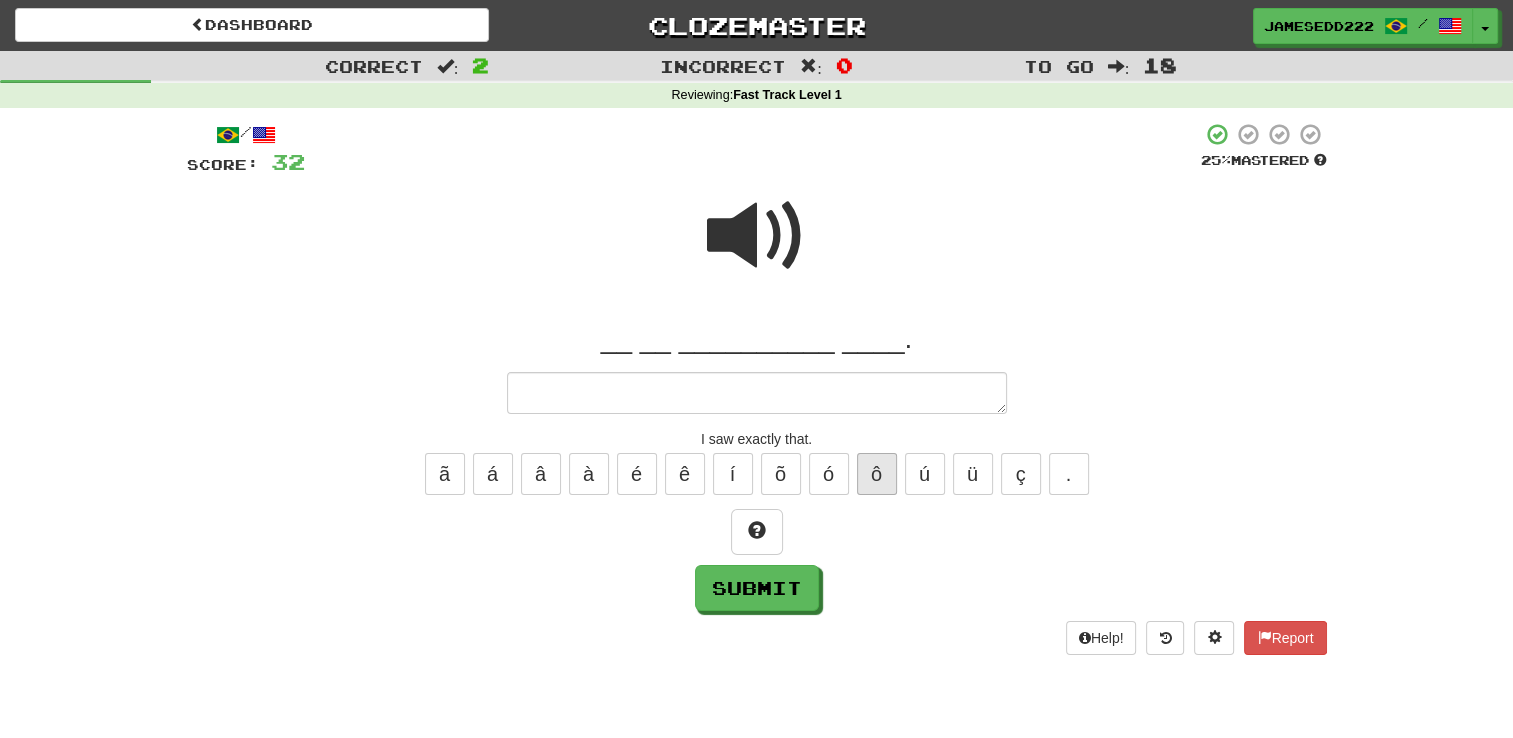 type on "*" 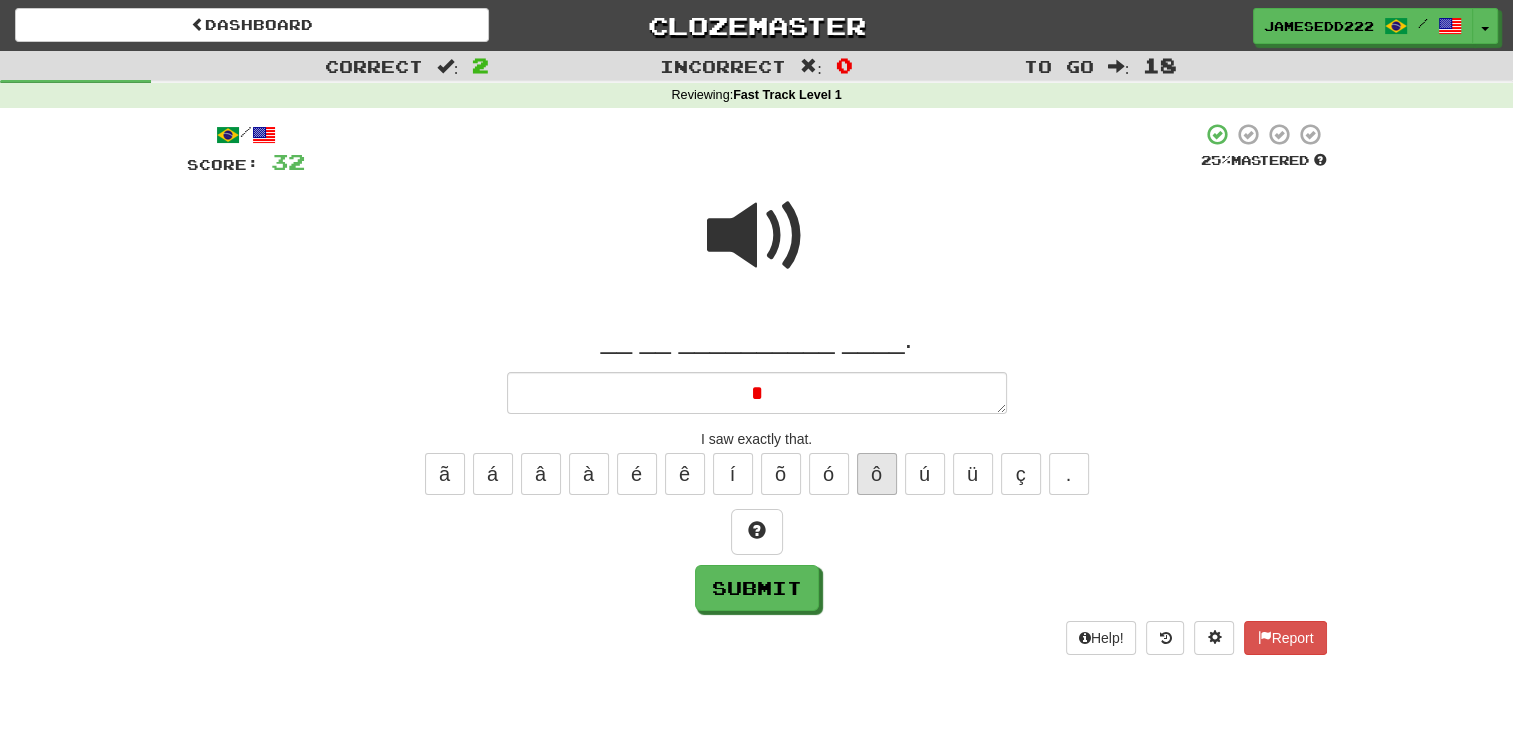 type 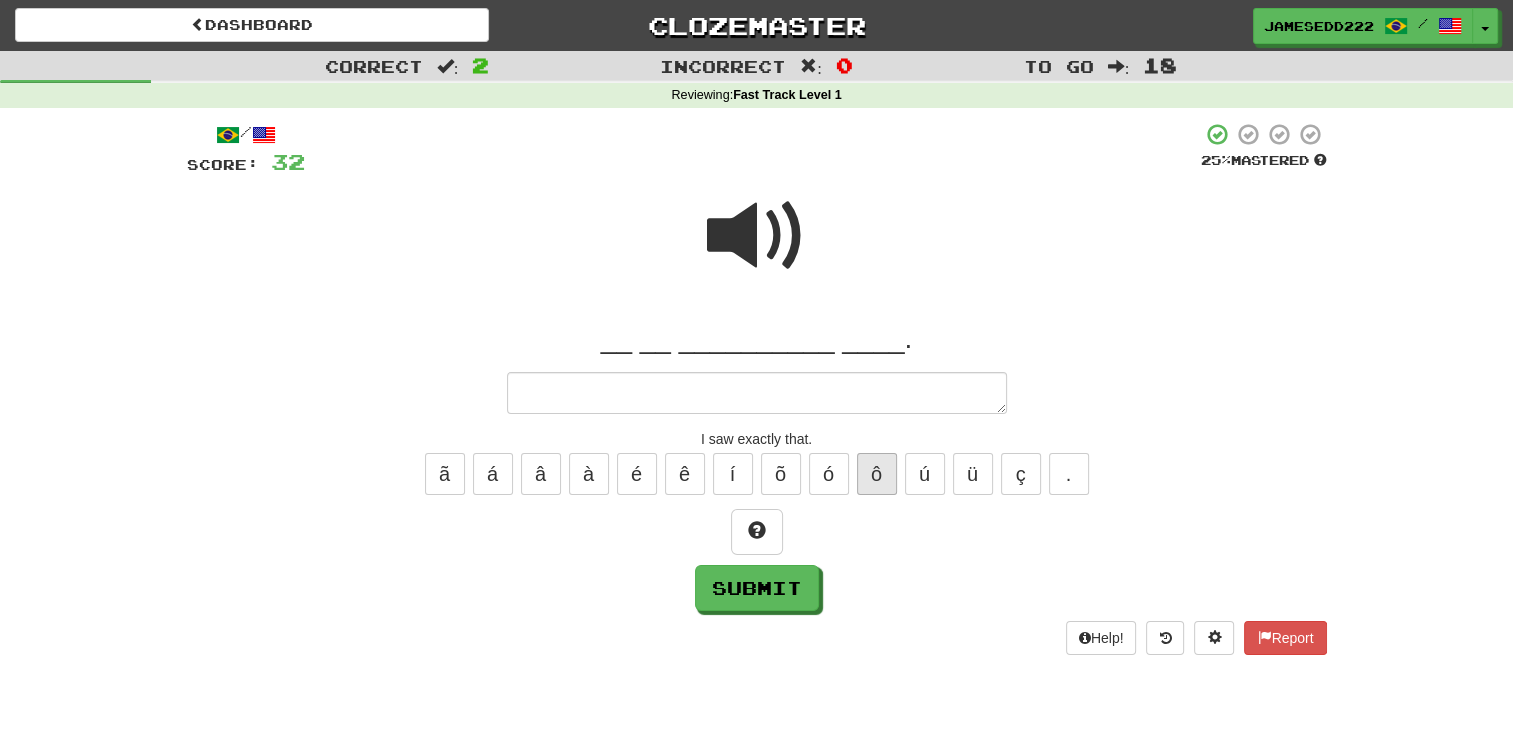 type on "*" 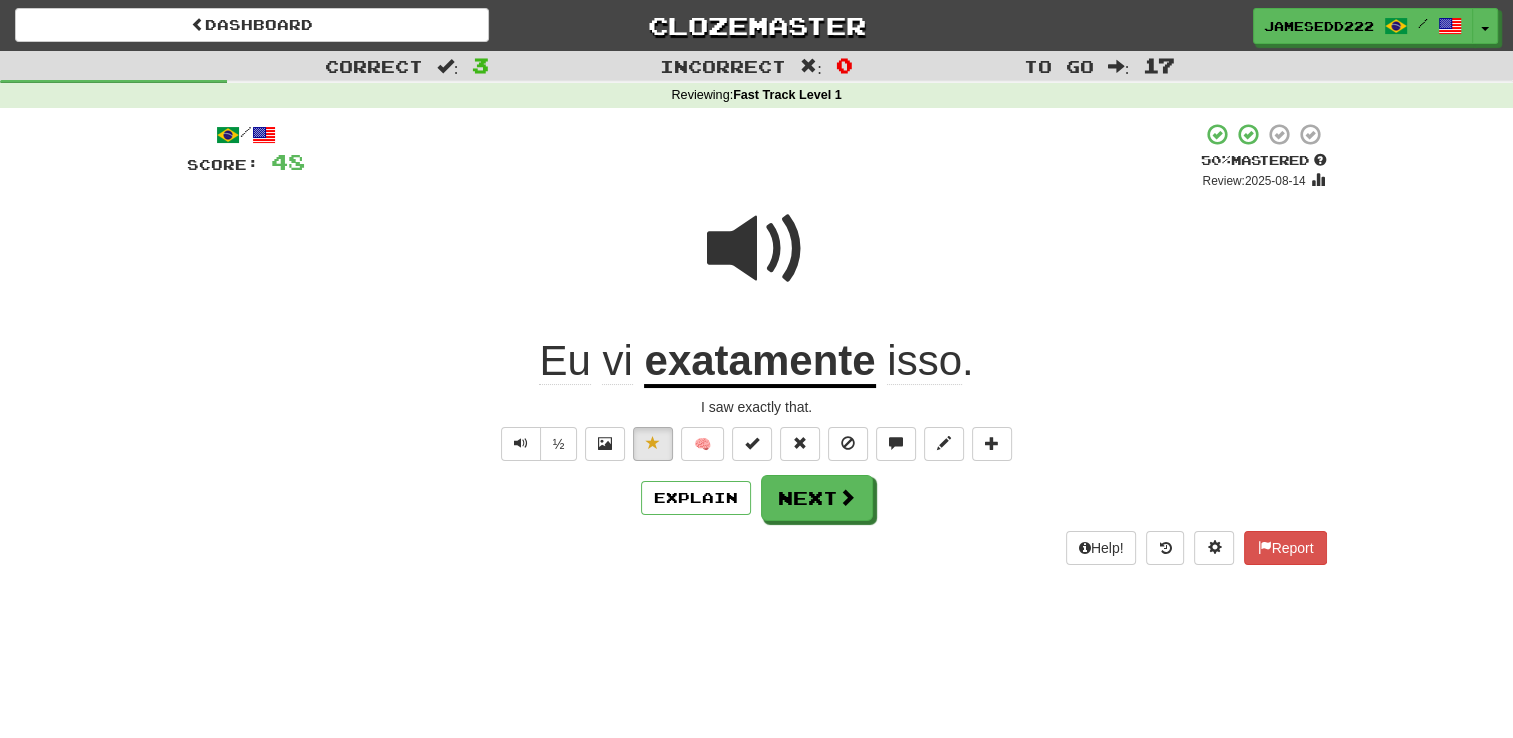 click at bounding box center [757, 249] 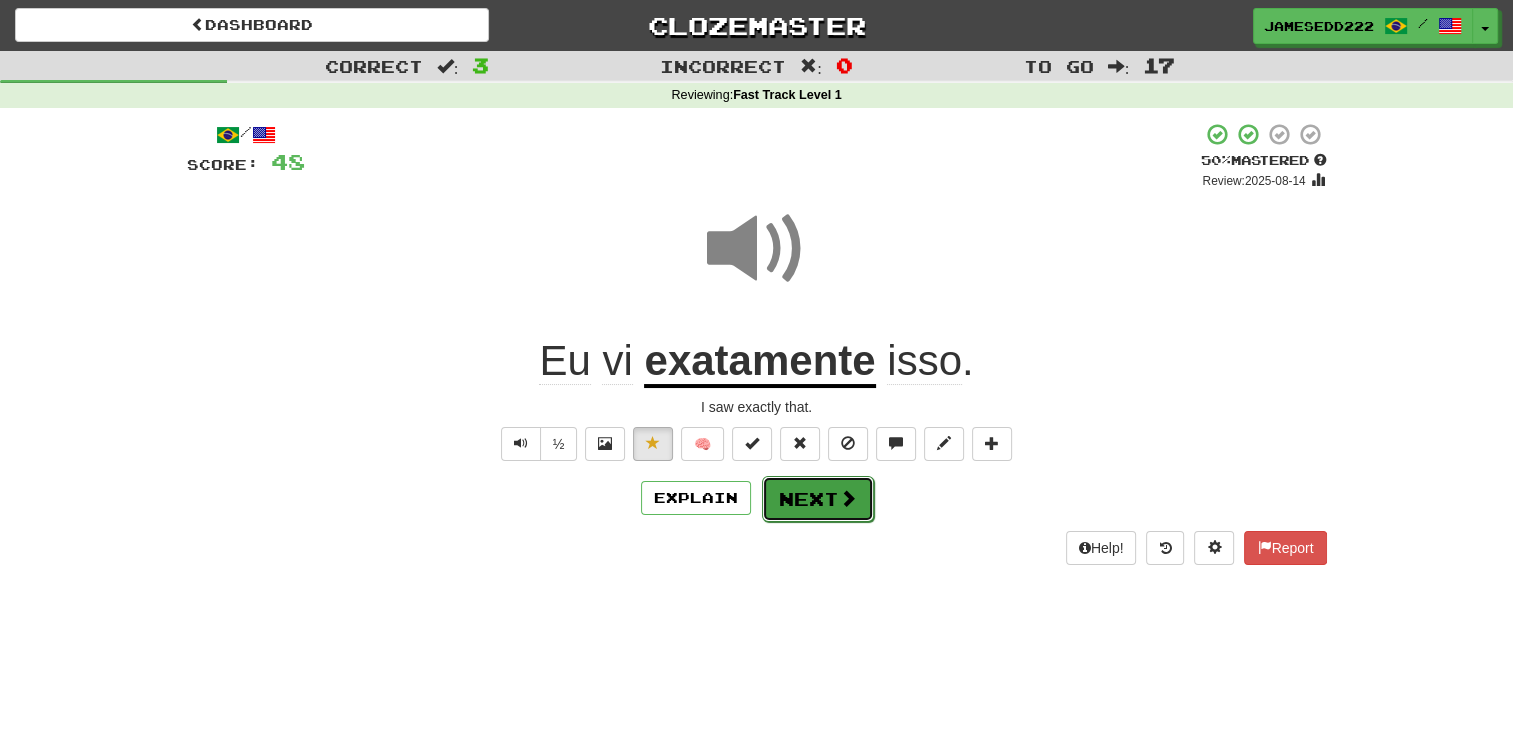 click on "Next" at bounding box center [818, 499] 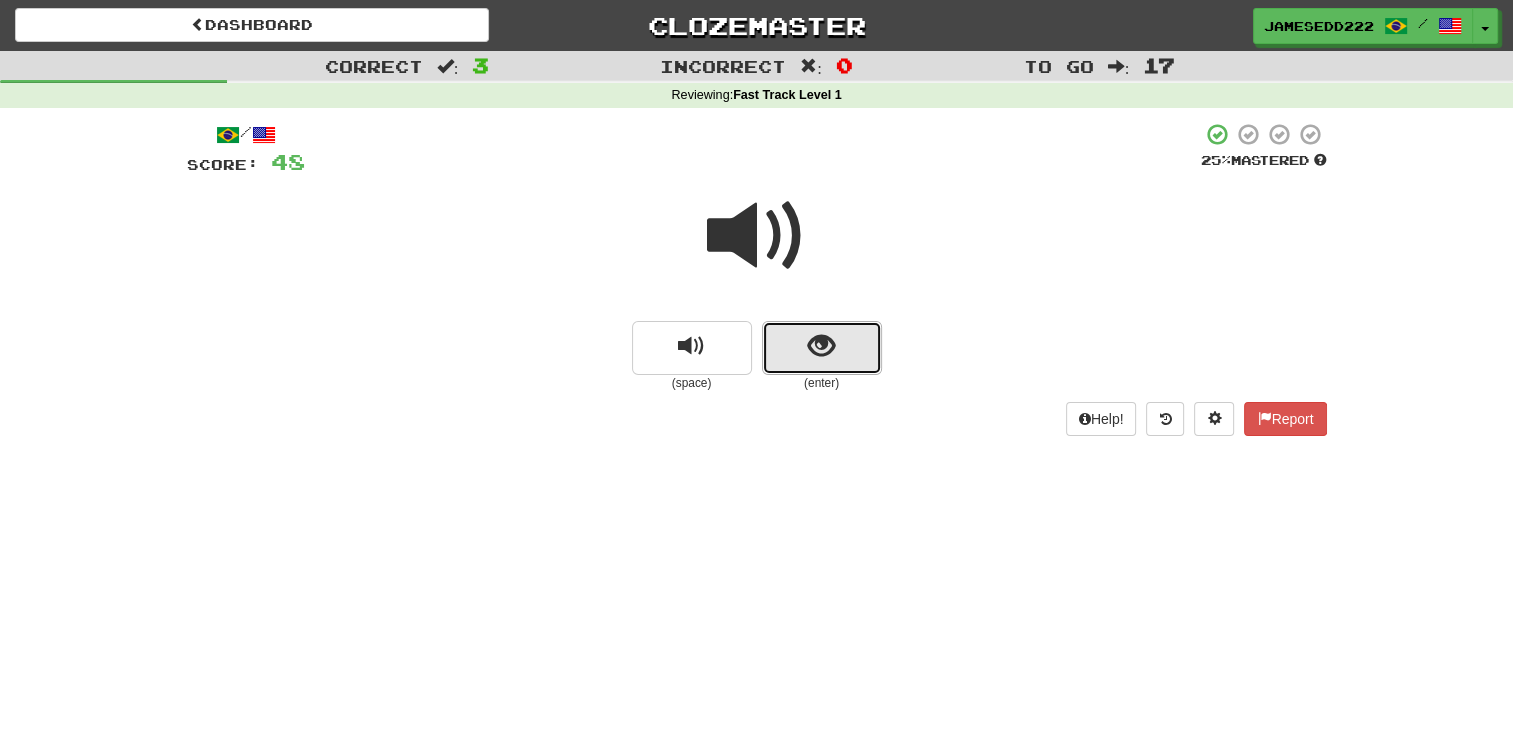 click at bounding box center (821, 346) 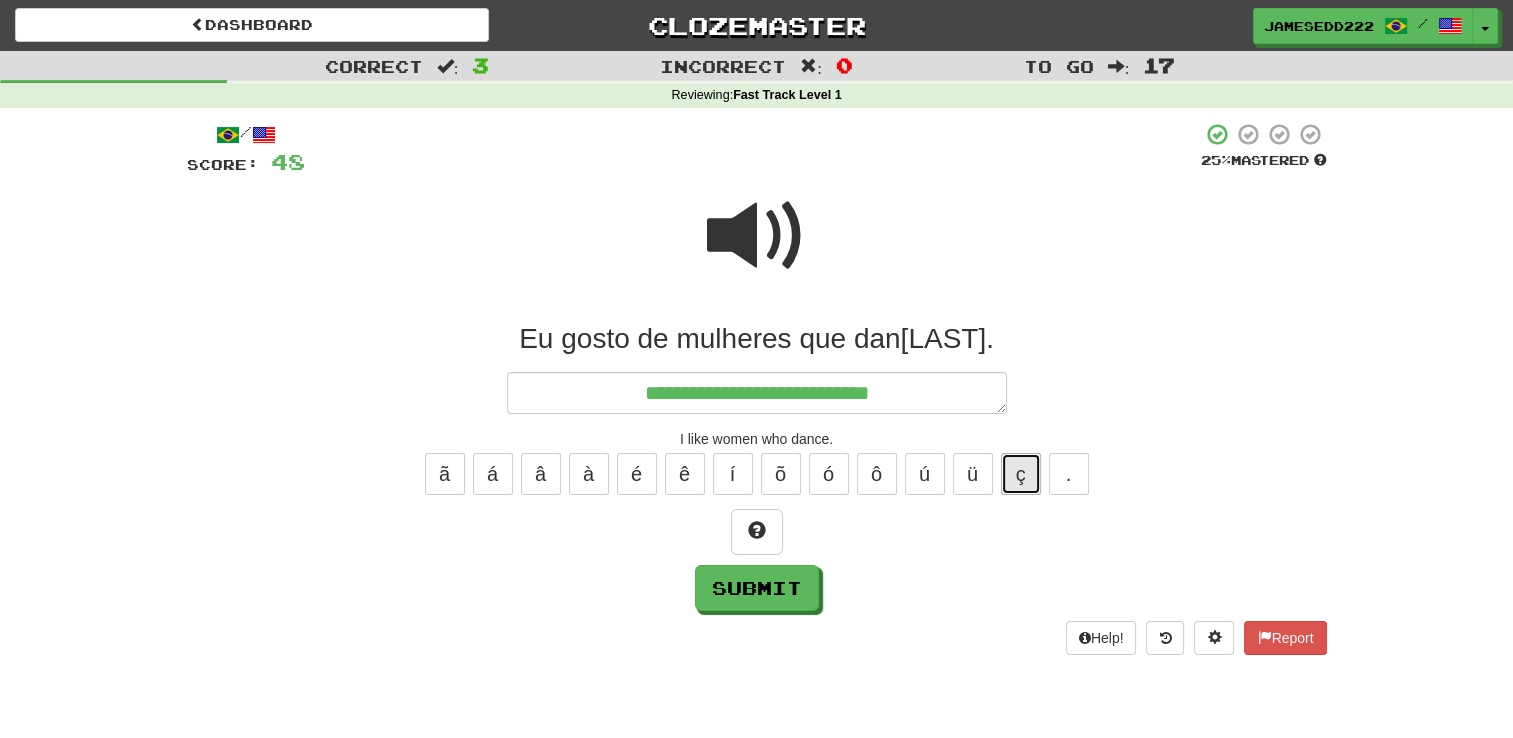click on "ç" at bounding box center [1021, 474] 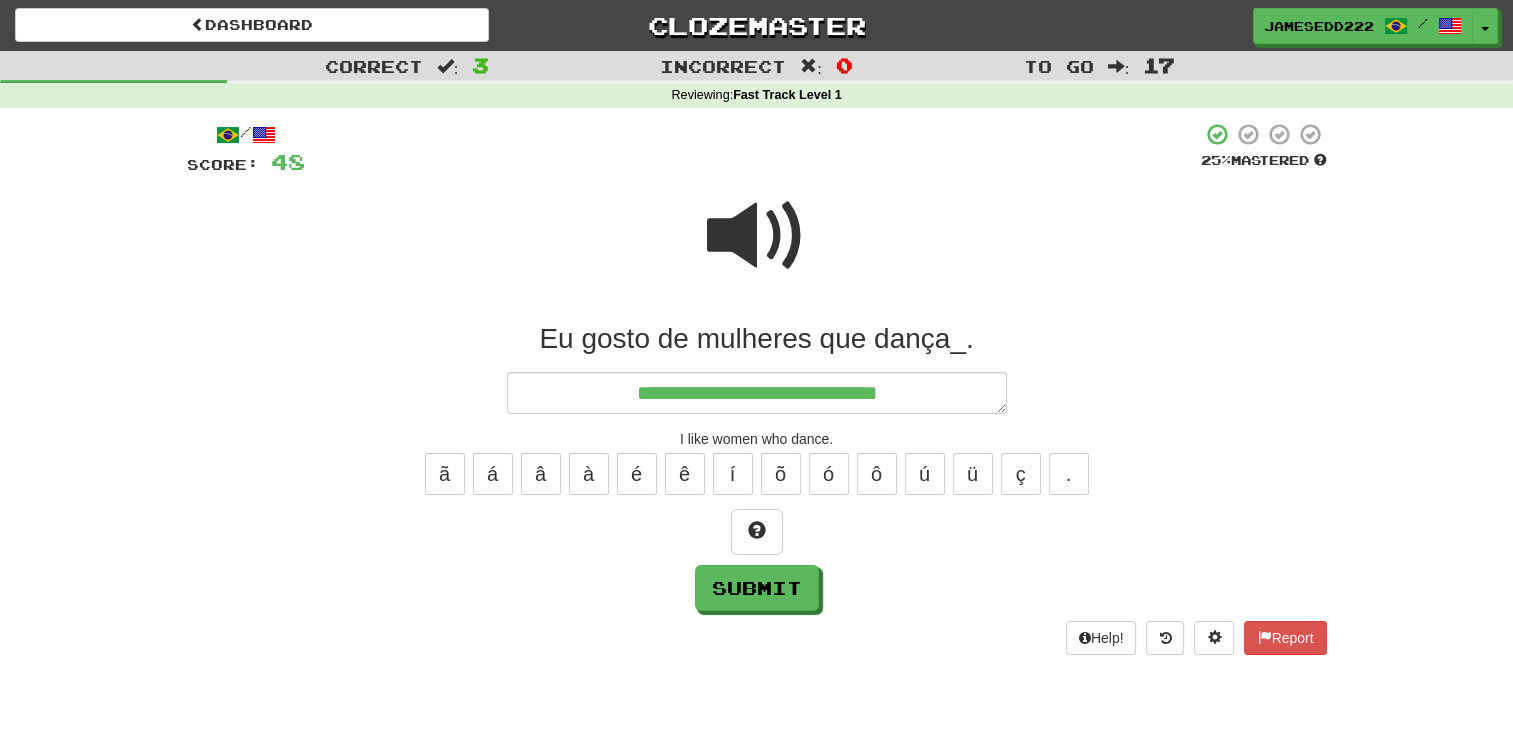 click at bounding box center [757, 236] 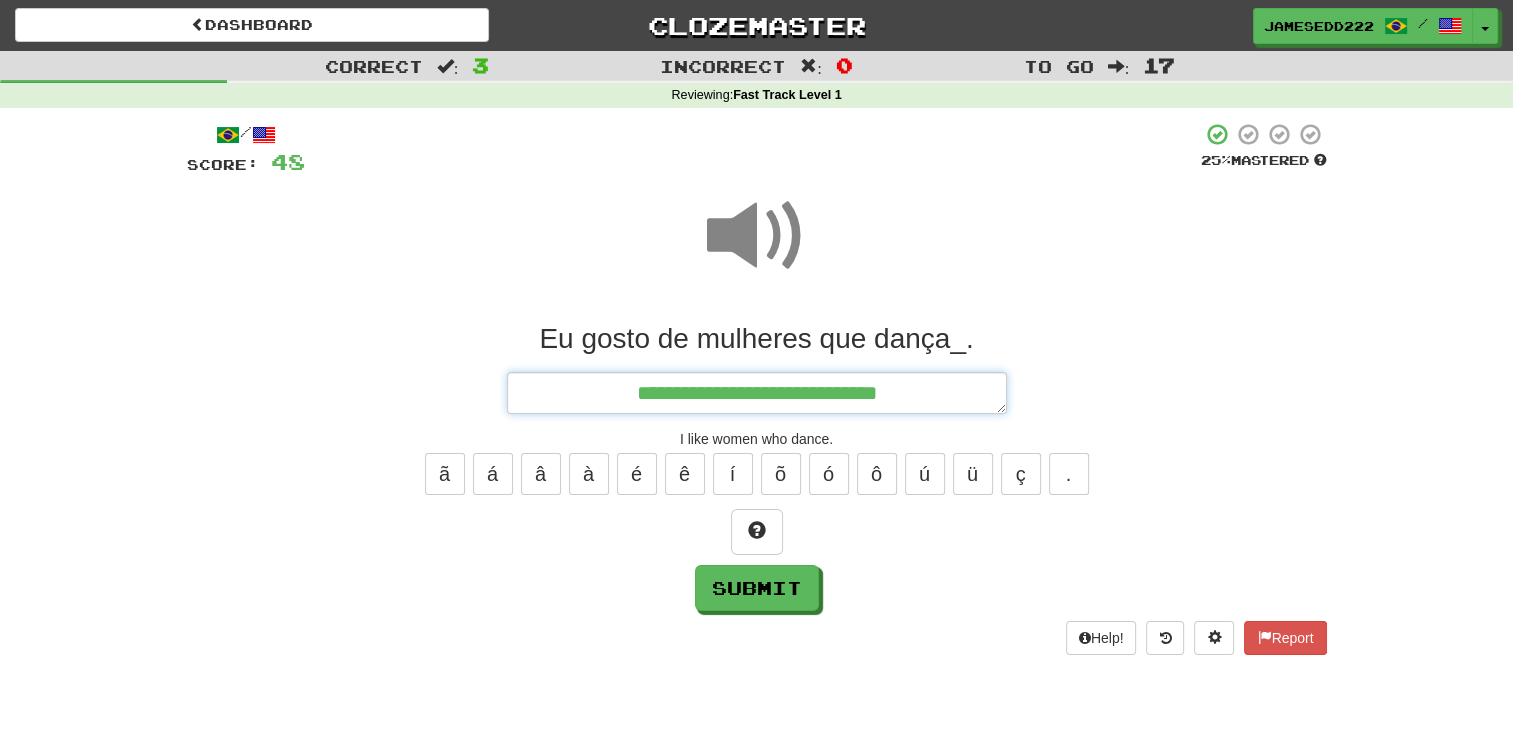 click on "**********" at bounding box center (757, 393) 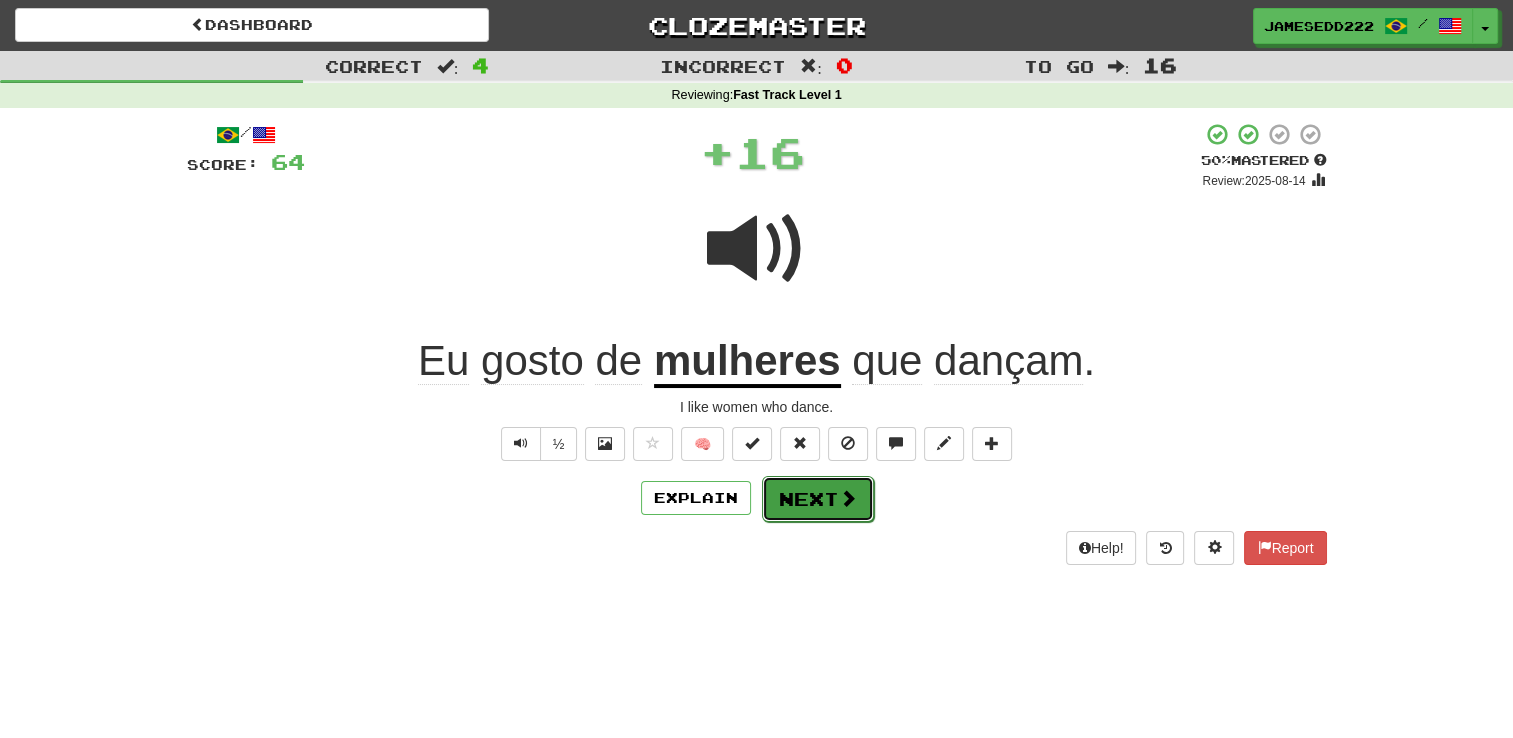 click on "Next" at bounding box center (818, 499) 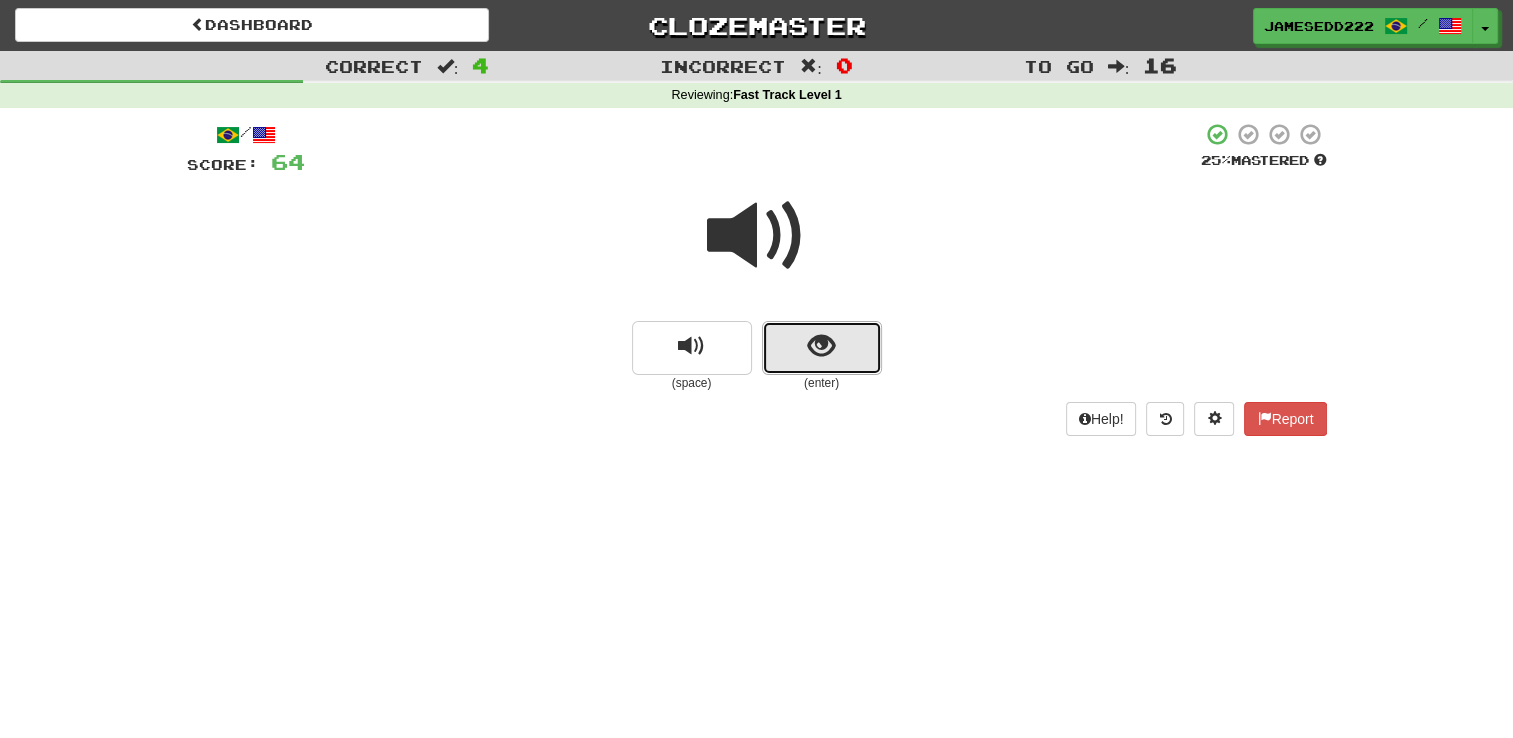 click at bounding box center (821, 346) 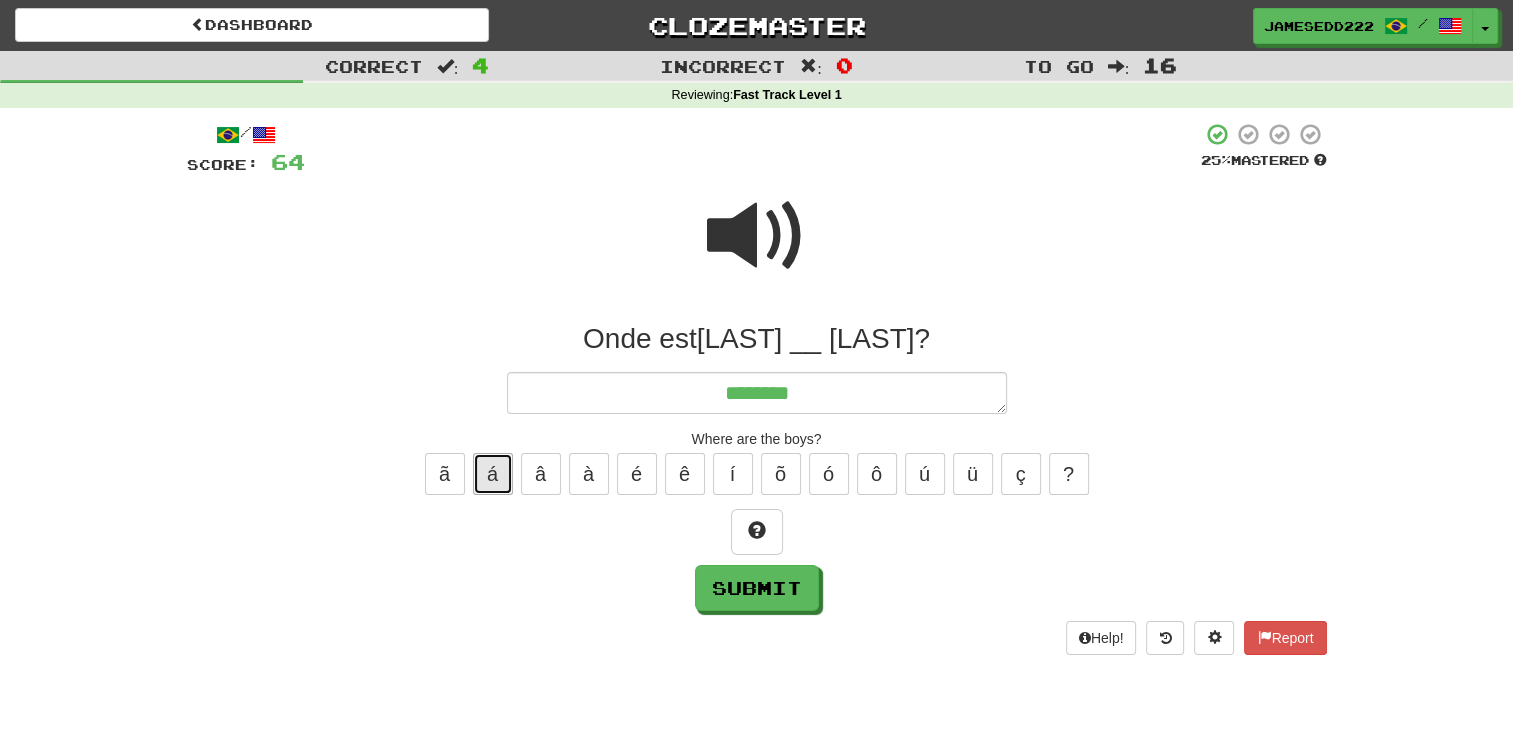 click on "á" at bounding box center [493, 474] 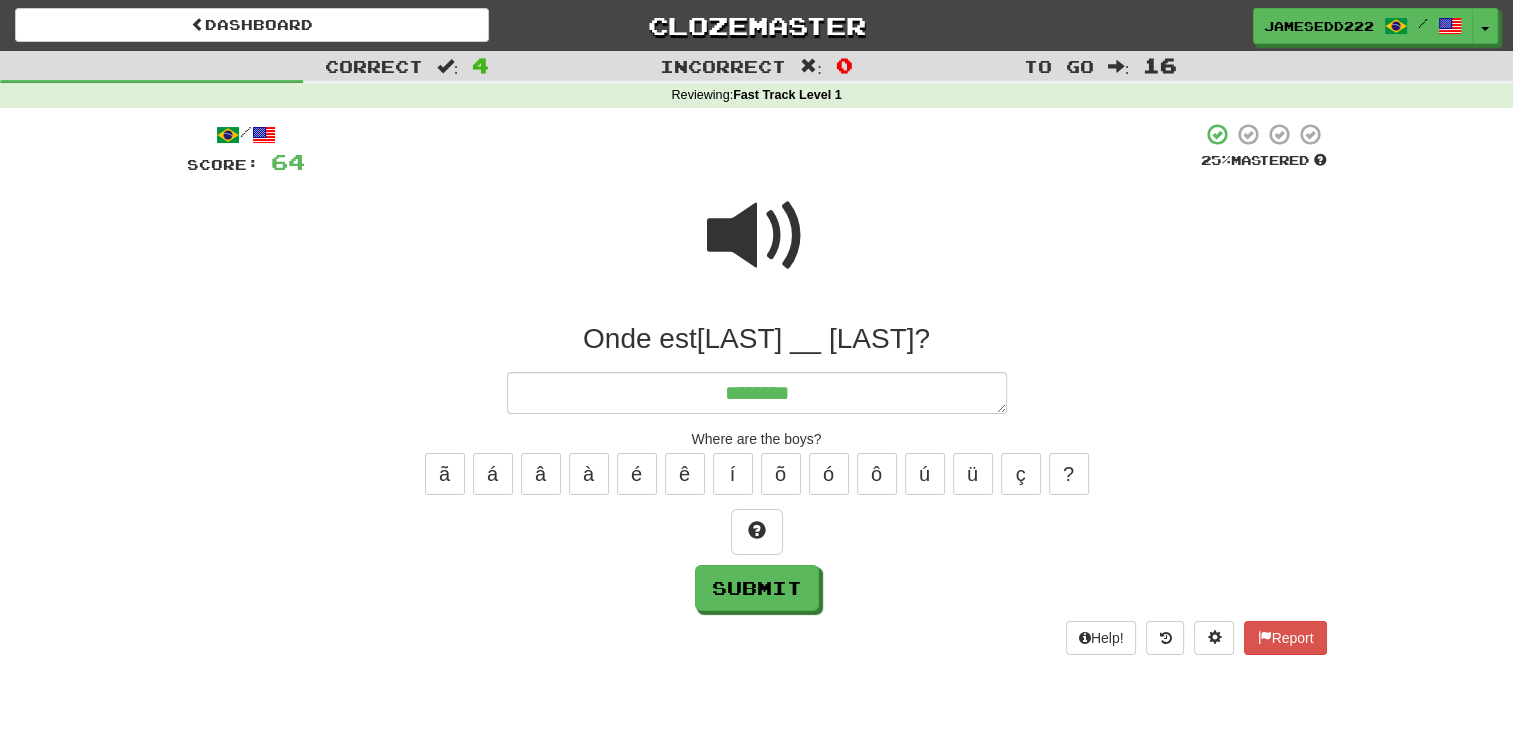 click at bounding box center [757, 236] 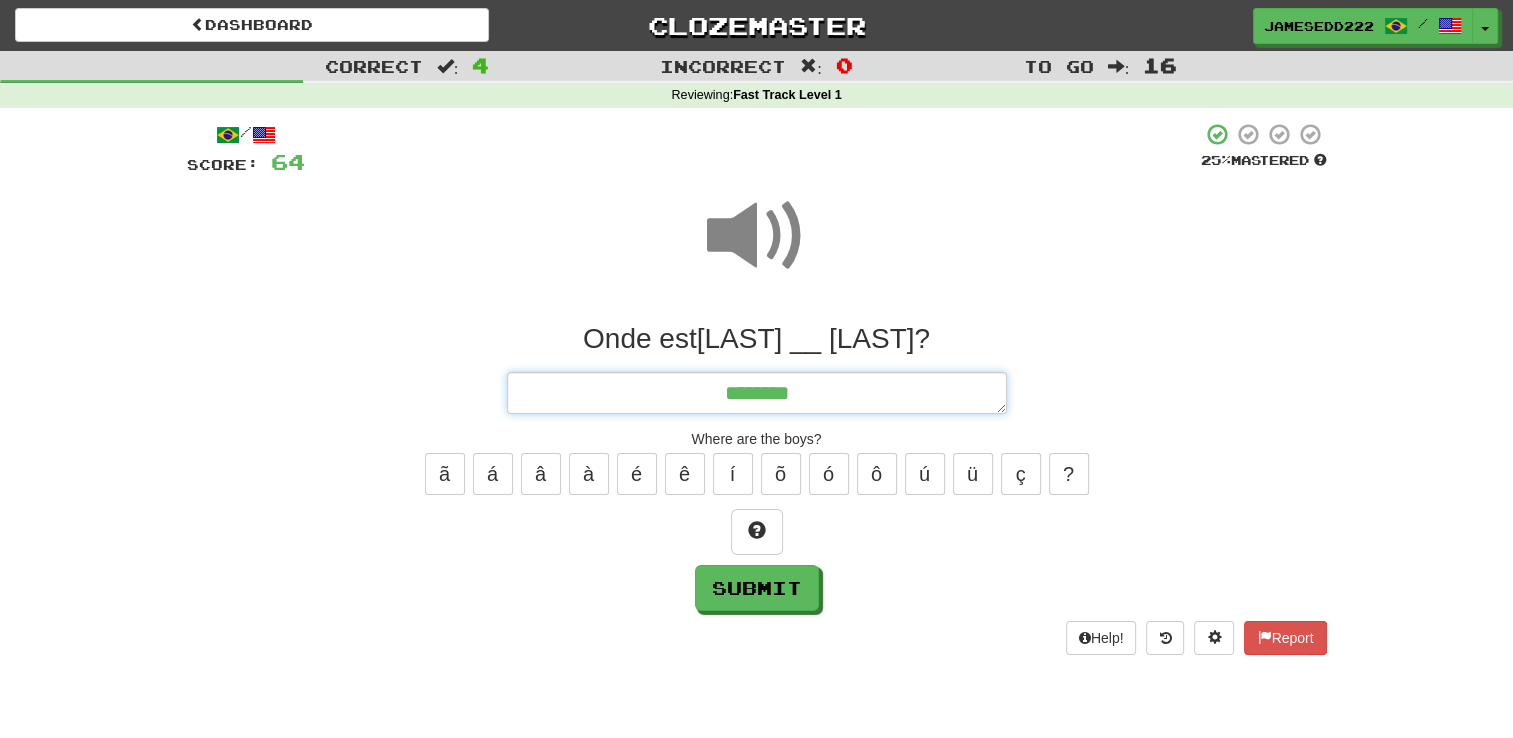 click on "********" at bounding box center [757, 393] 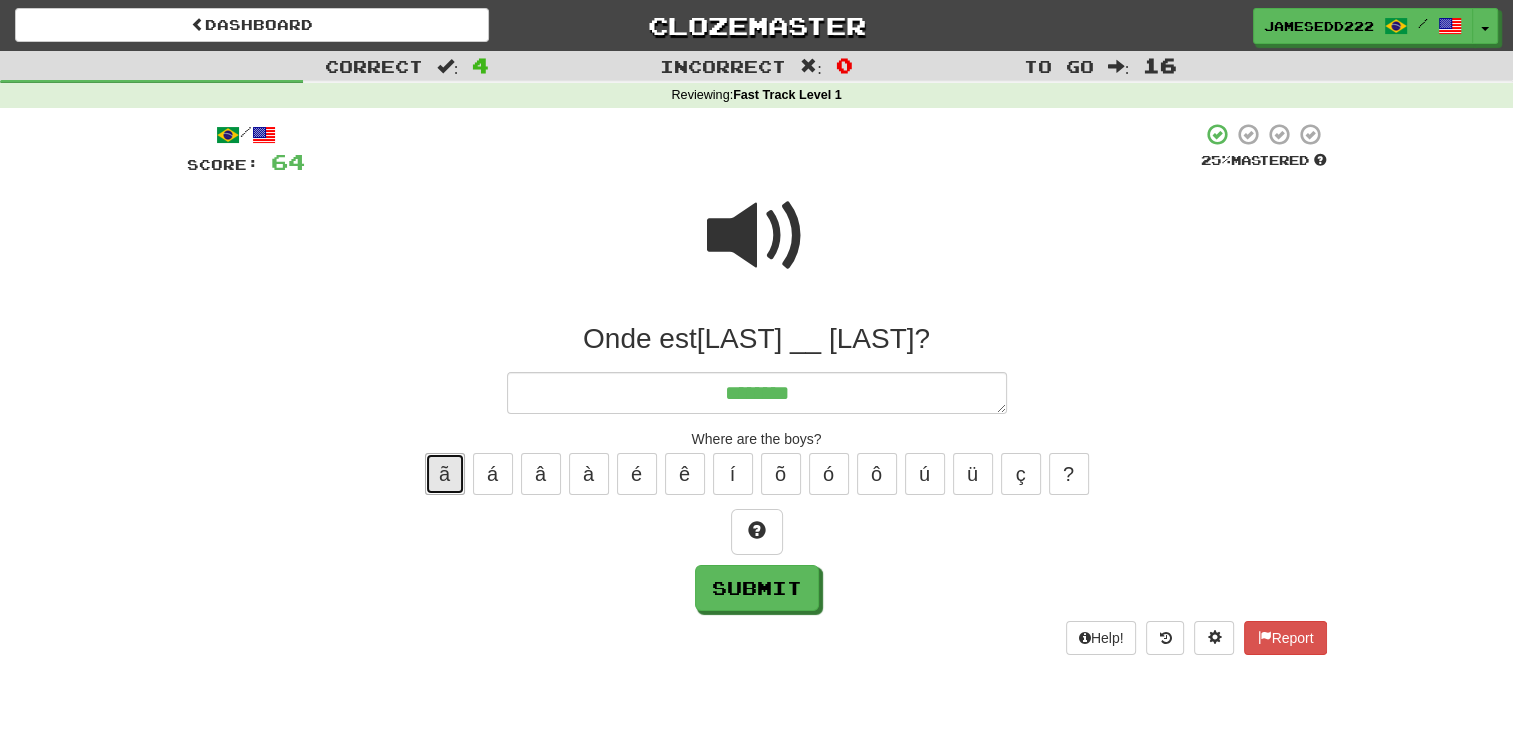 click on "ã" at bounding box center (445, 474) 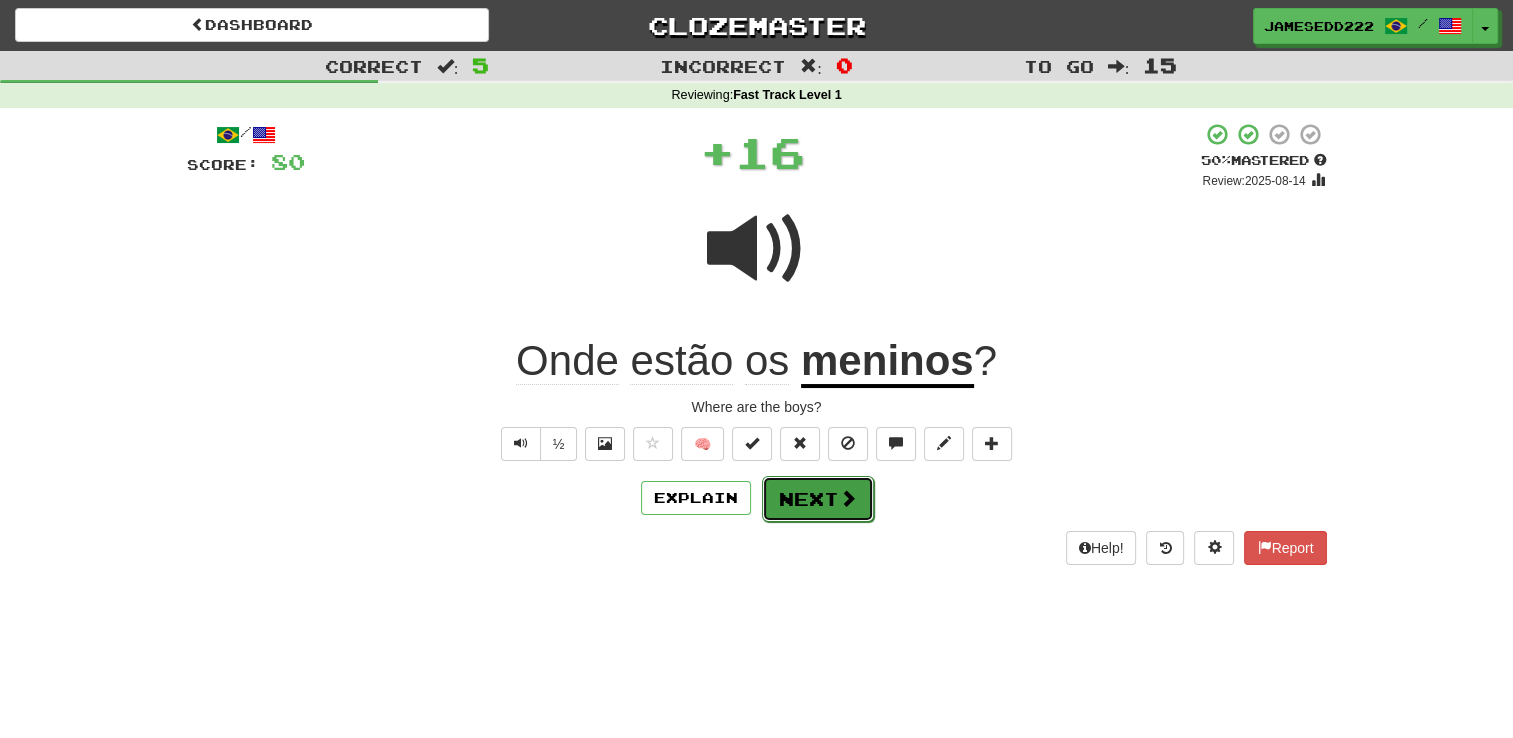 click at bounding box center (848, 498) 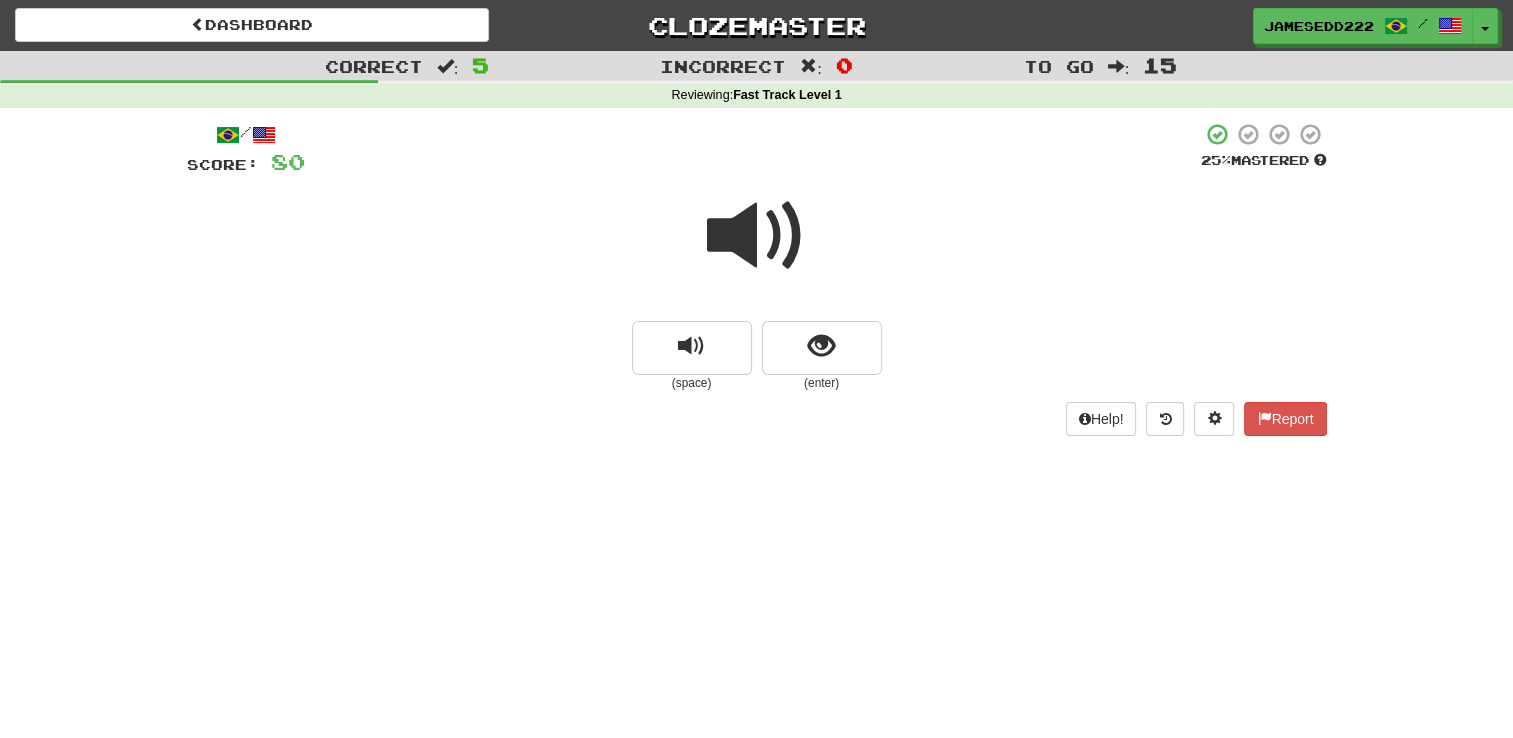 click at bounding box center (757, 236) 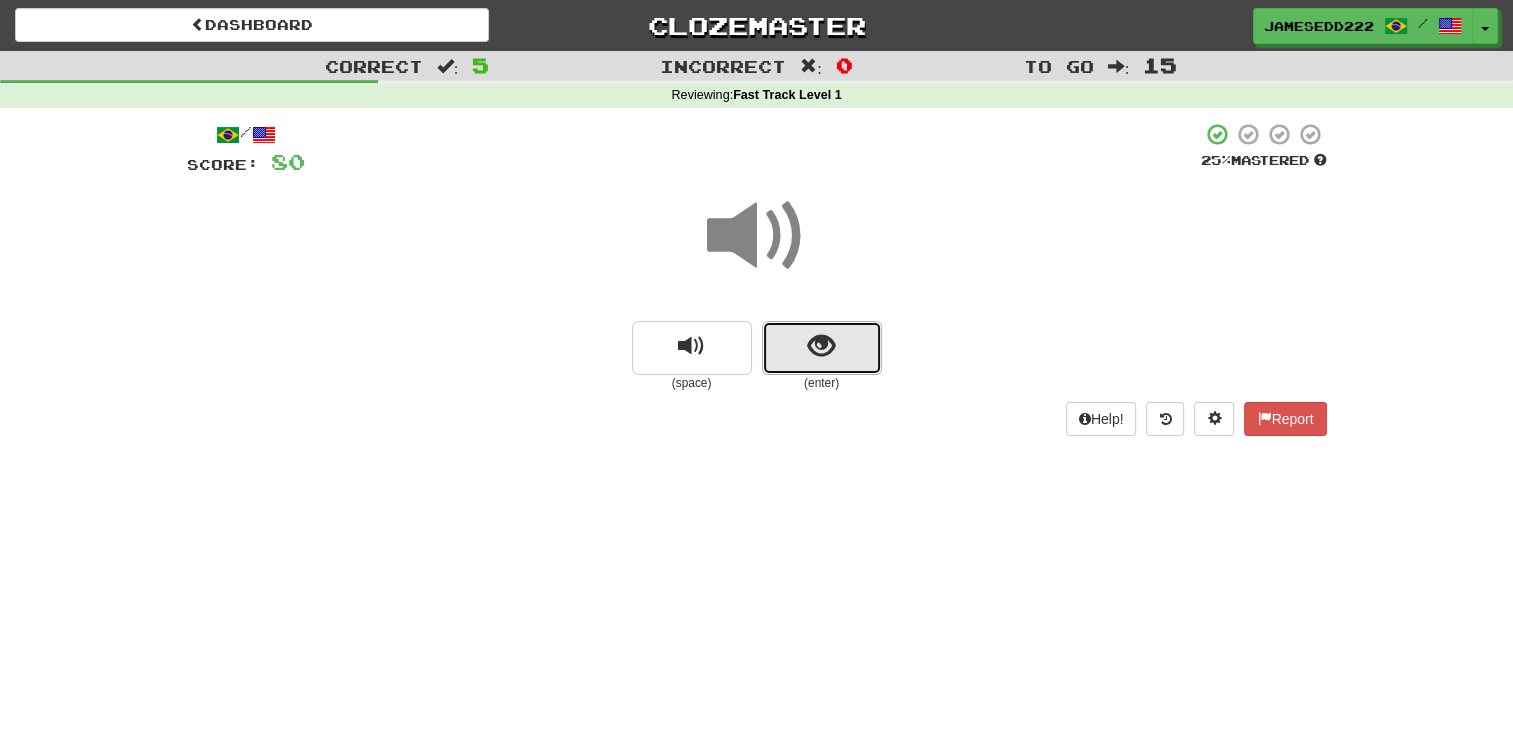 click at bounding box center (822, 348) 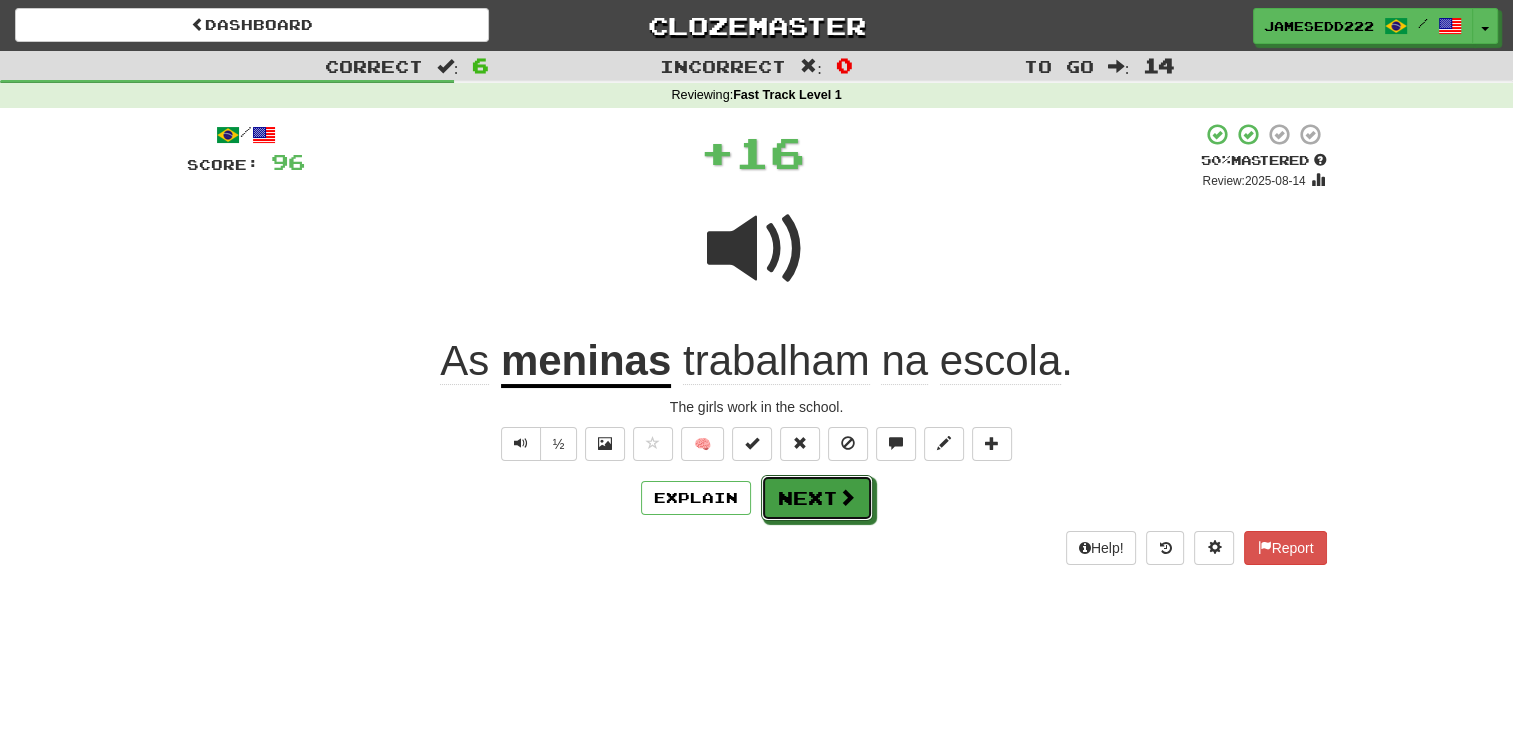 click on "Next" at bounding box center [817, 498] 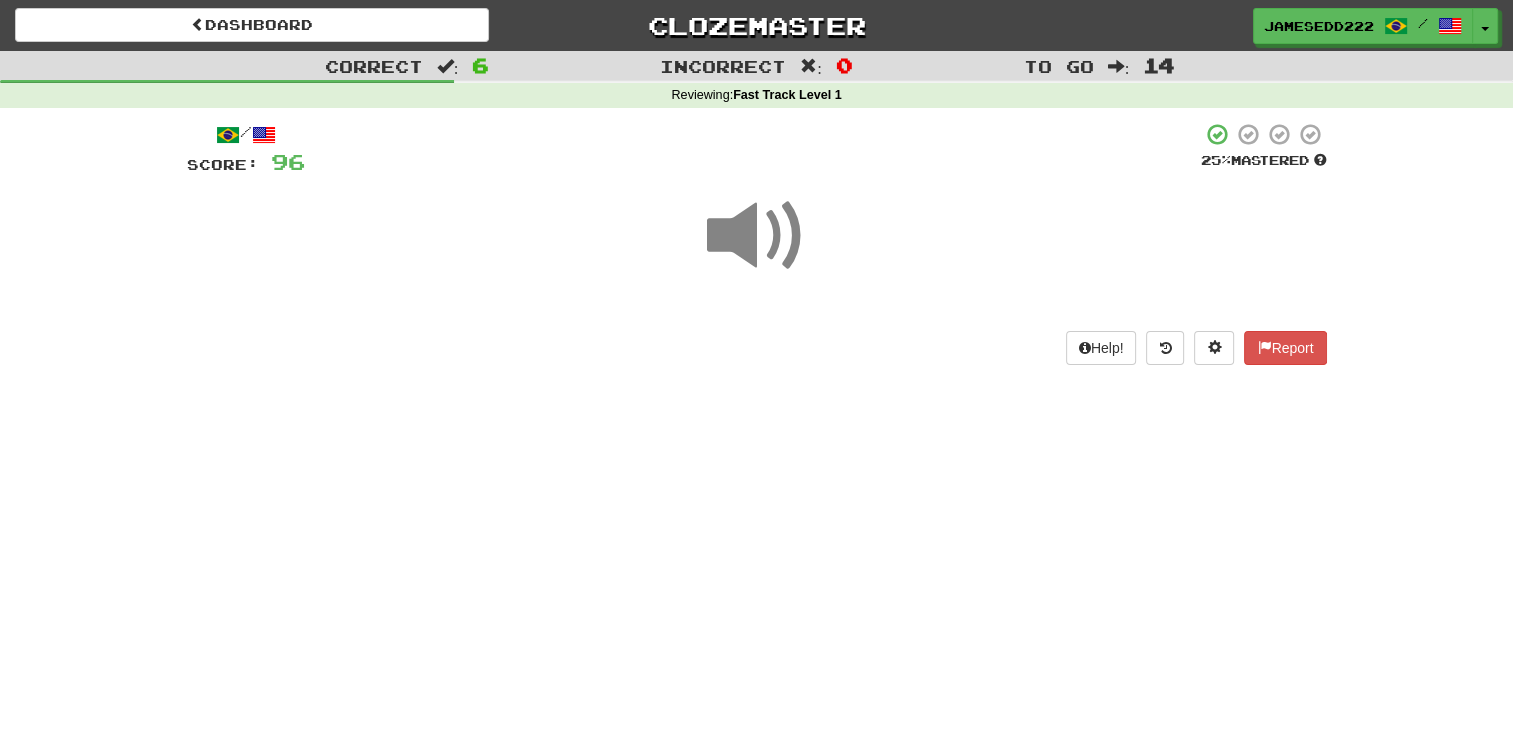 click at bounding box center [757, 236] 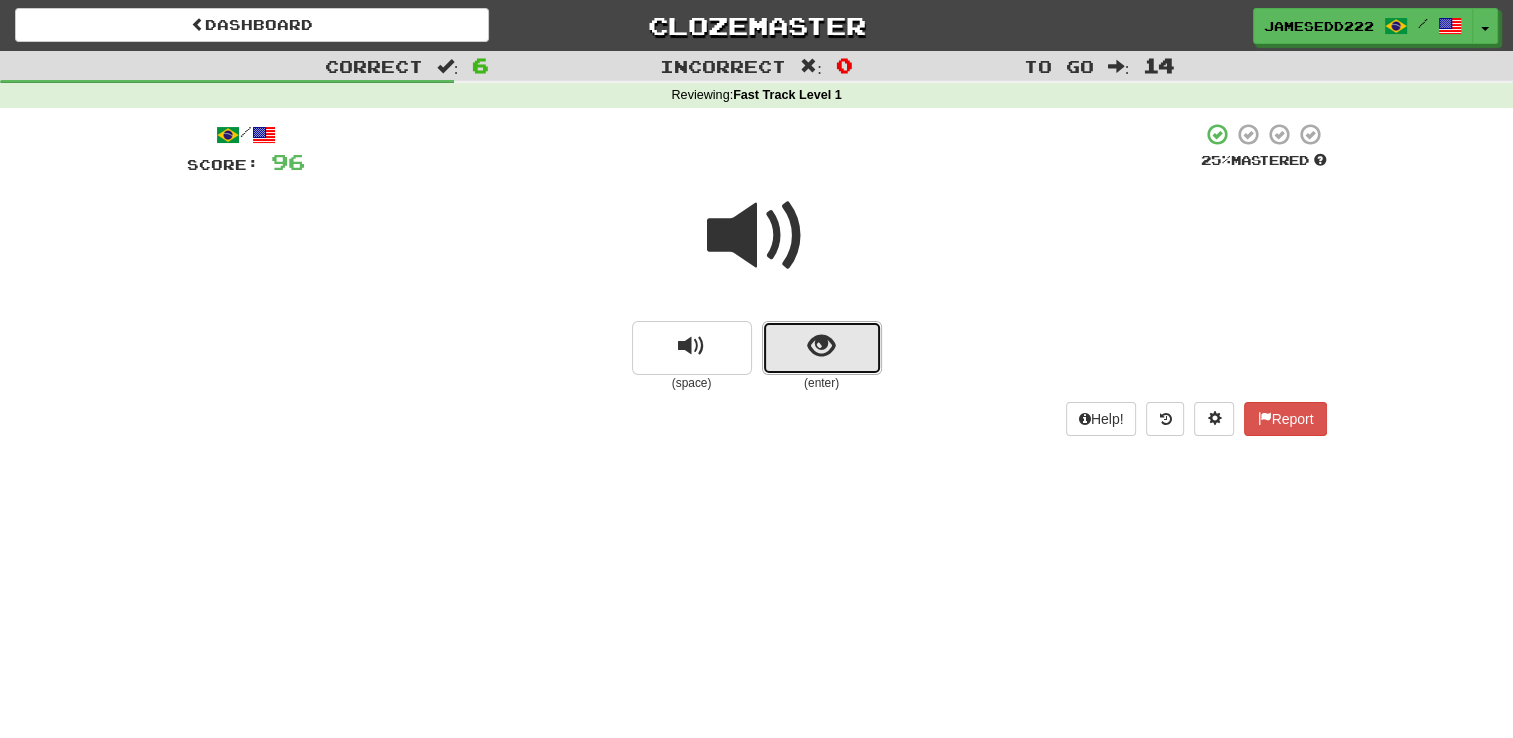 click at bounding box center [822, 348] 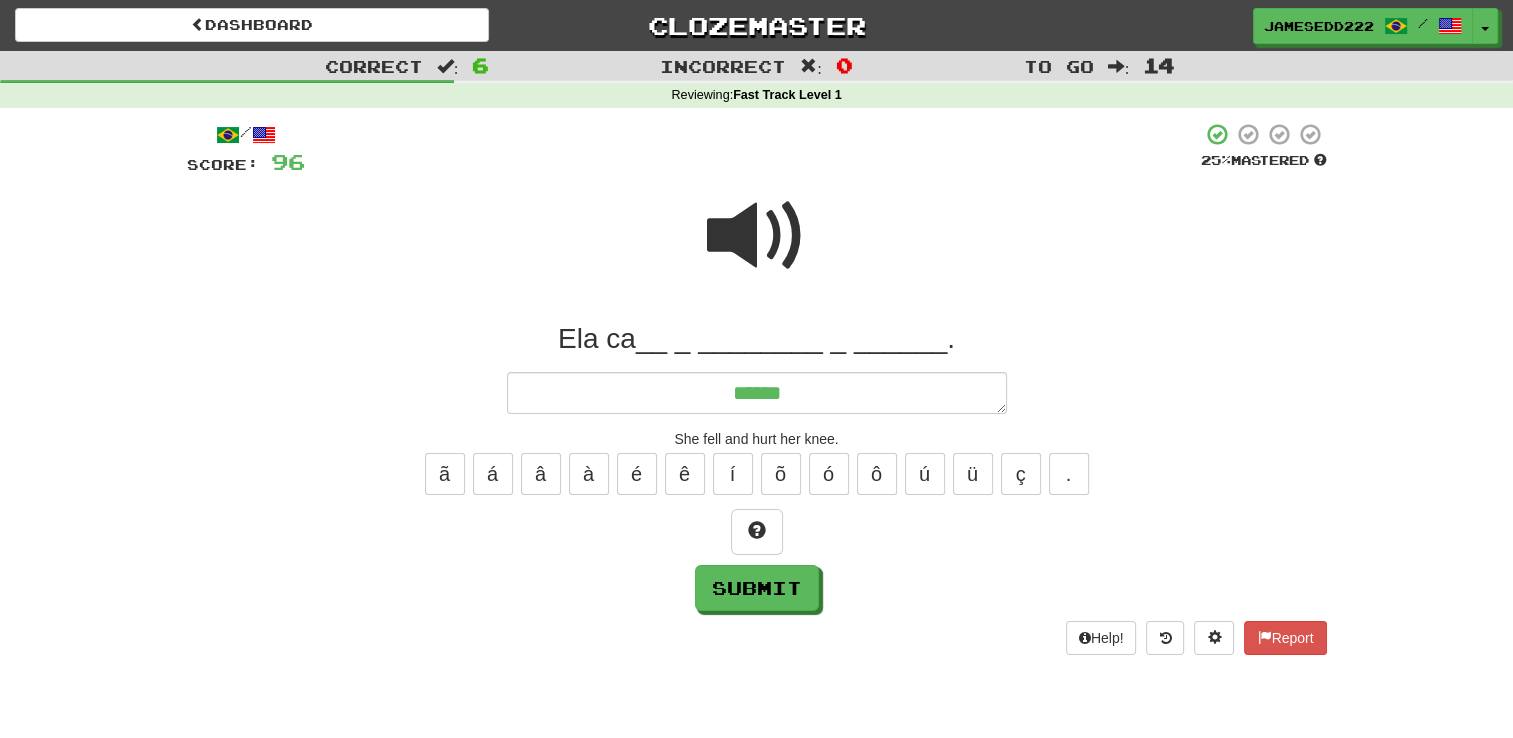 click at bounding box center (757, 236) 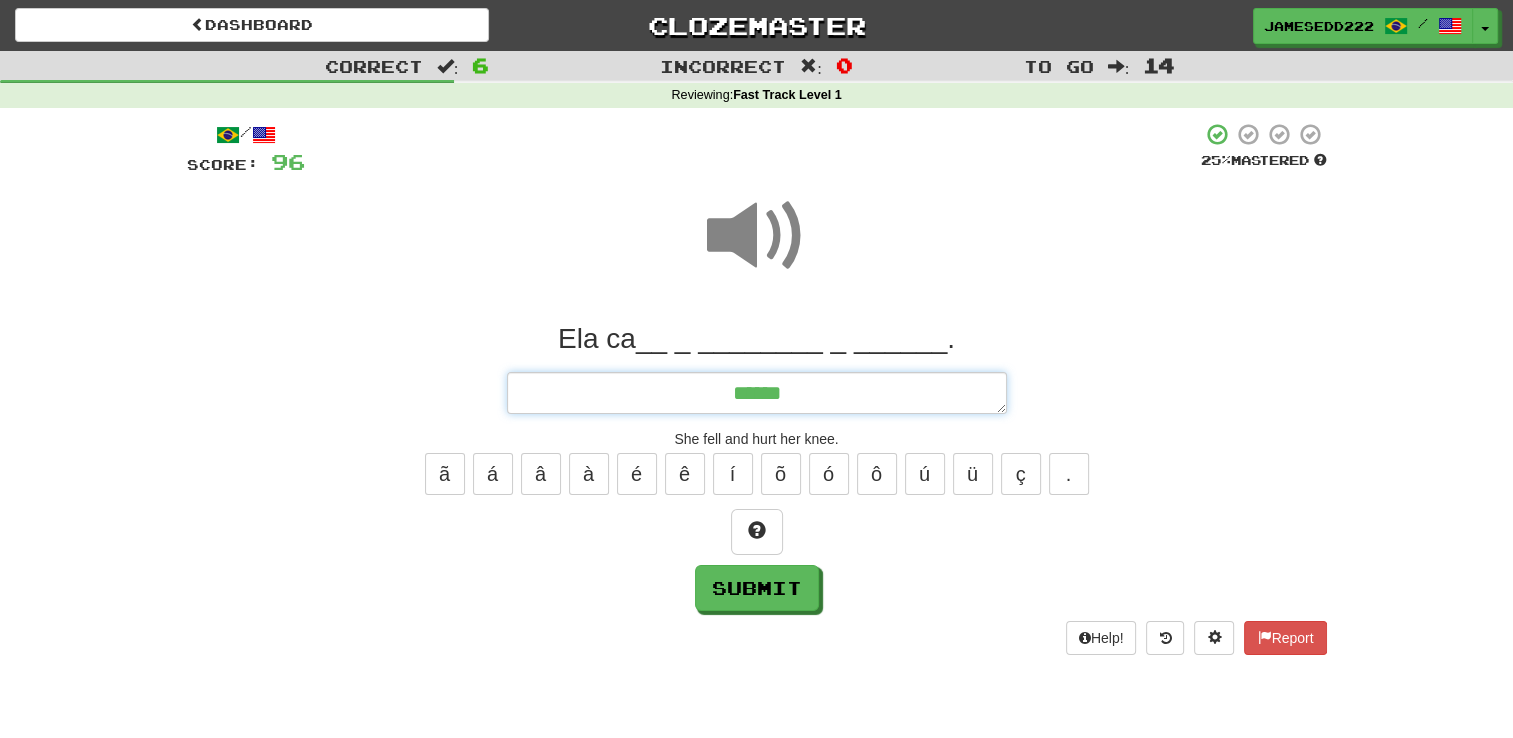 click on "******" at bounding box center [757, 393] 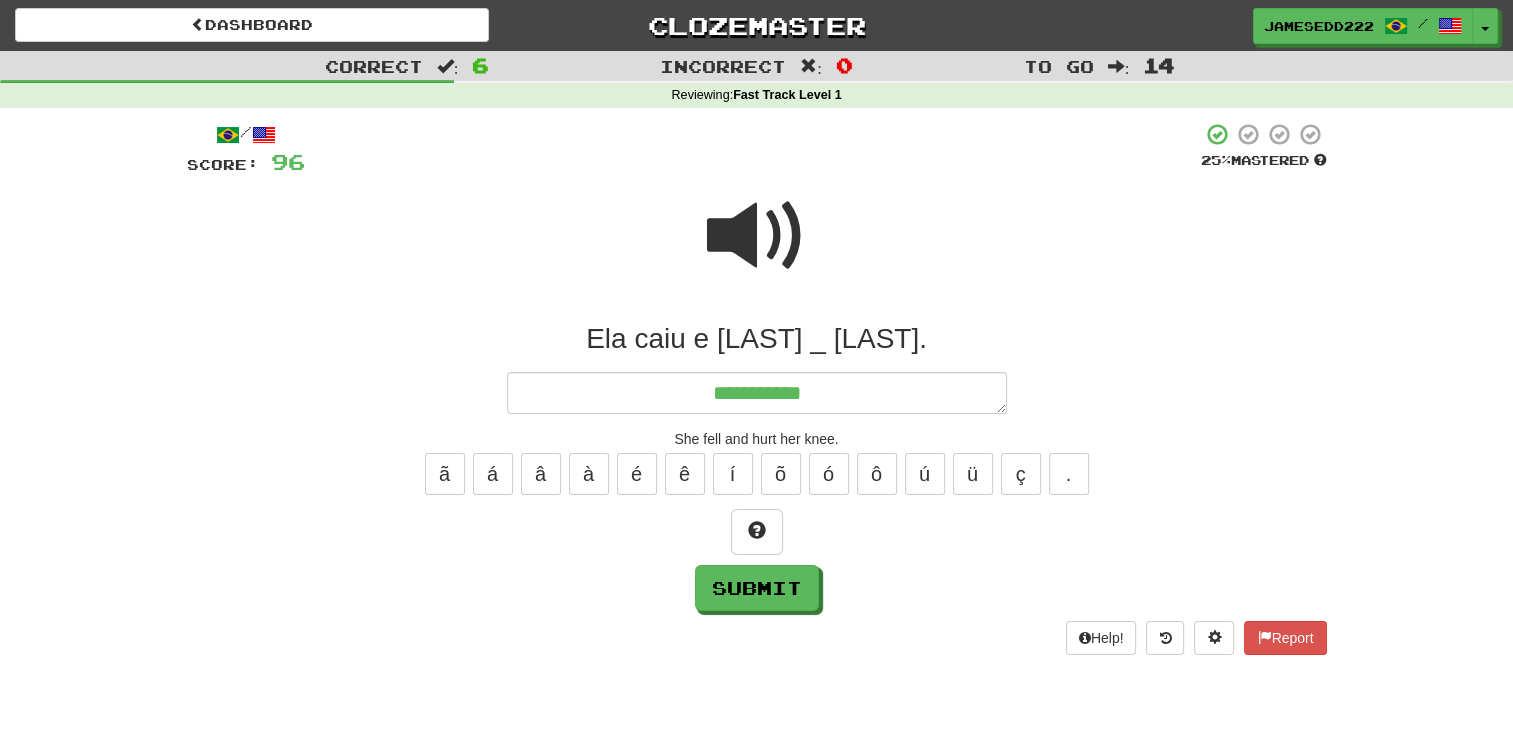 click at bounding box center [757, 236] 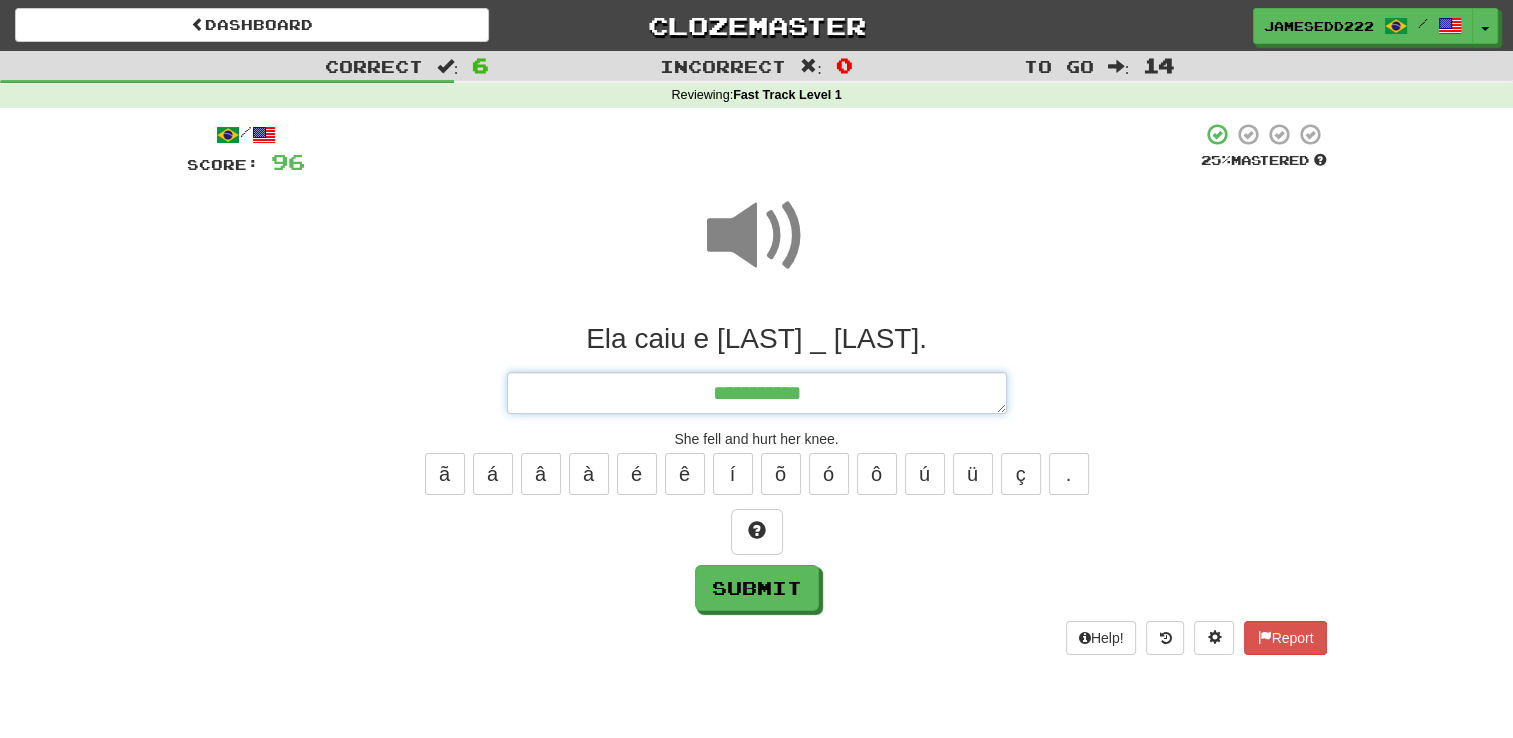 click on "**********" at bounding box center (757, 393) 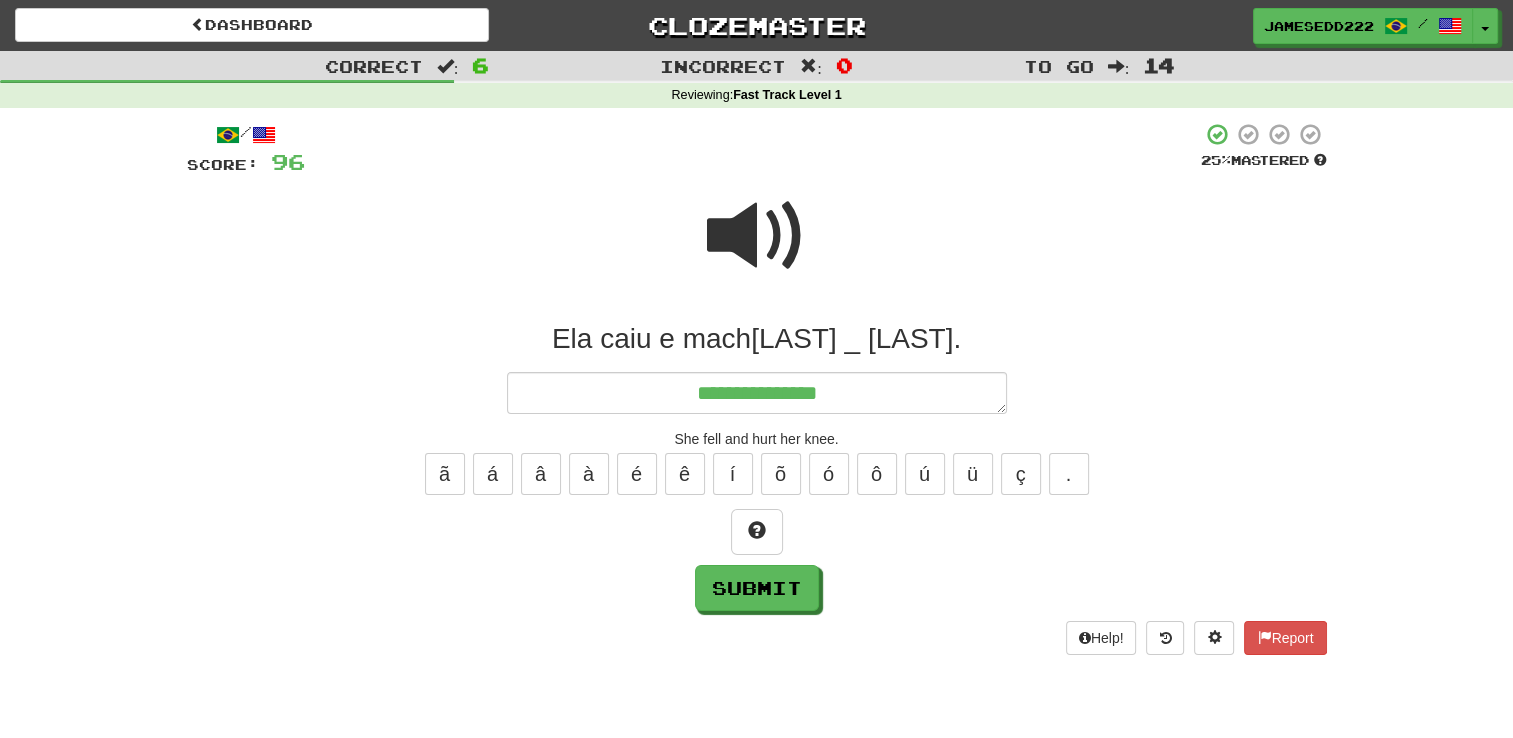 click at bounding box center [757, 236] 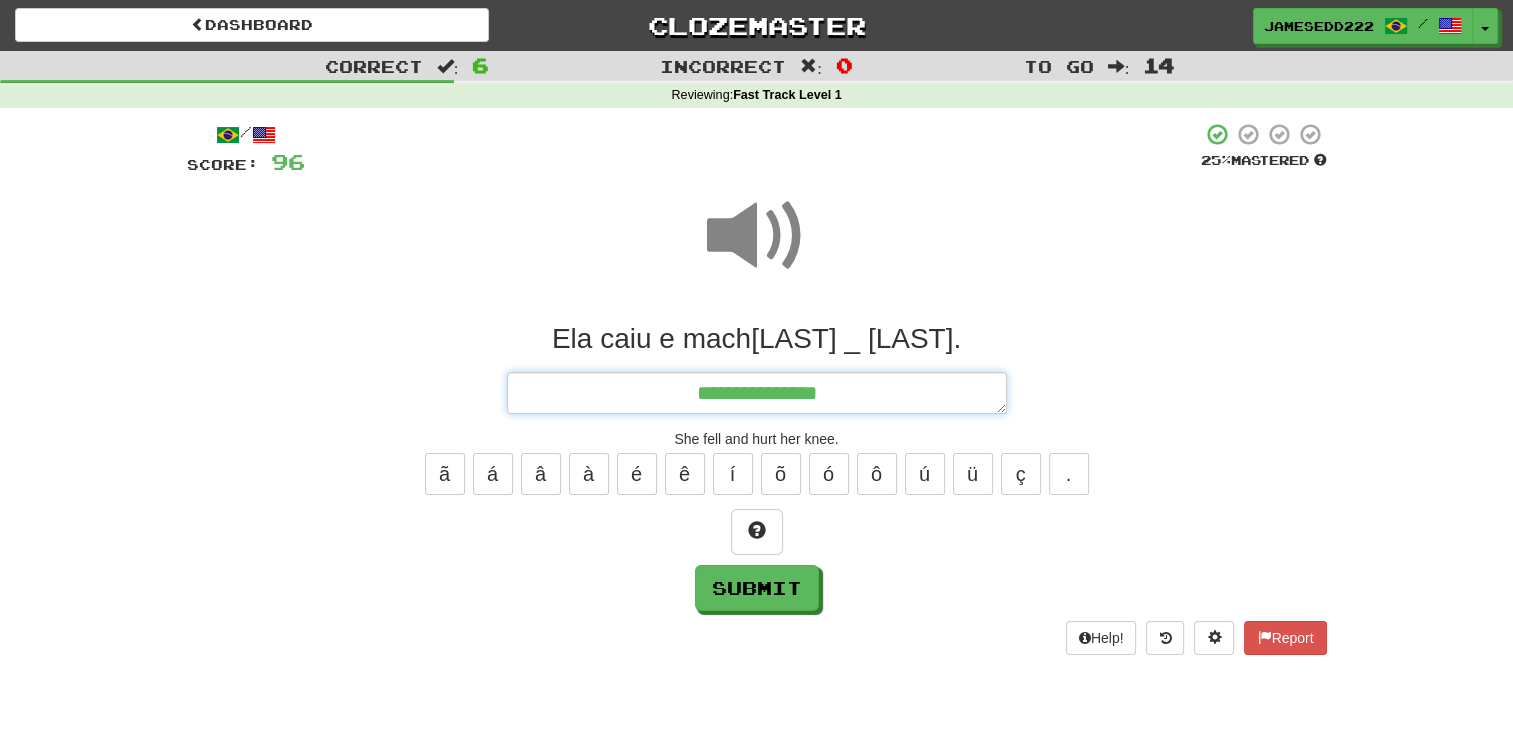 click on "**********" at bounding box center [757, 393] 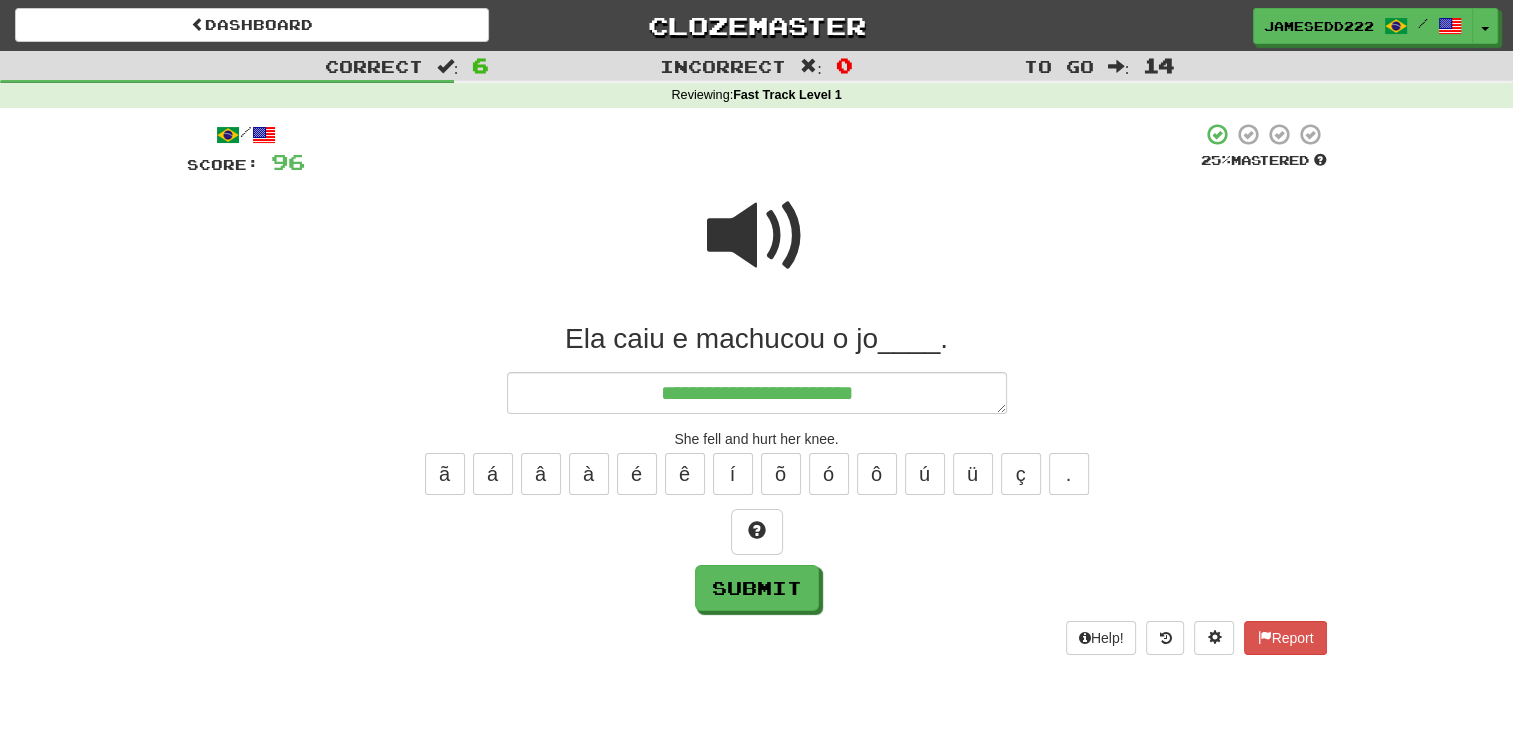 click at bounding box center [757, 236] 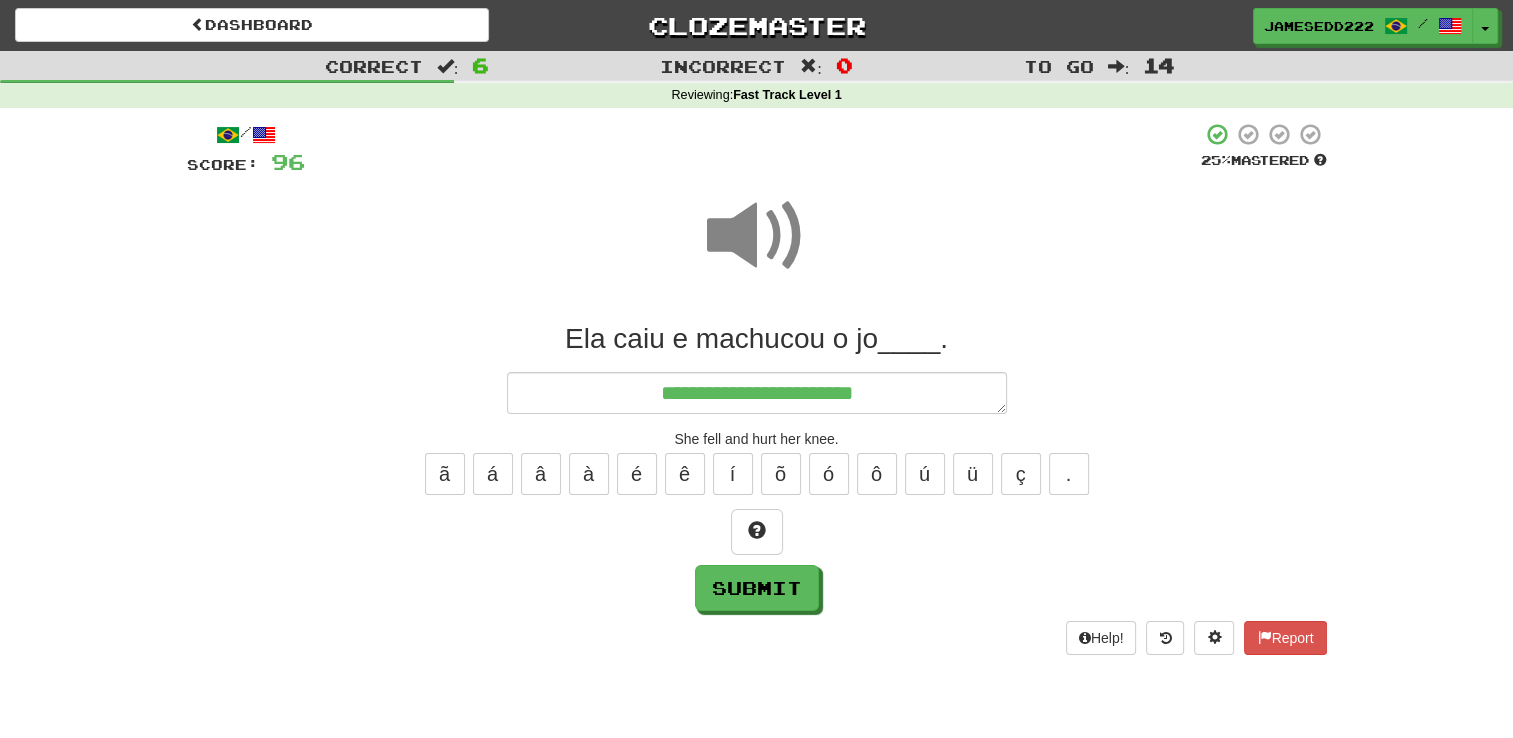 click on "Ela caiu e machucou o jo____." at bounding box center (757, 339) 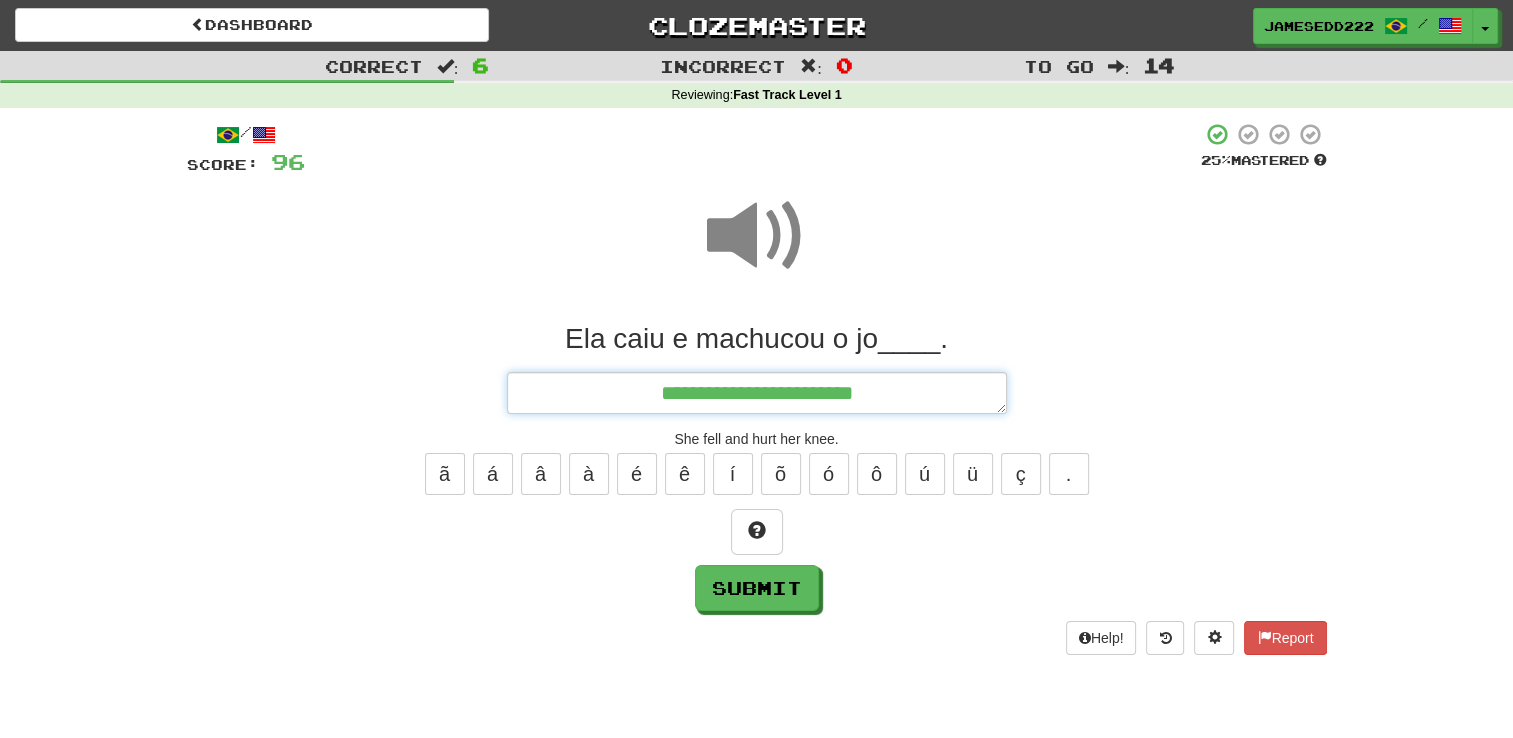click on "**********" at bounding box center [757, 393] 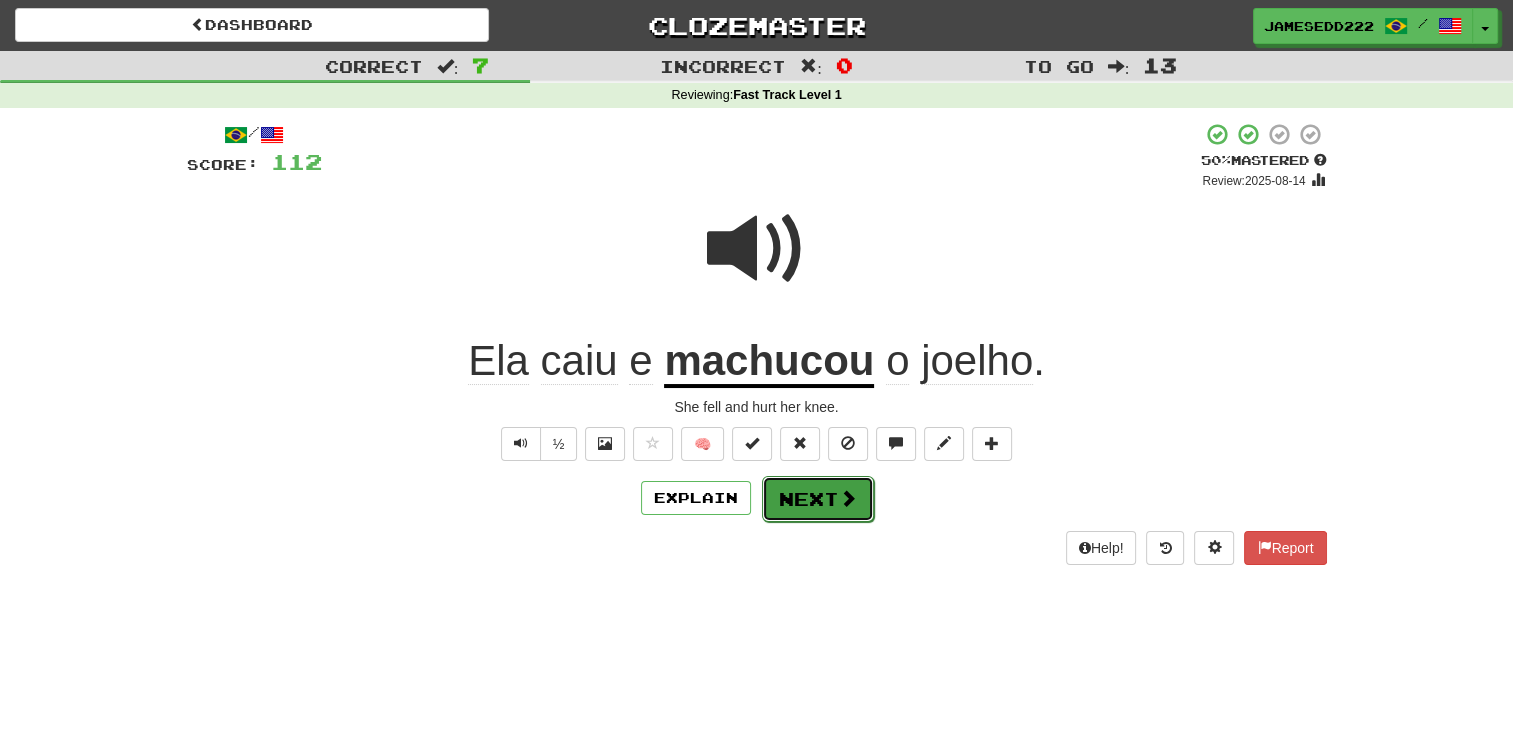click on "Next" at bounding box center (818, 499) 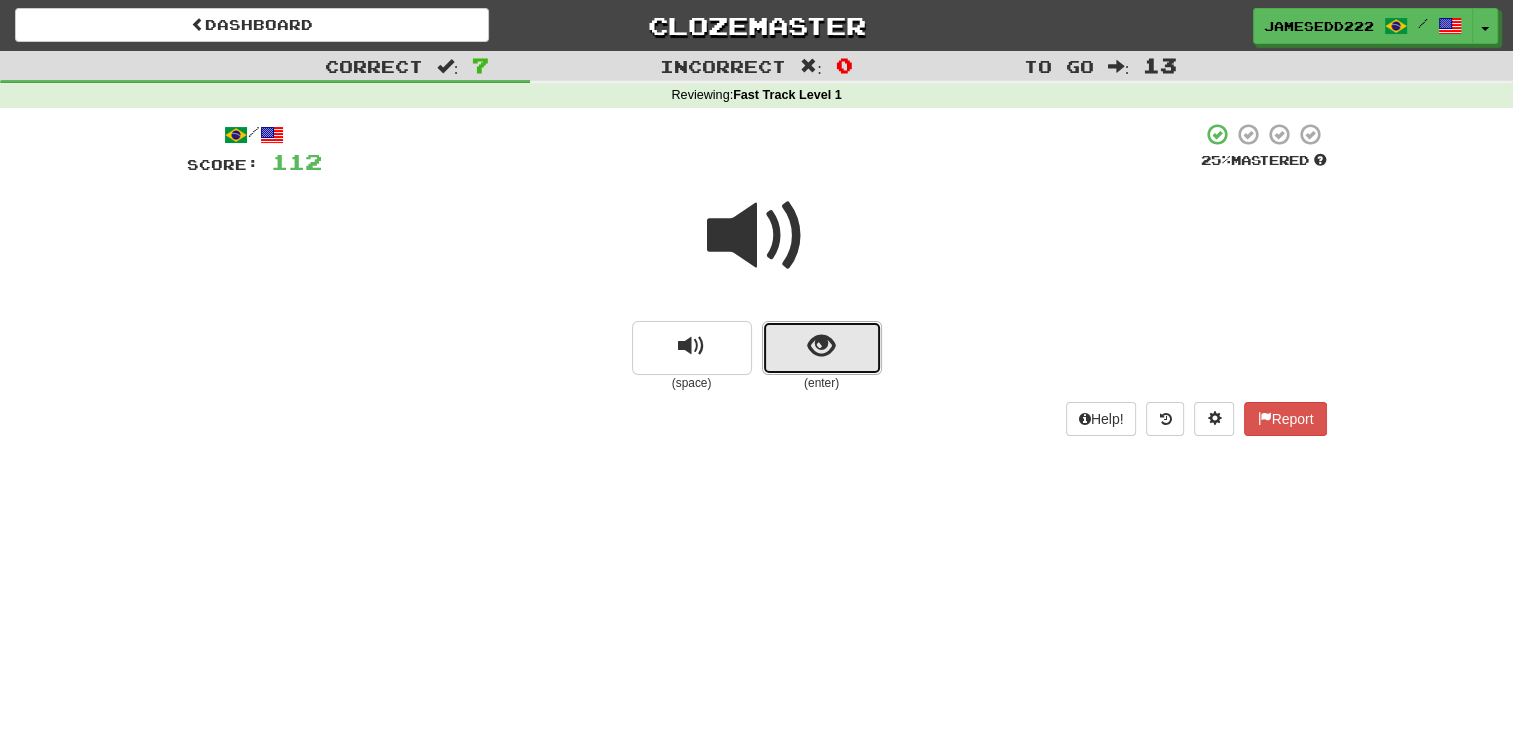 click at bounding box center (821, 346) 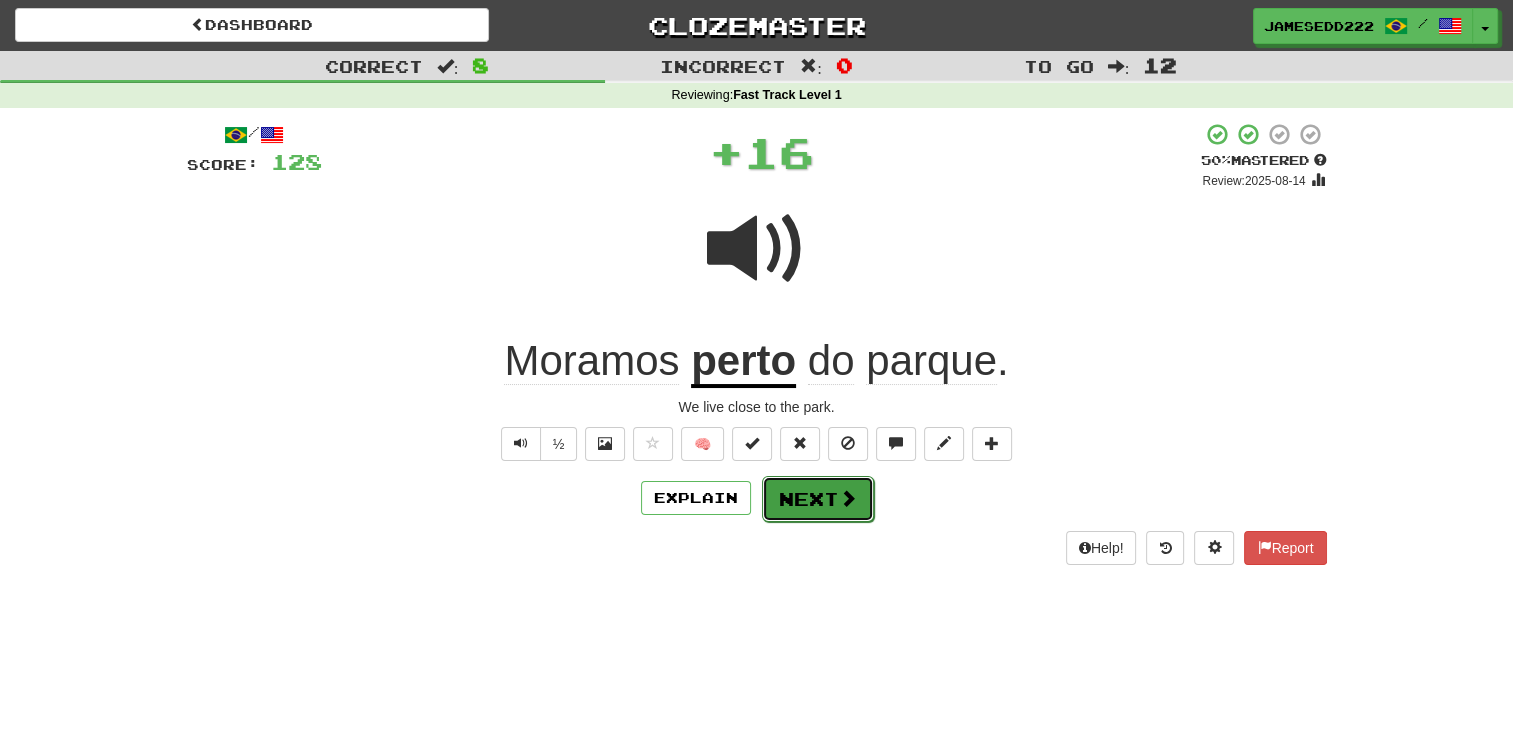 click at bounding box center (848, 498) 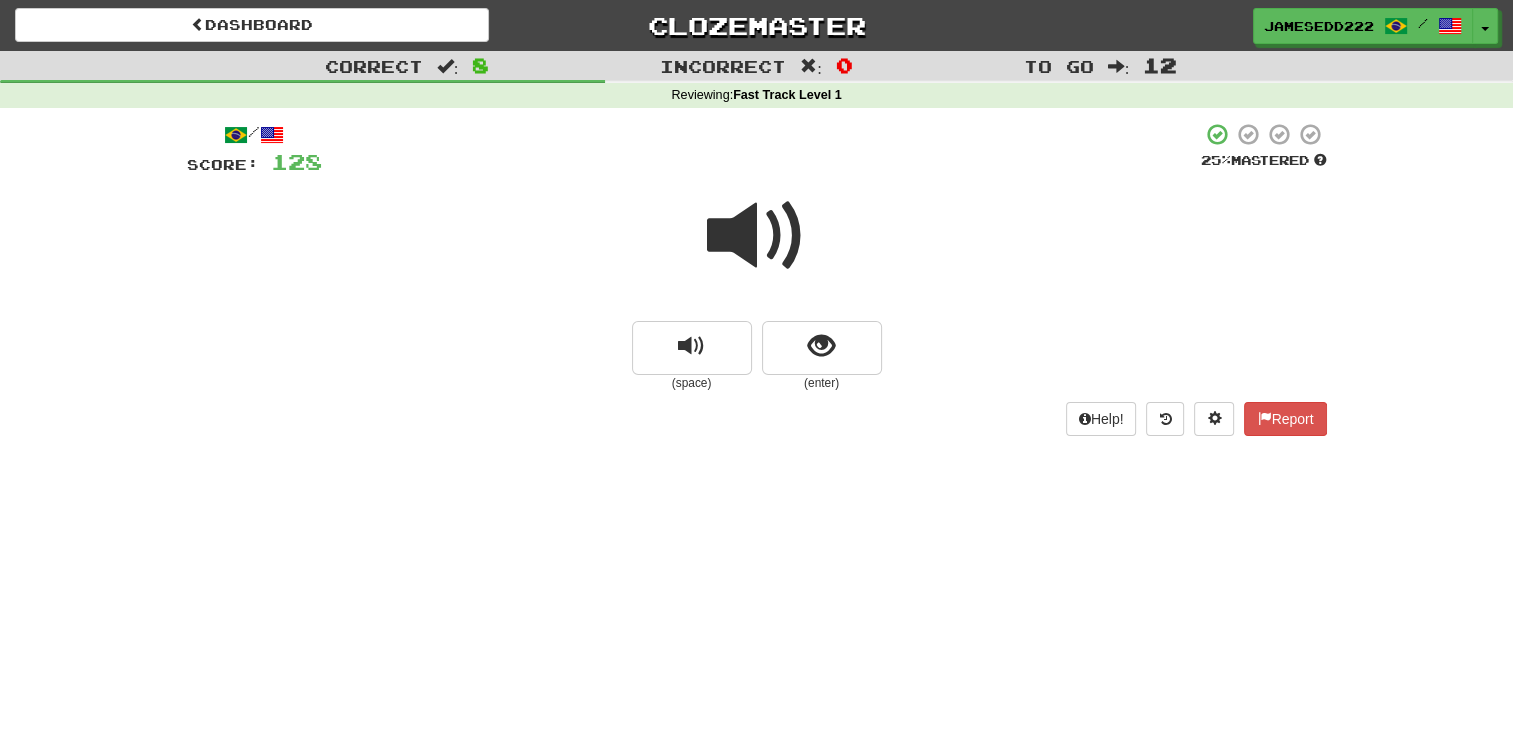 click at bounding box center [757, 236] 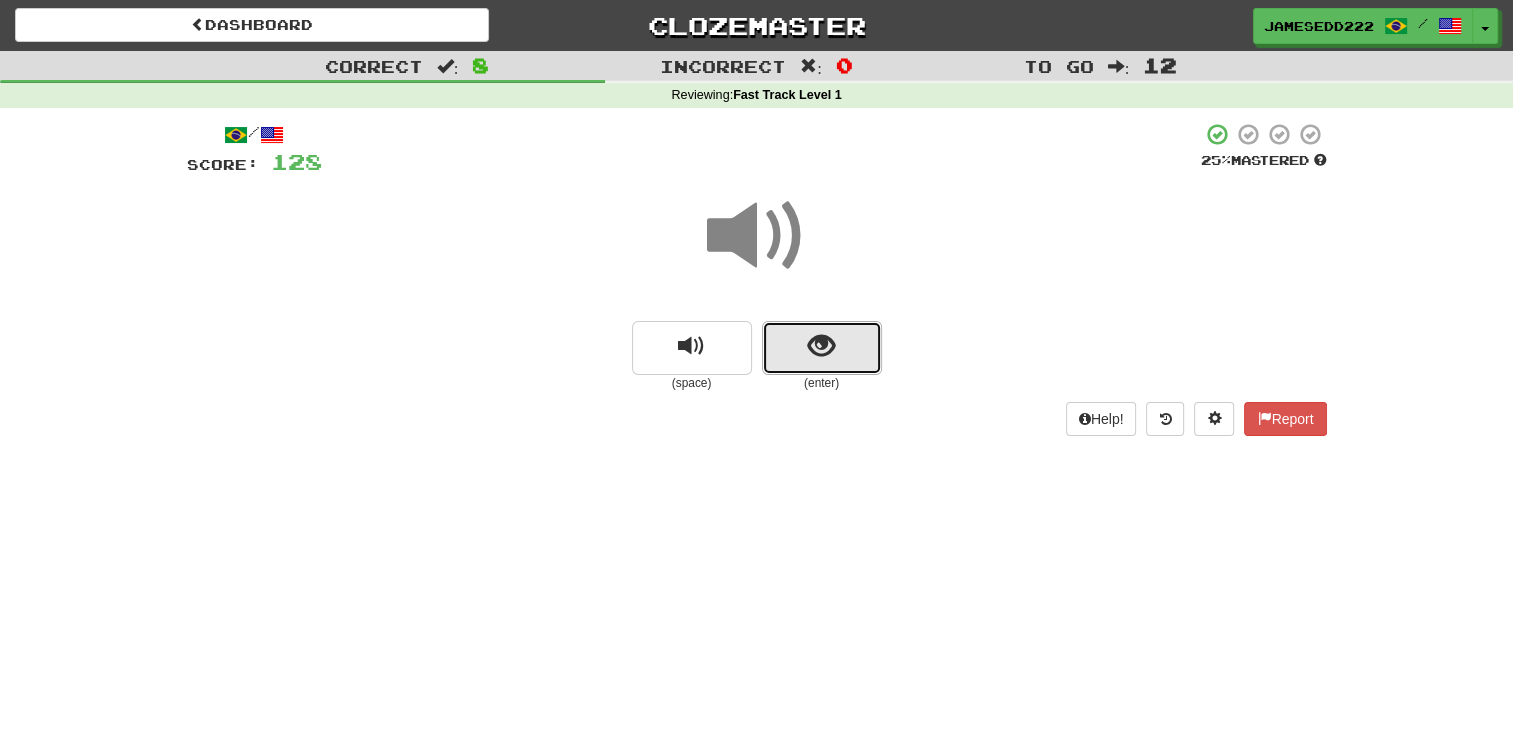 click at bounding box center [822, 348] 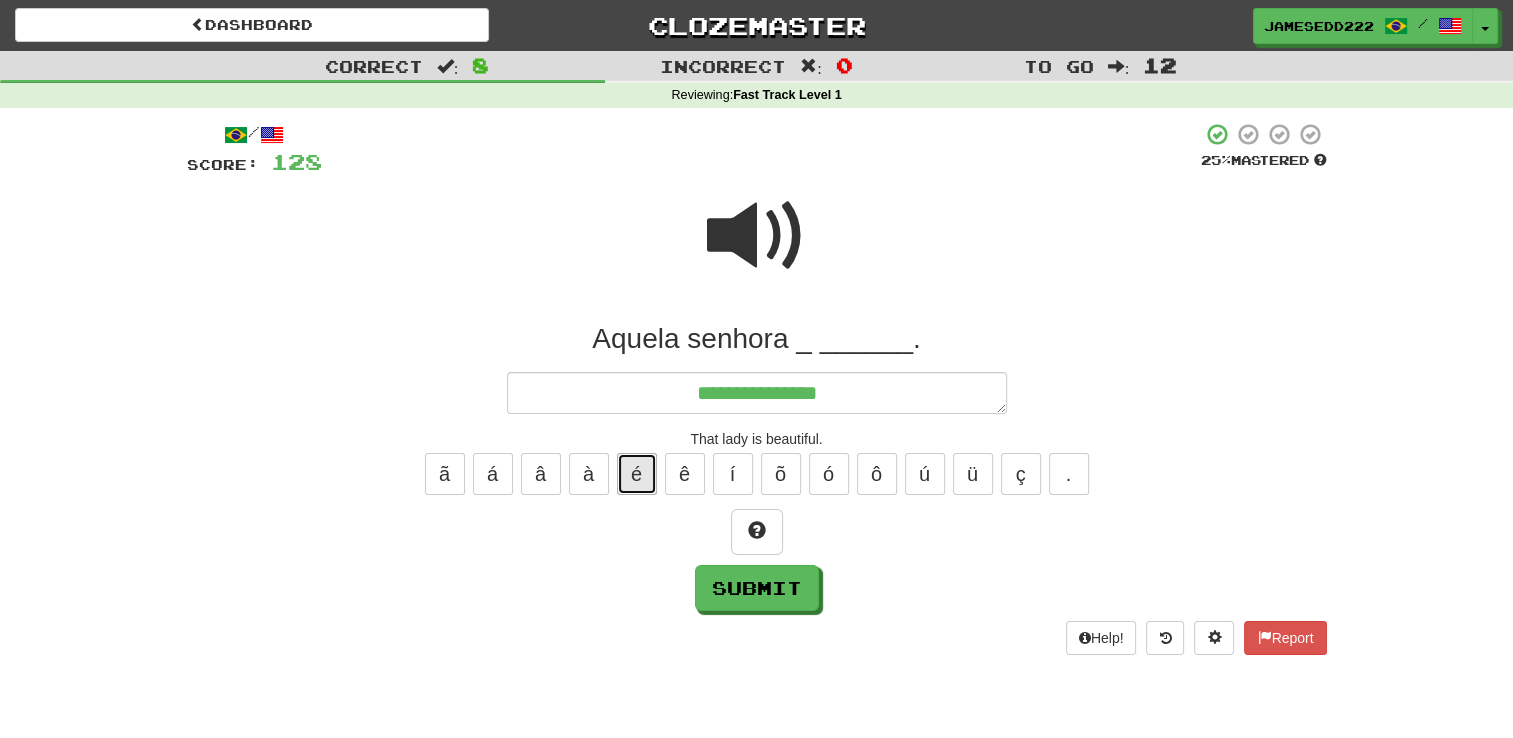click on "é" at bounding box center (637, 474) 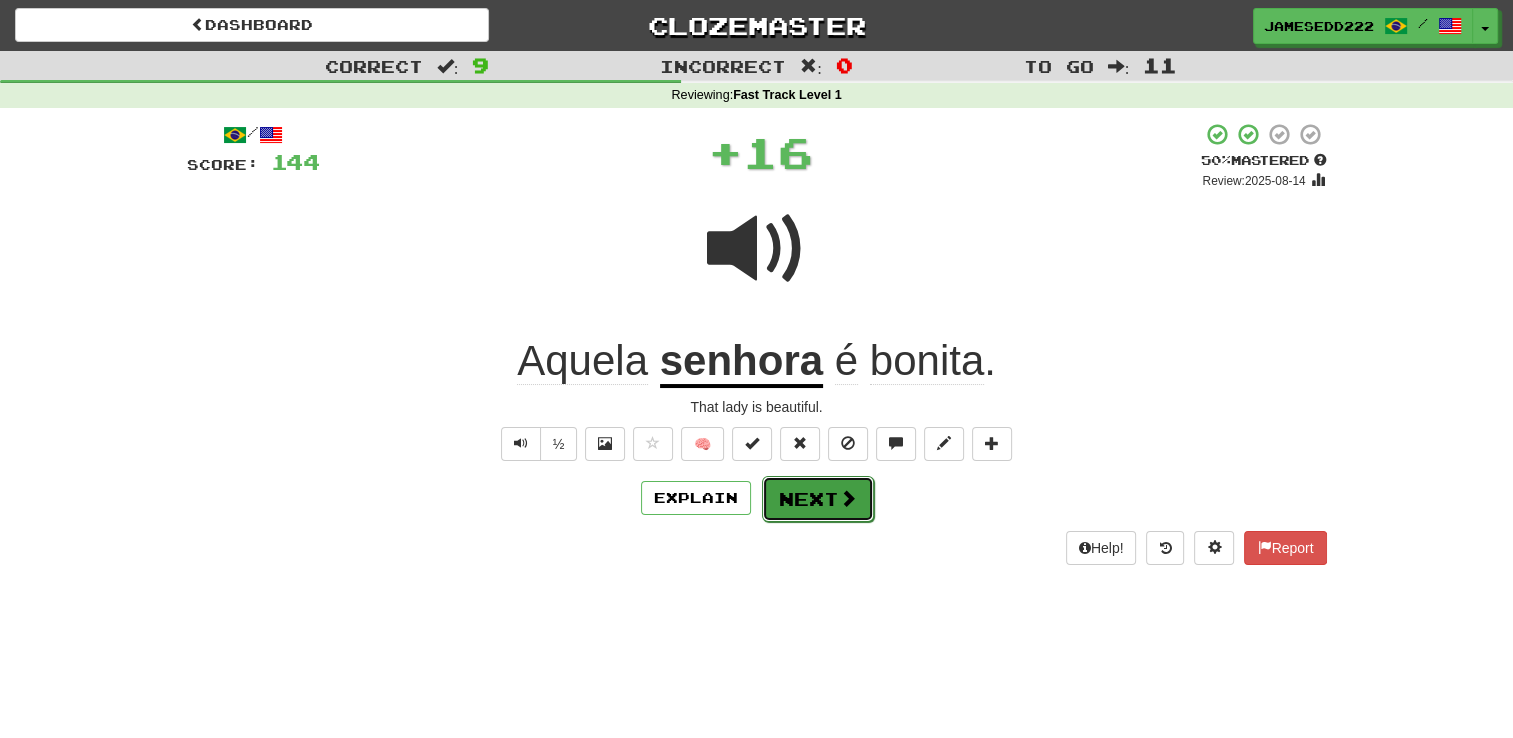 click on "Next" at bounding box center (818, 499) 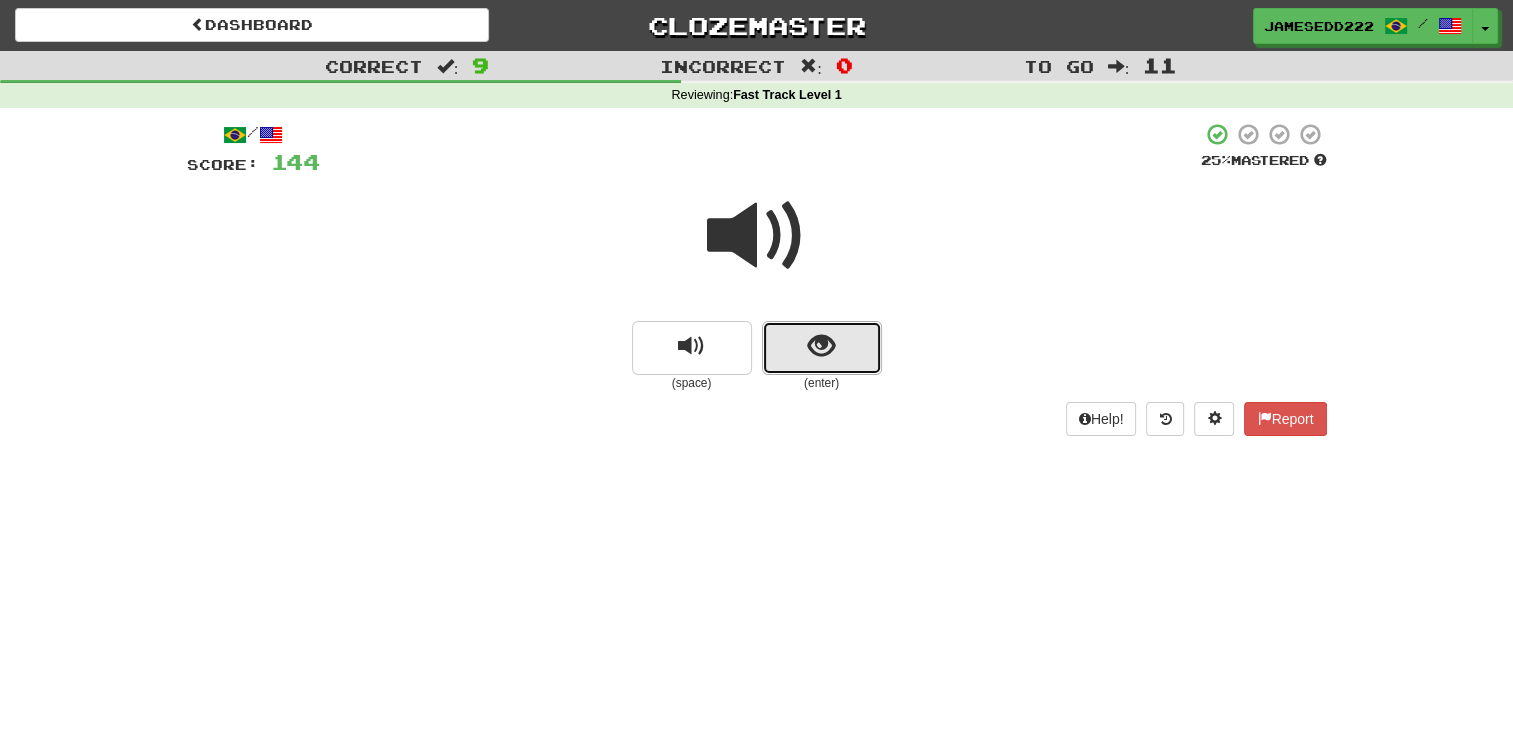 click at bounding box center (822, 348) 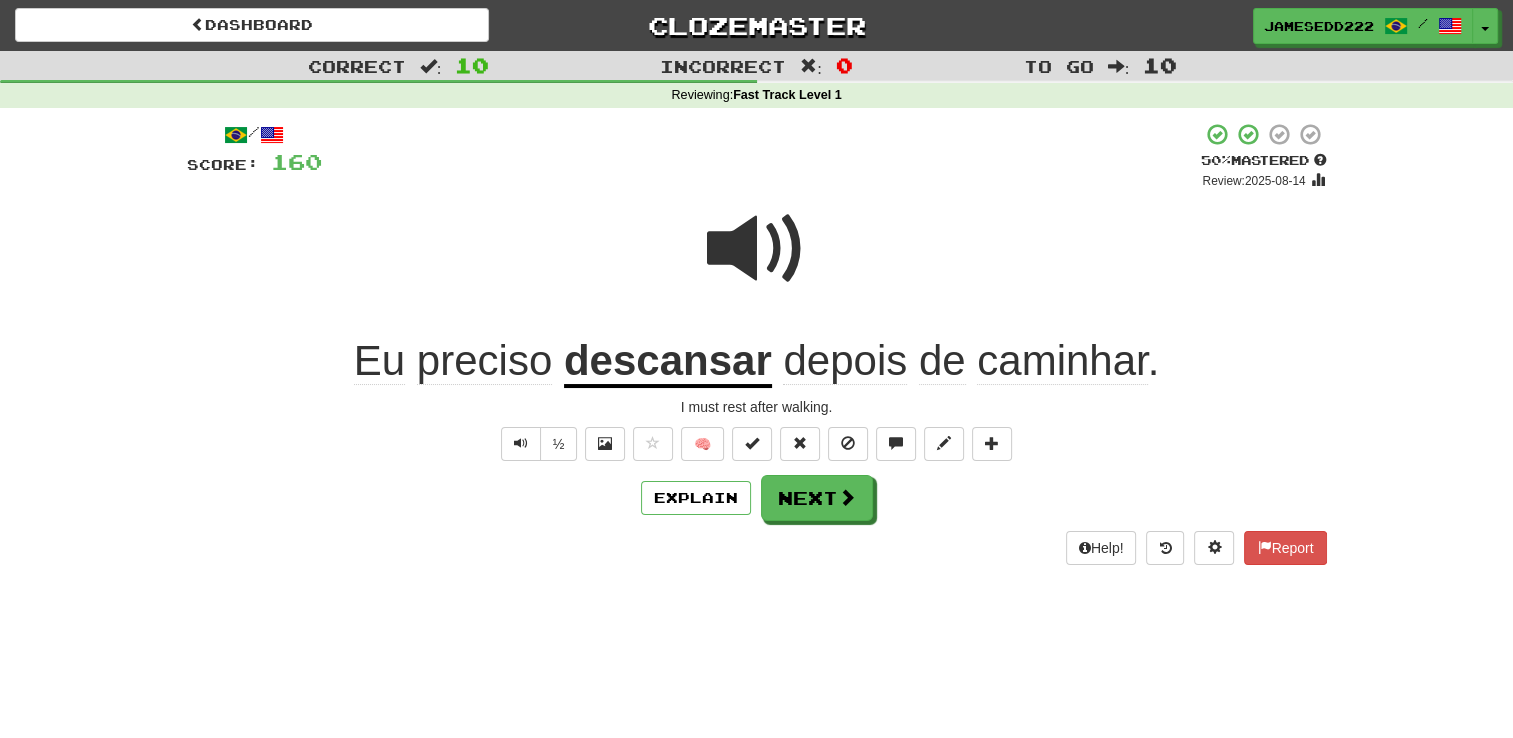 click at bounding box center (757, 249) 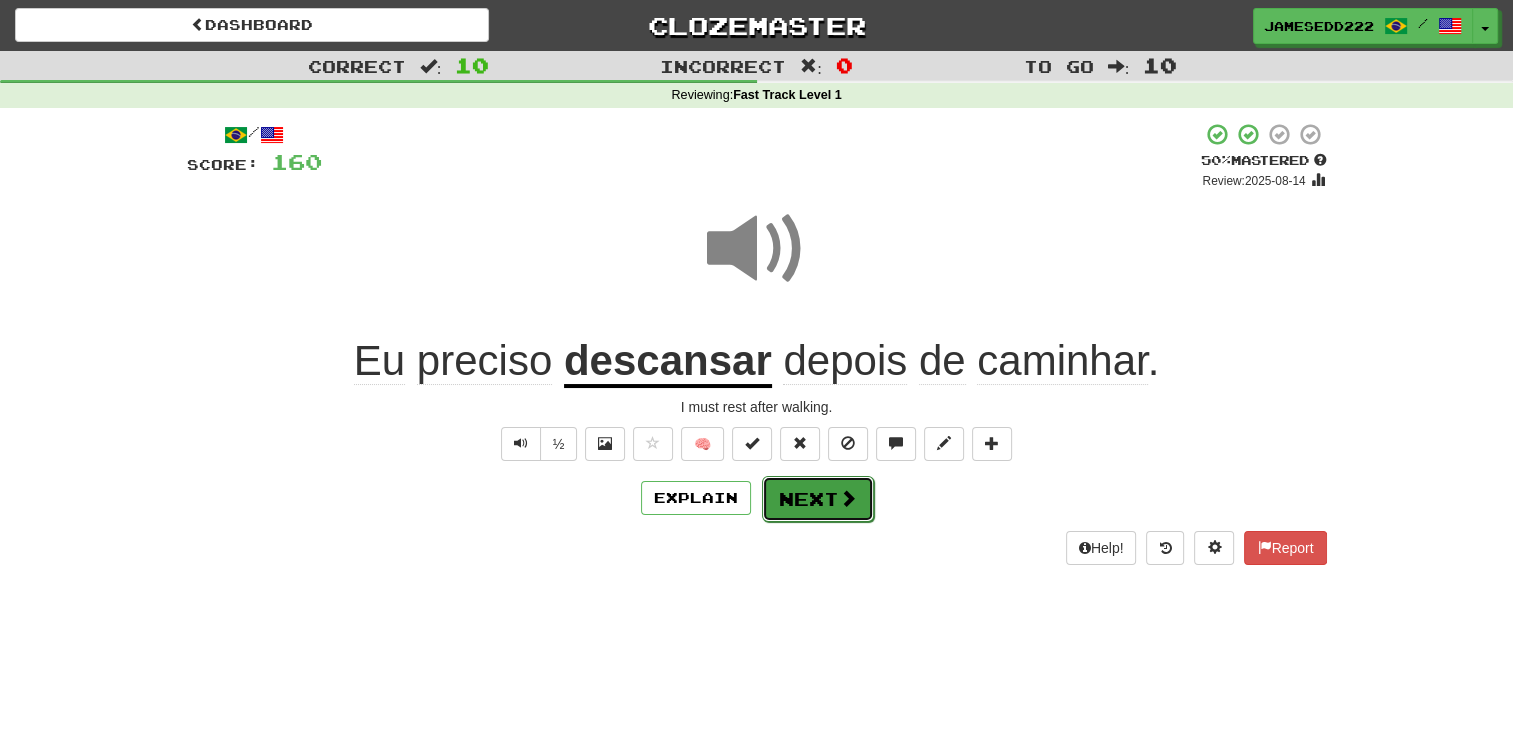 click on "Next" at bounding box center (818, 499) 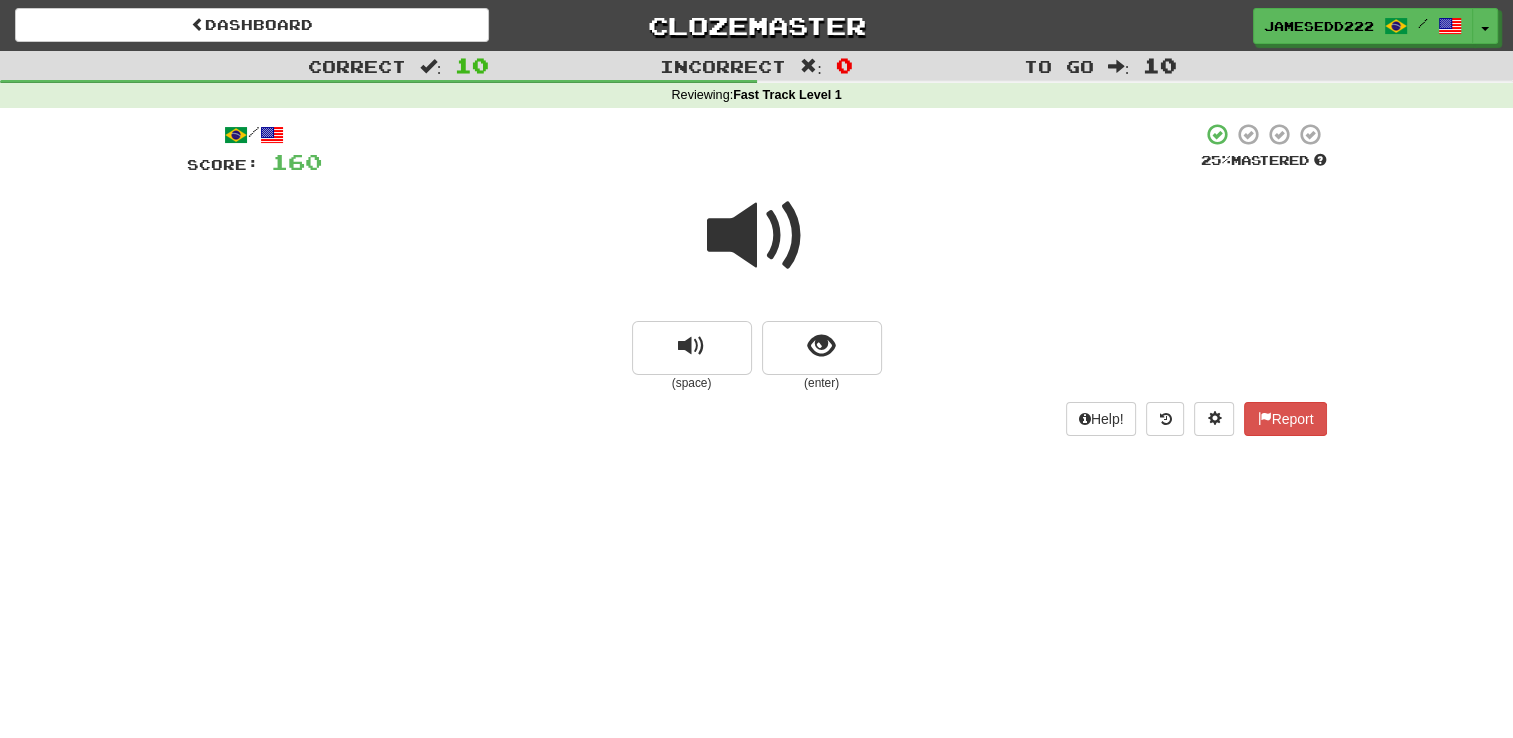 click at bounding box center [757, 236] 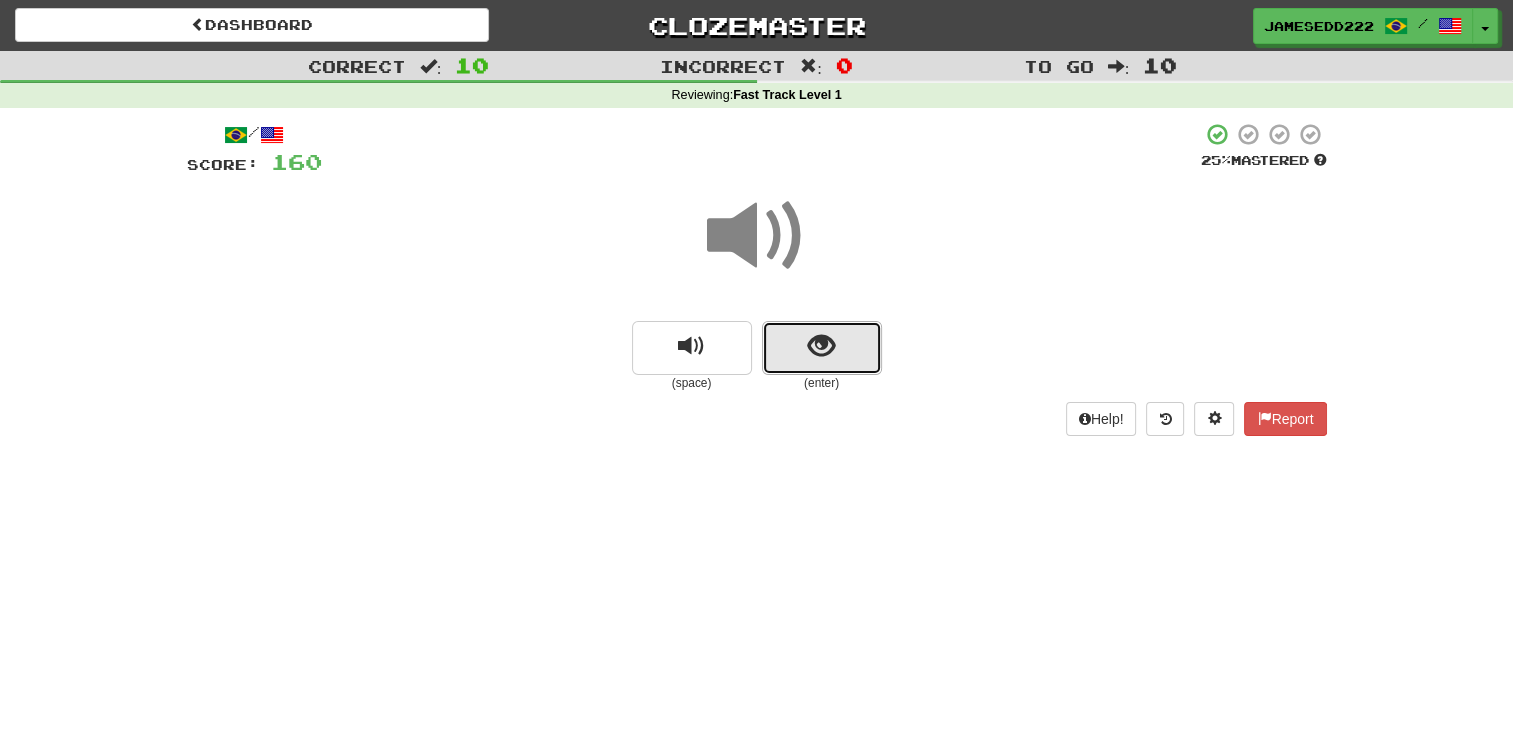 click at bounding box center (822, 348) 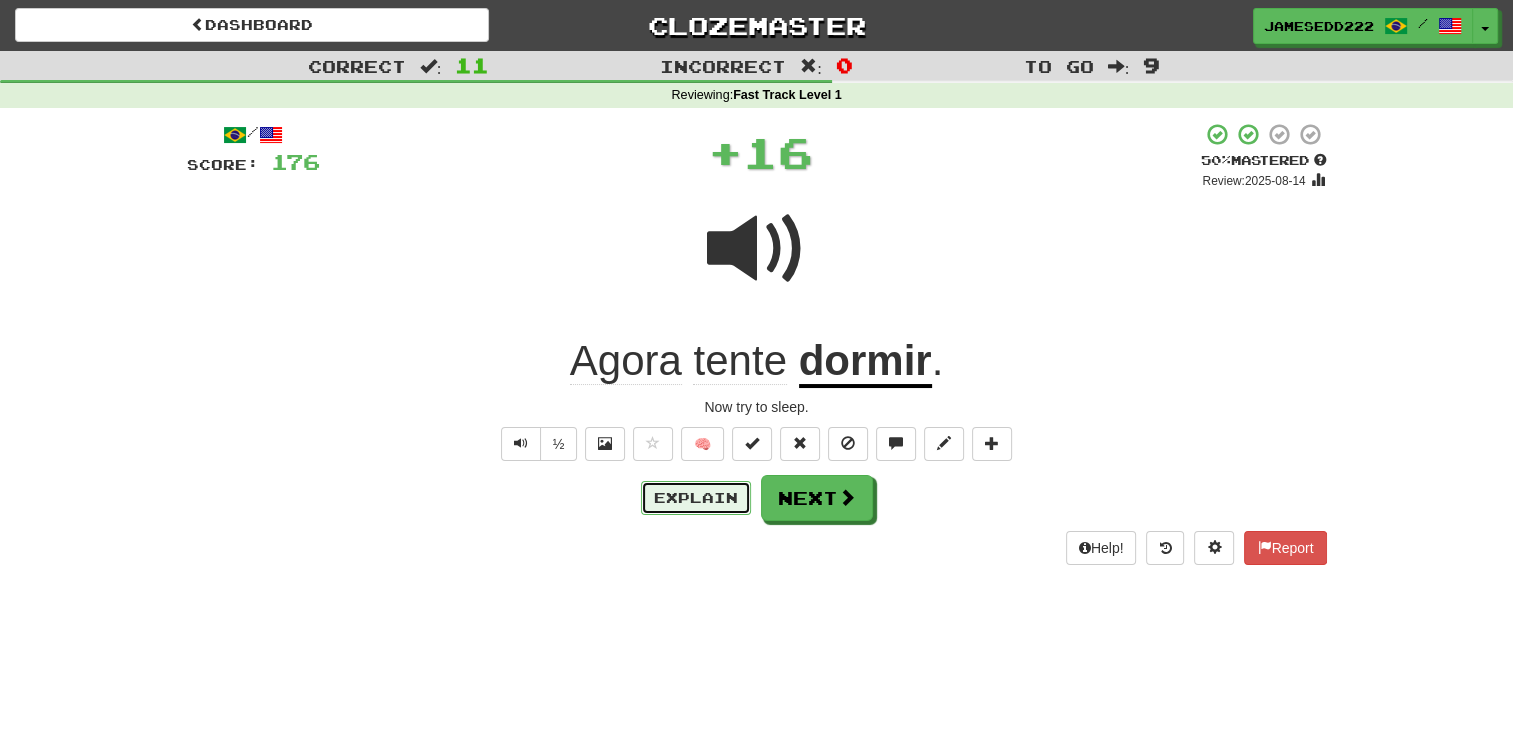 click on "Explain" at bounding box center (696, 498) 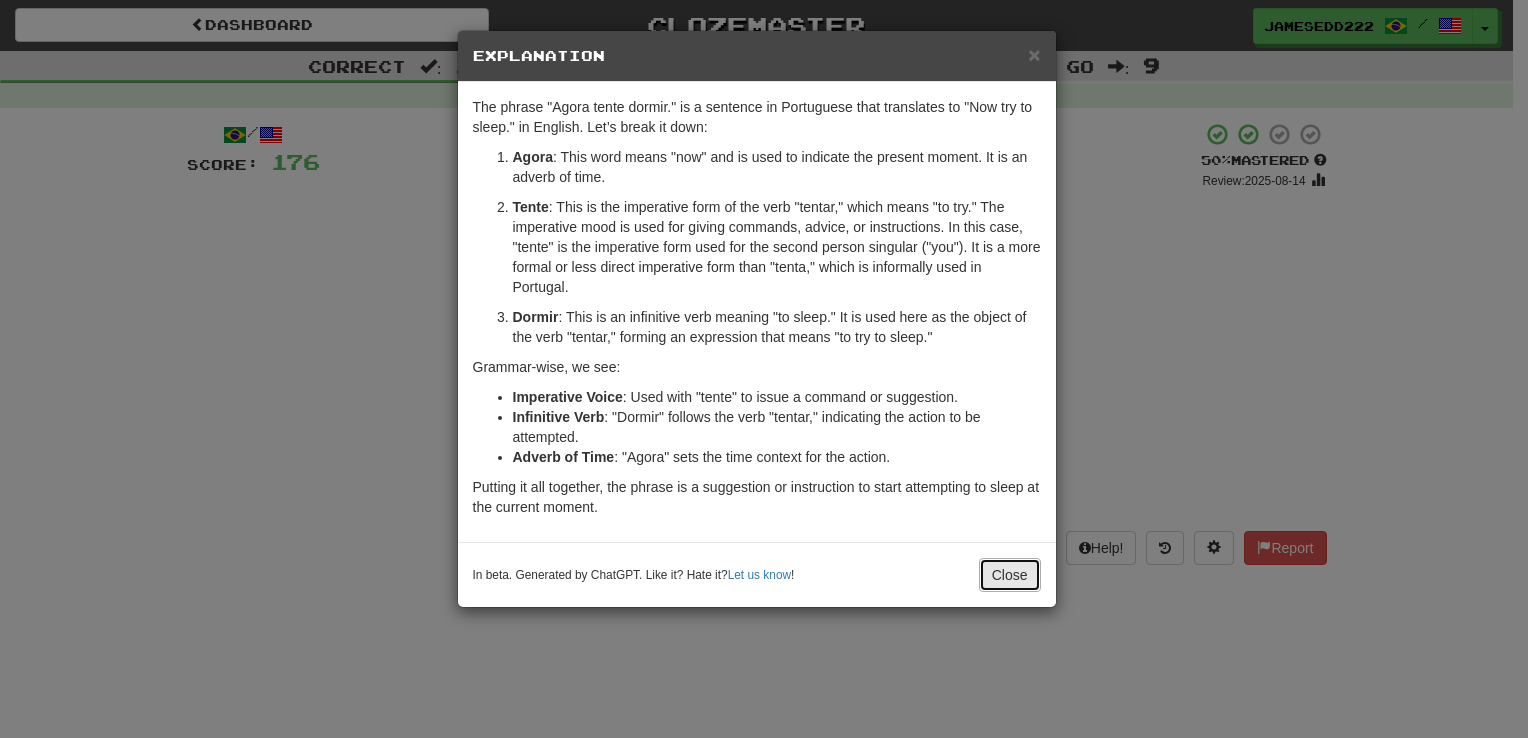 click on "Close" at bounding box center [1010, 575] 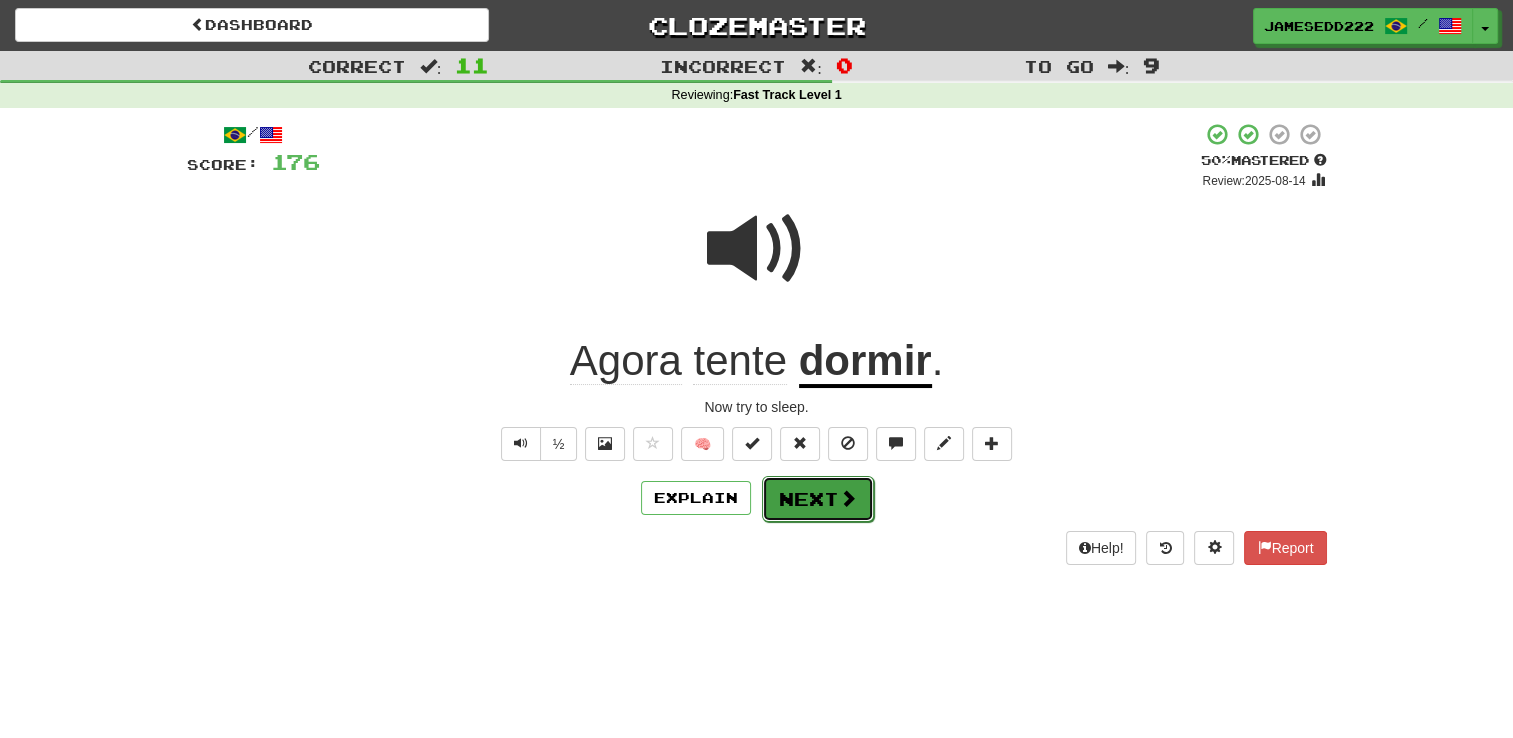 click on "Next" at bounding box center [818, 499] 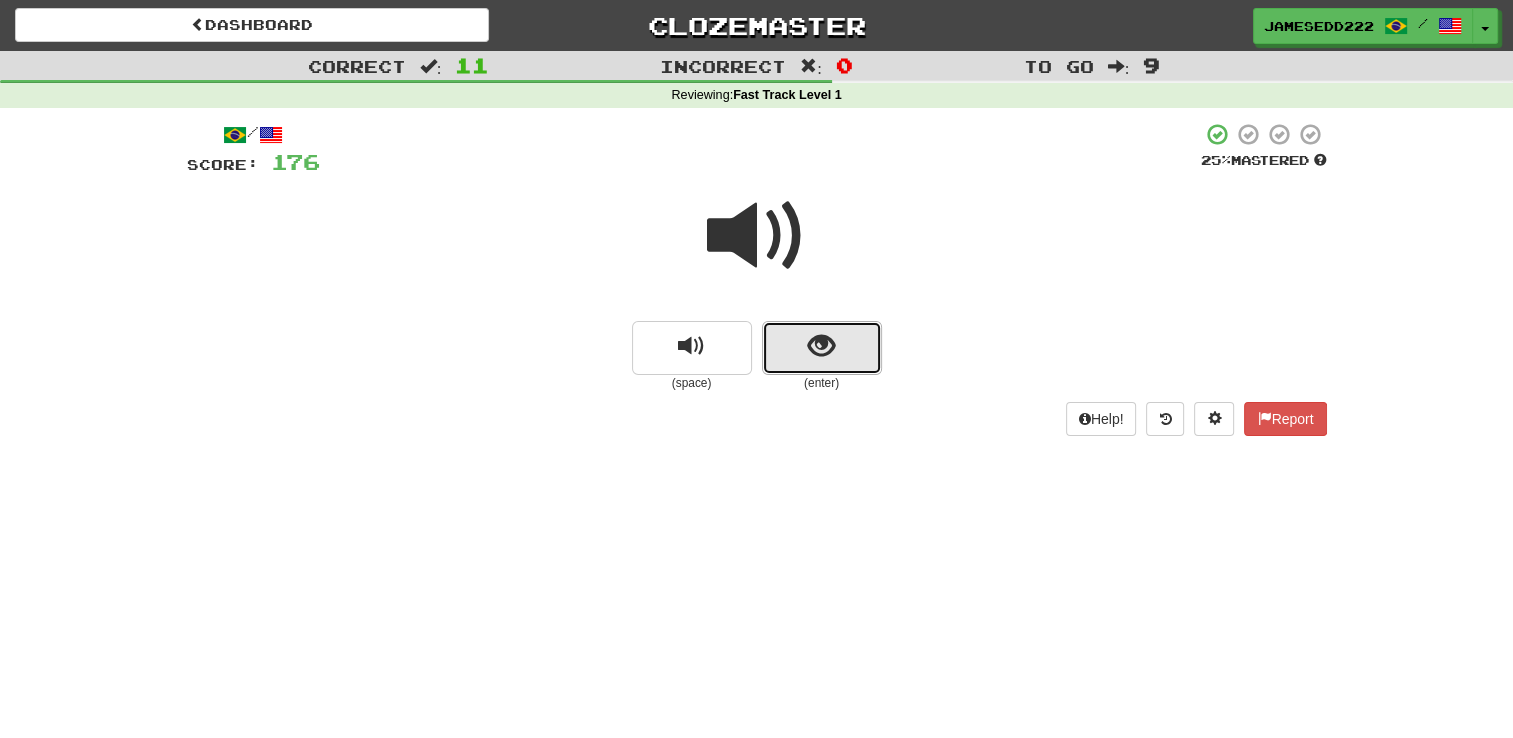 click at bounding box center (821, 346) 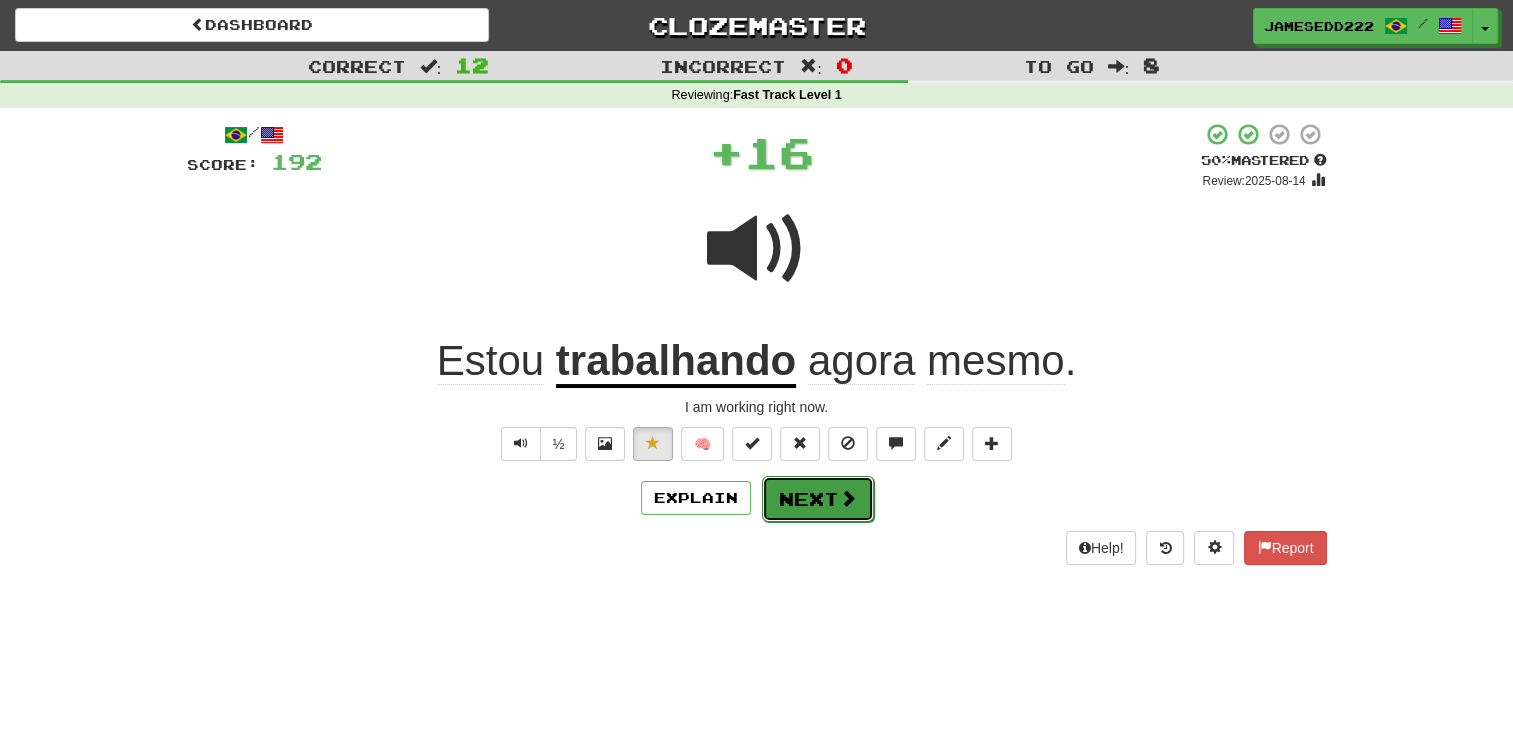 click on "Next" at bounding box center (818, 499) 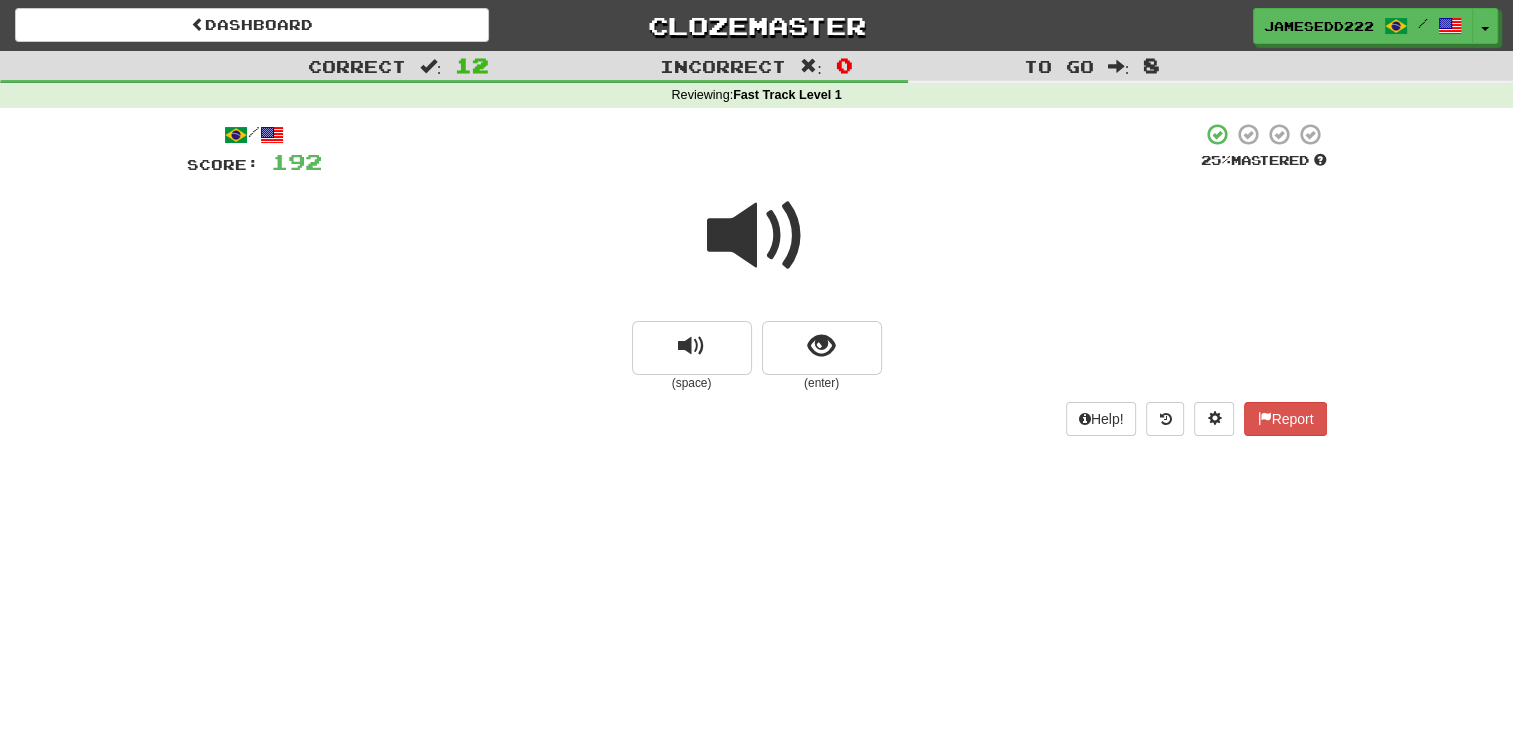 click at bounding box center (757, 236) 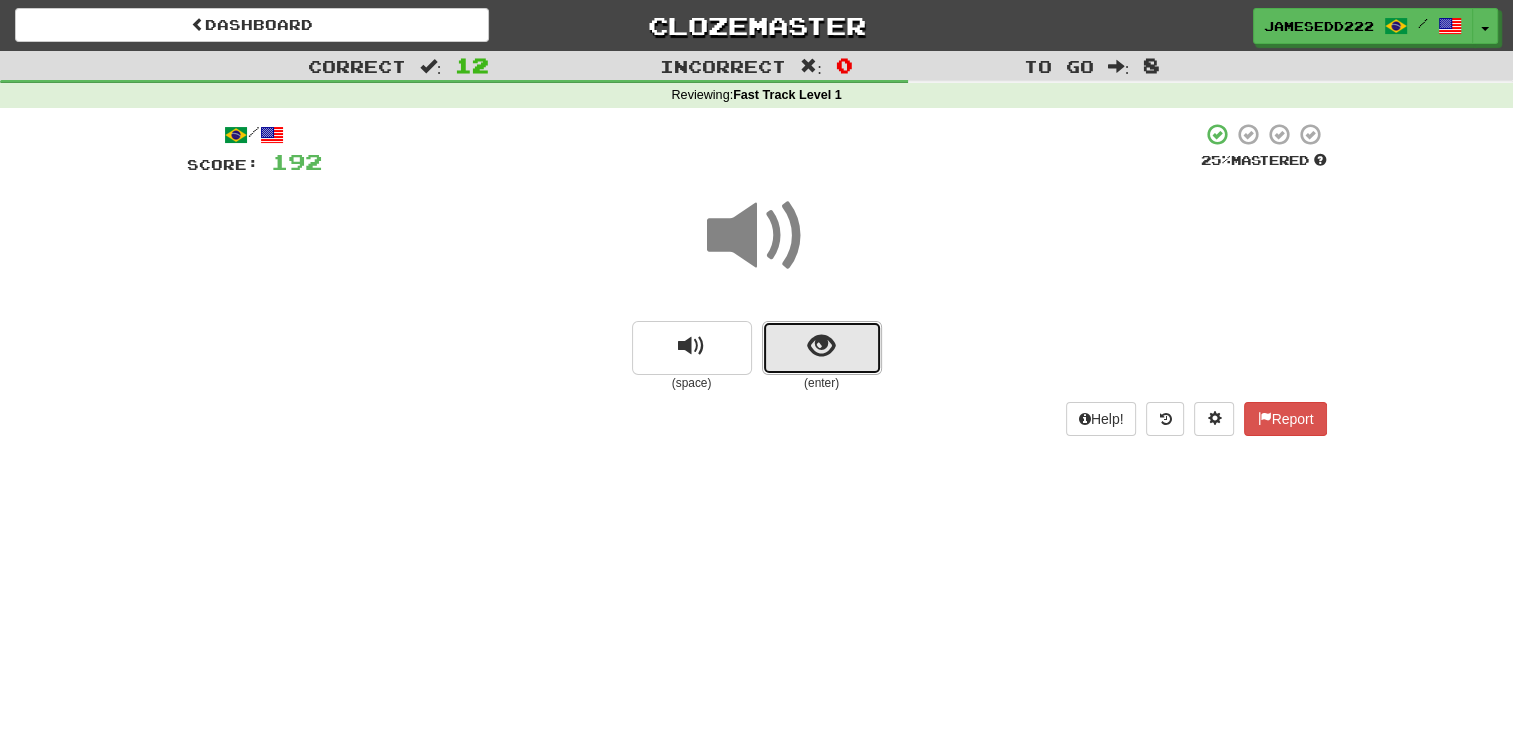 click at bounding box center (822, 348) 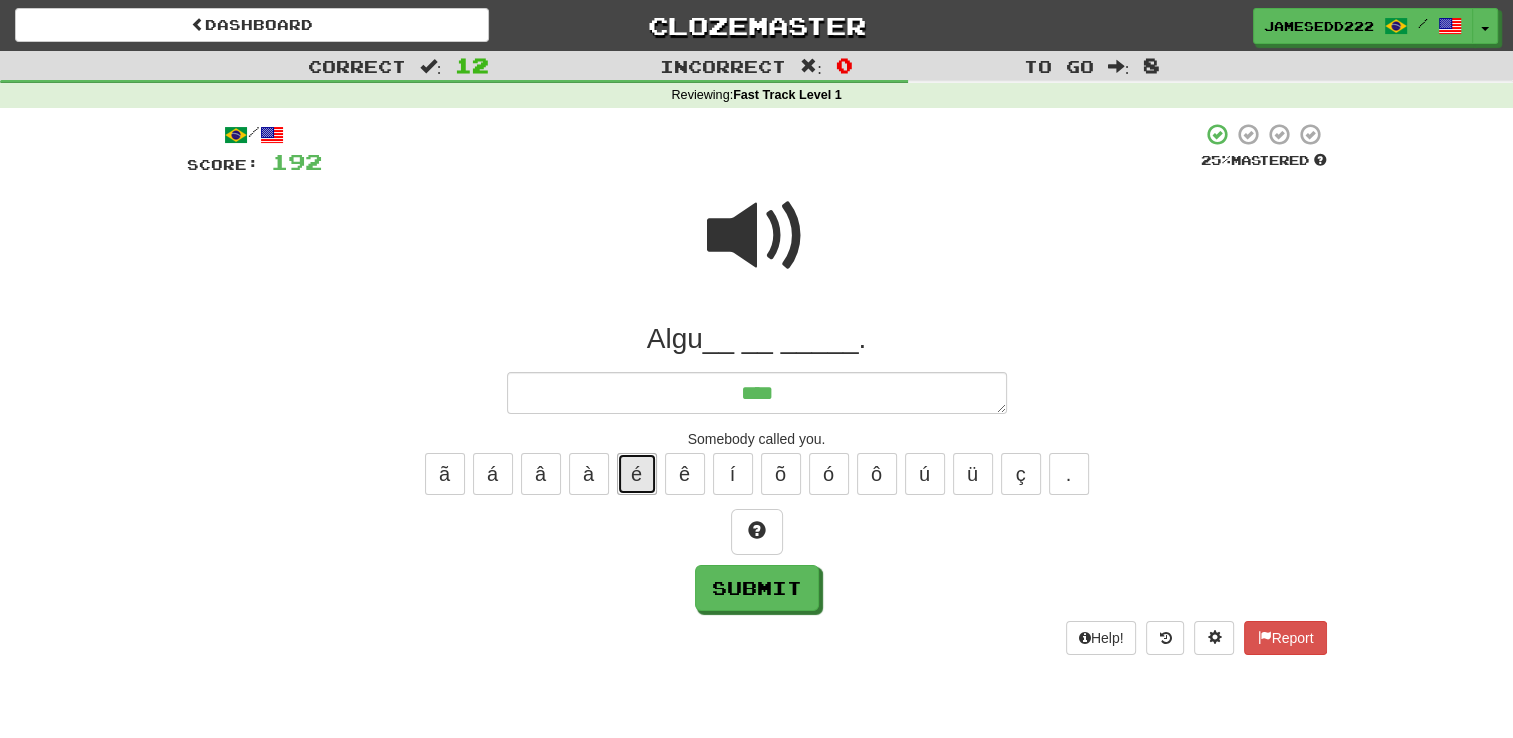click on "é" at bounding box center [637, 474] 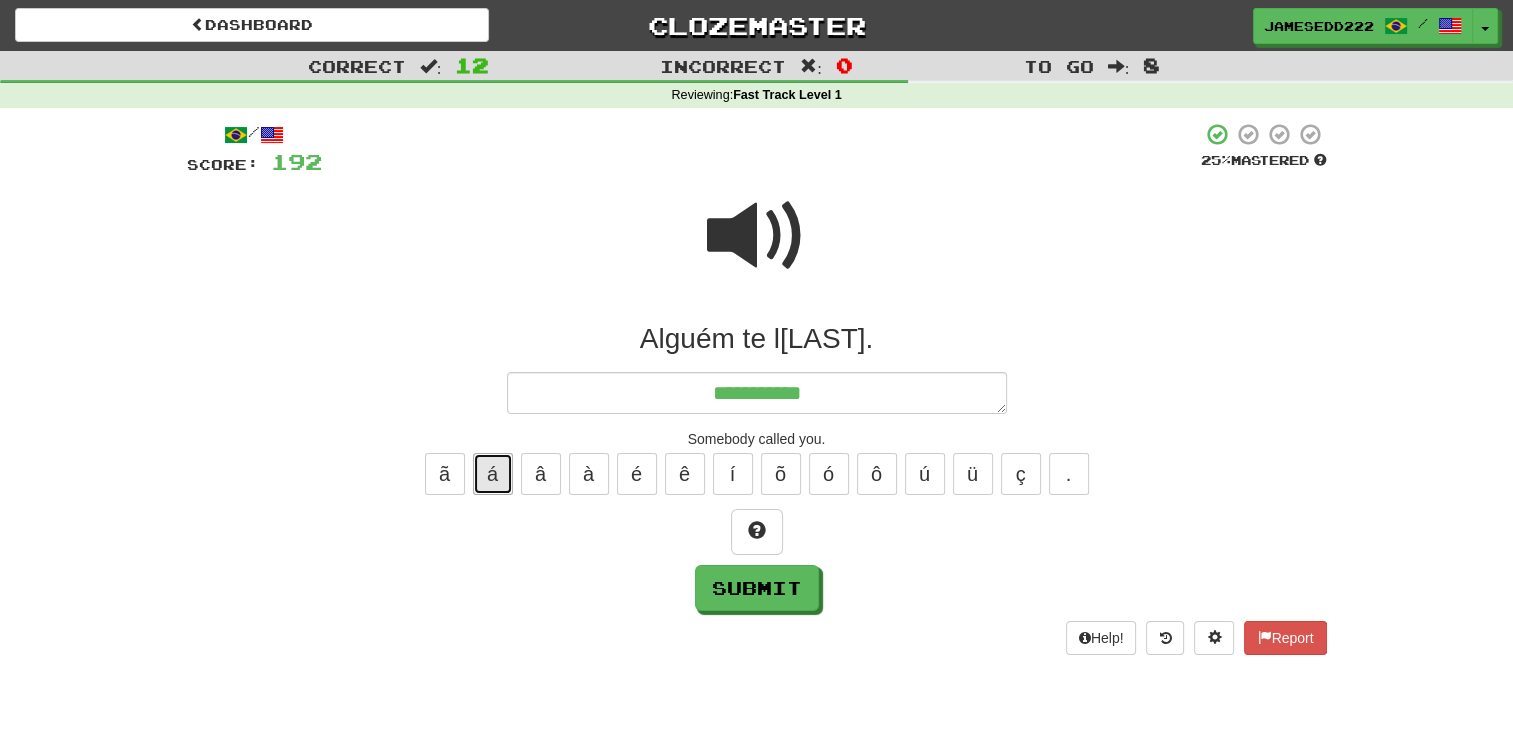 click on "á" at bounding box center [493, 474] 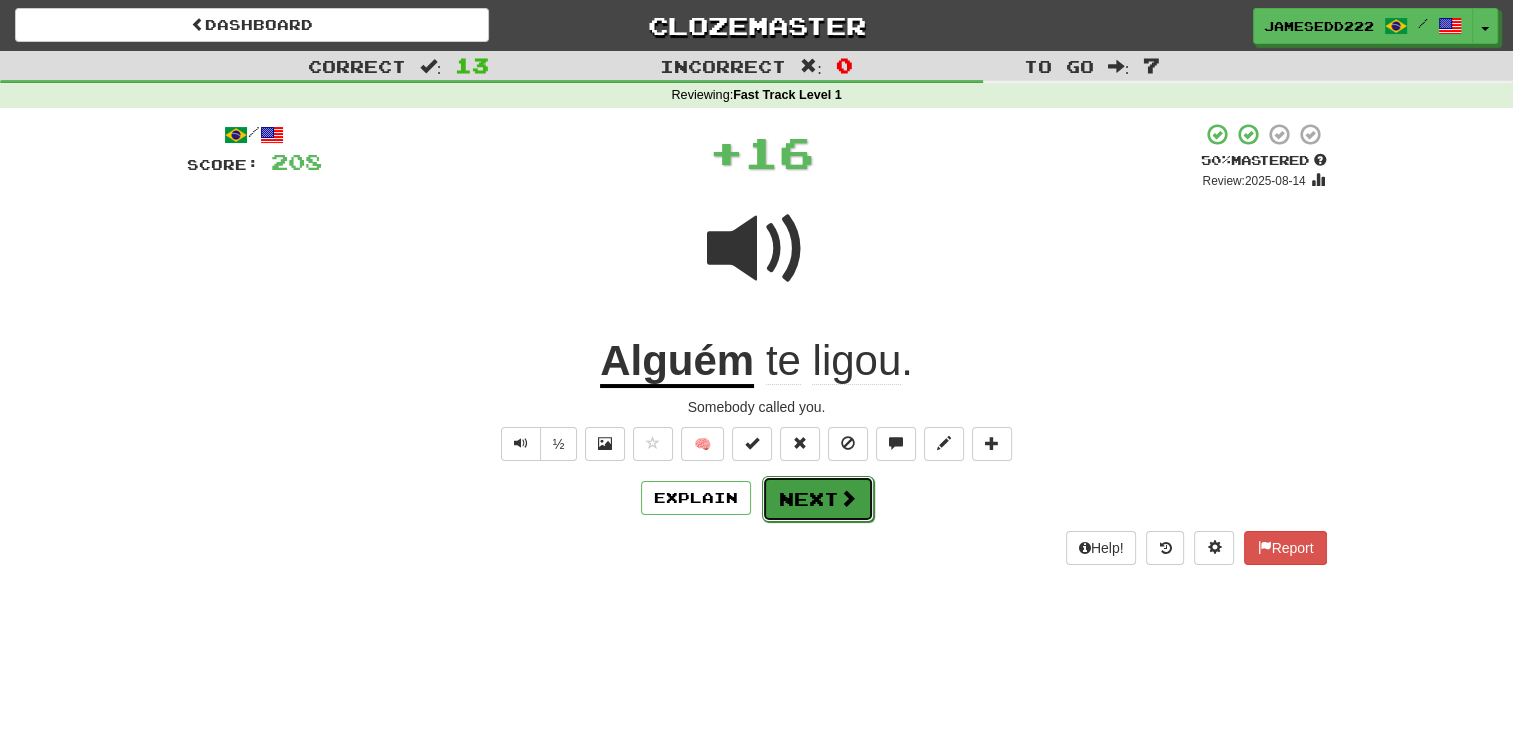 click on "Next" at bounding box center (818, 499) 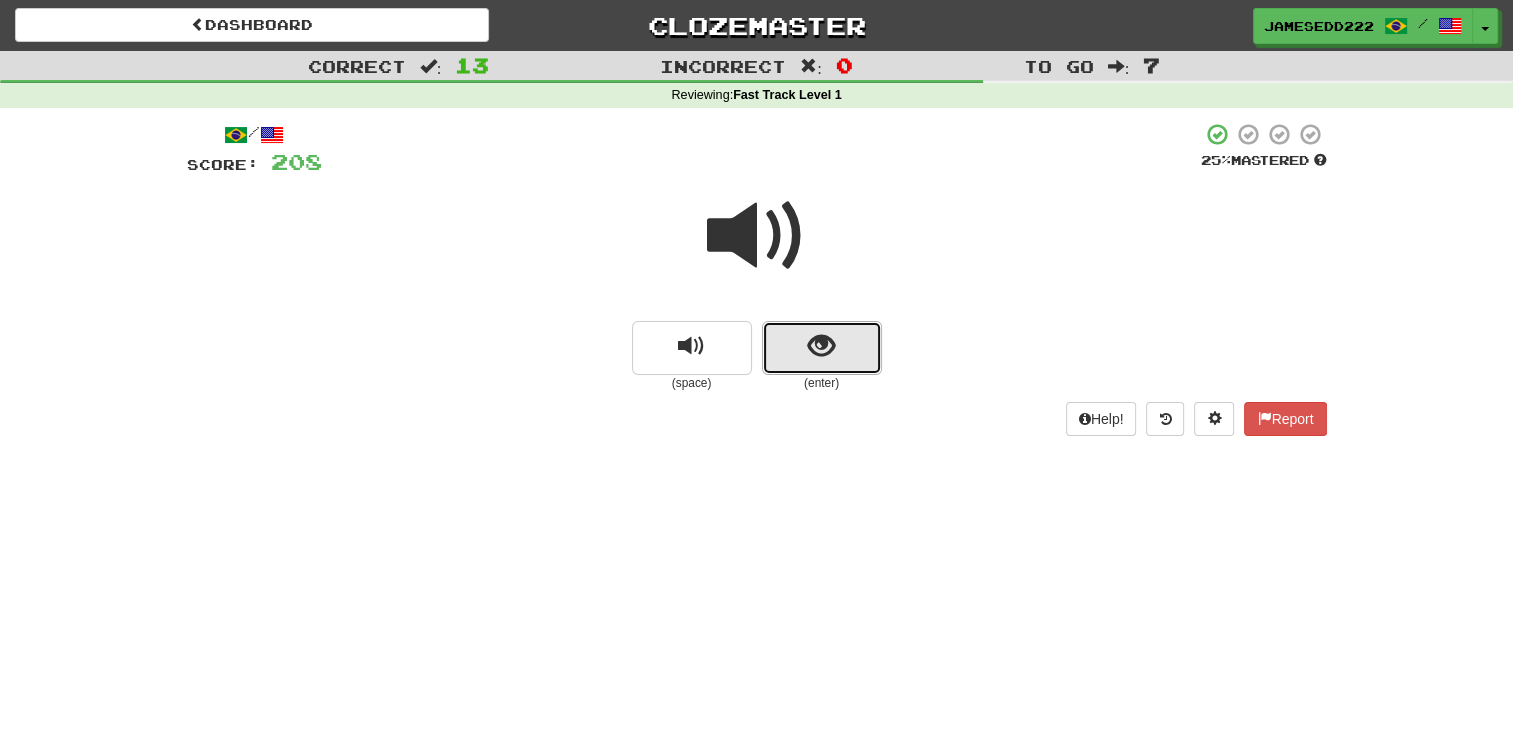 click at bounding box center (822, 348) 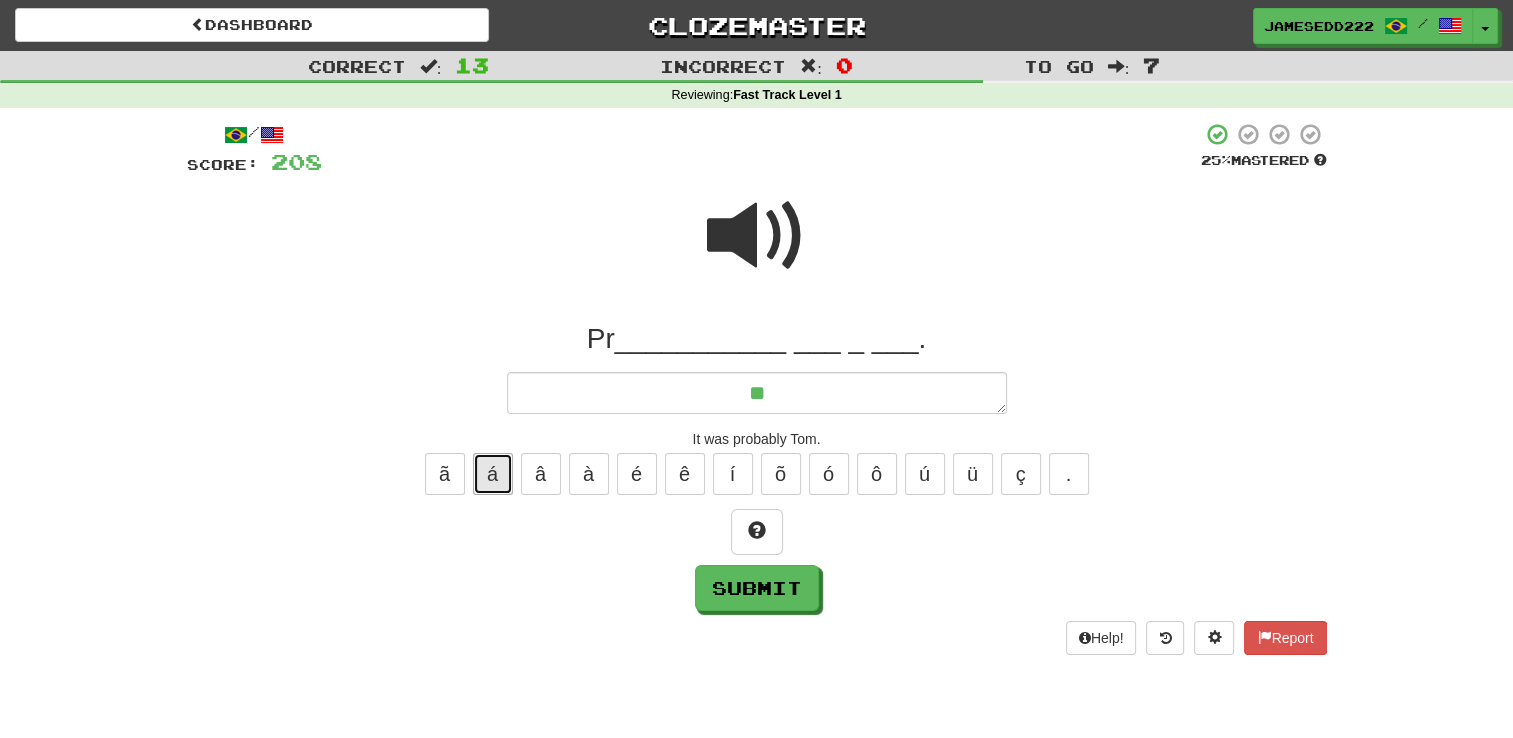 click on "á" at bounding box center [493, 474] 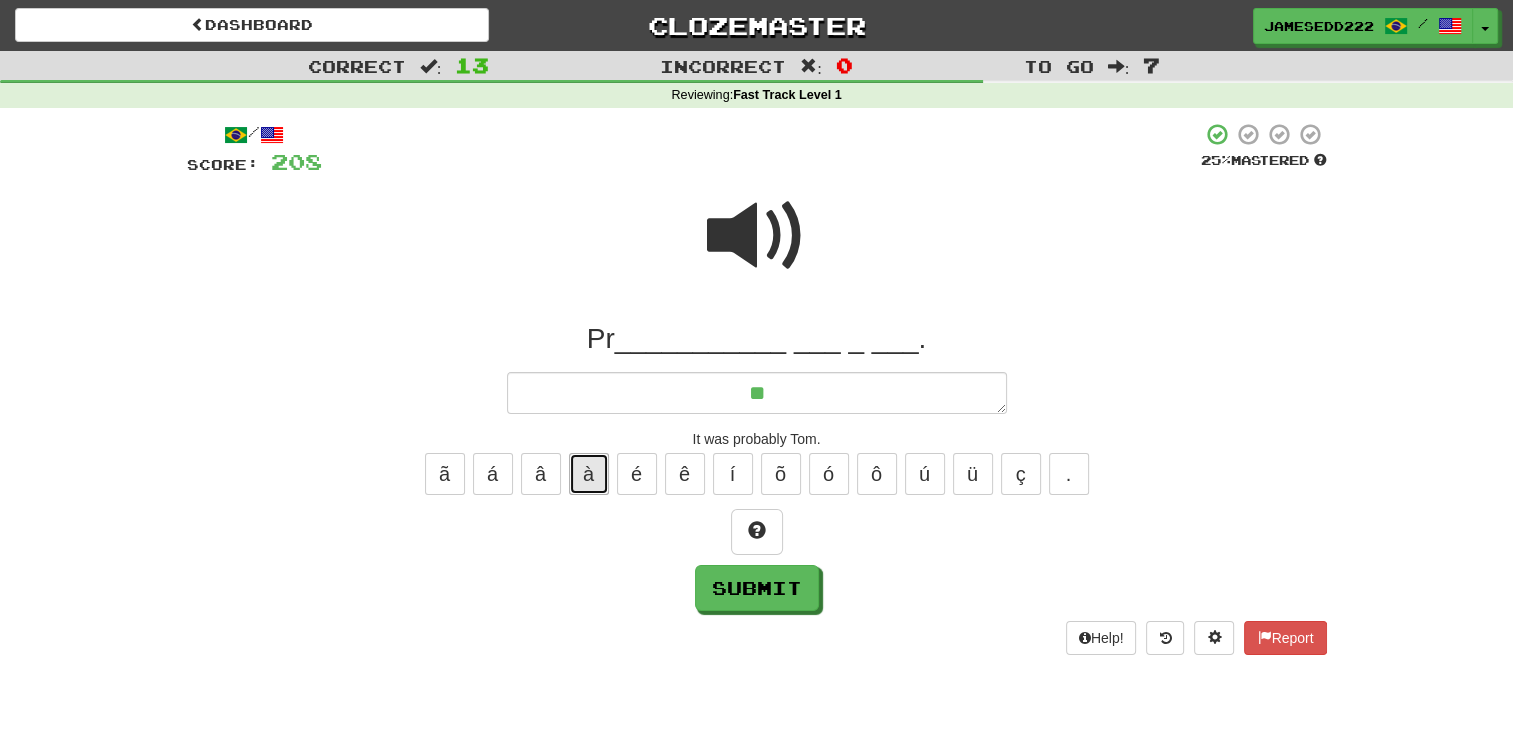 click on "à" at bounding box center (589, 474) 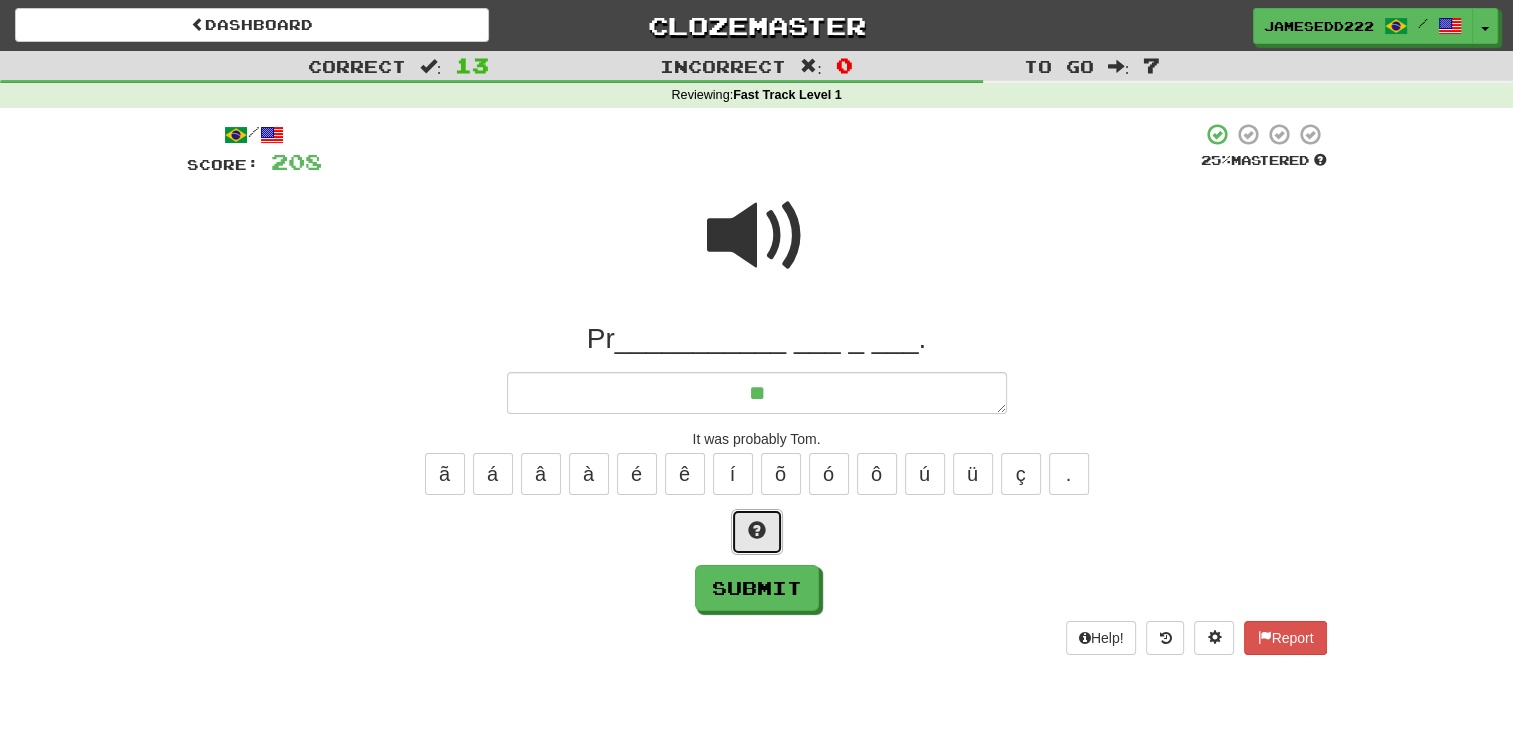 click at bounding box center (757, 530) 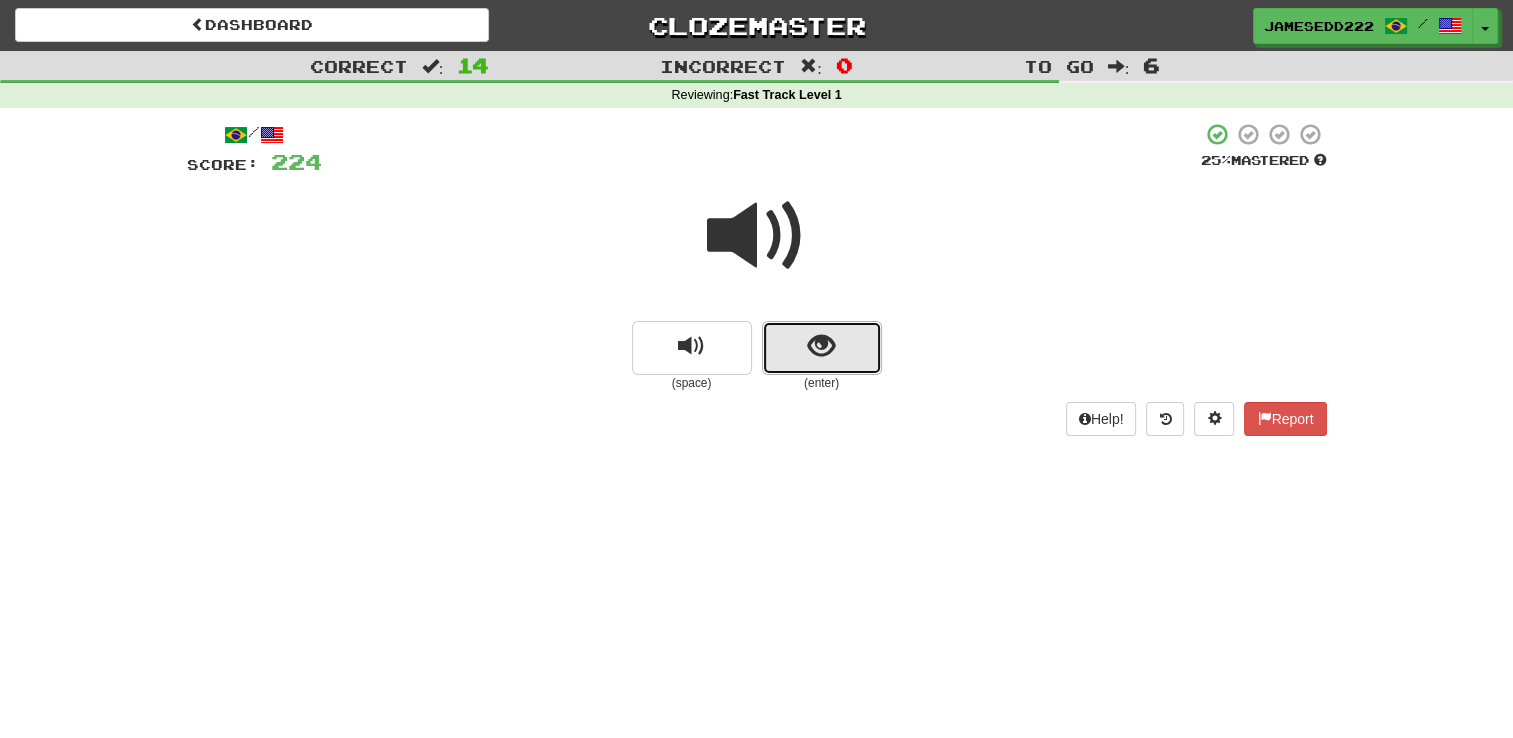 click at bounding box center [821, 346] 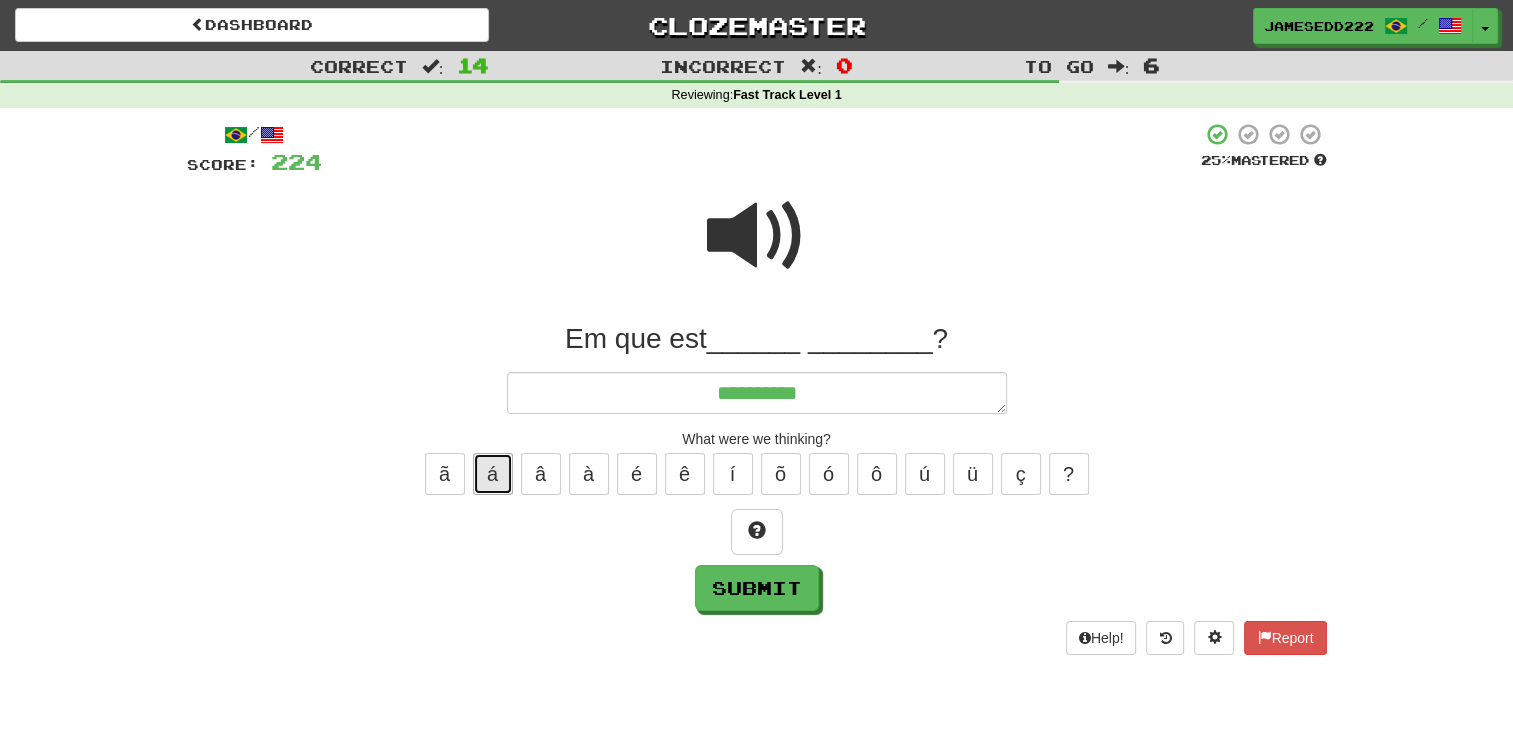 click on "á" at bounding box center [493, 474] 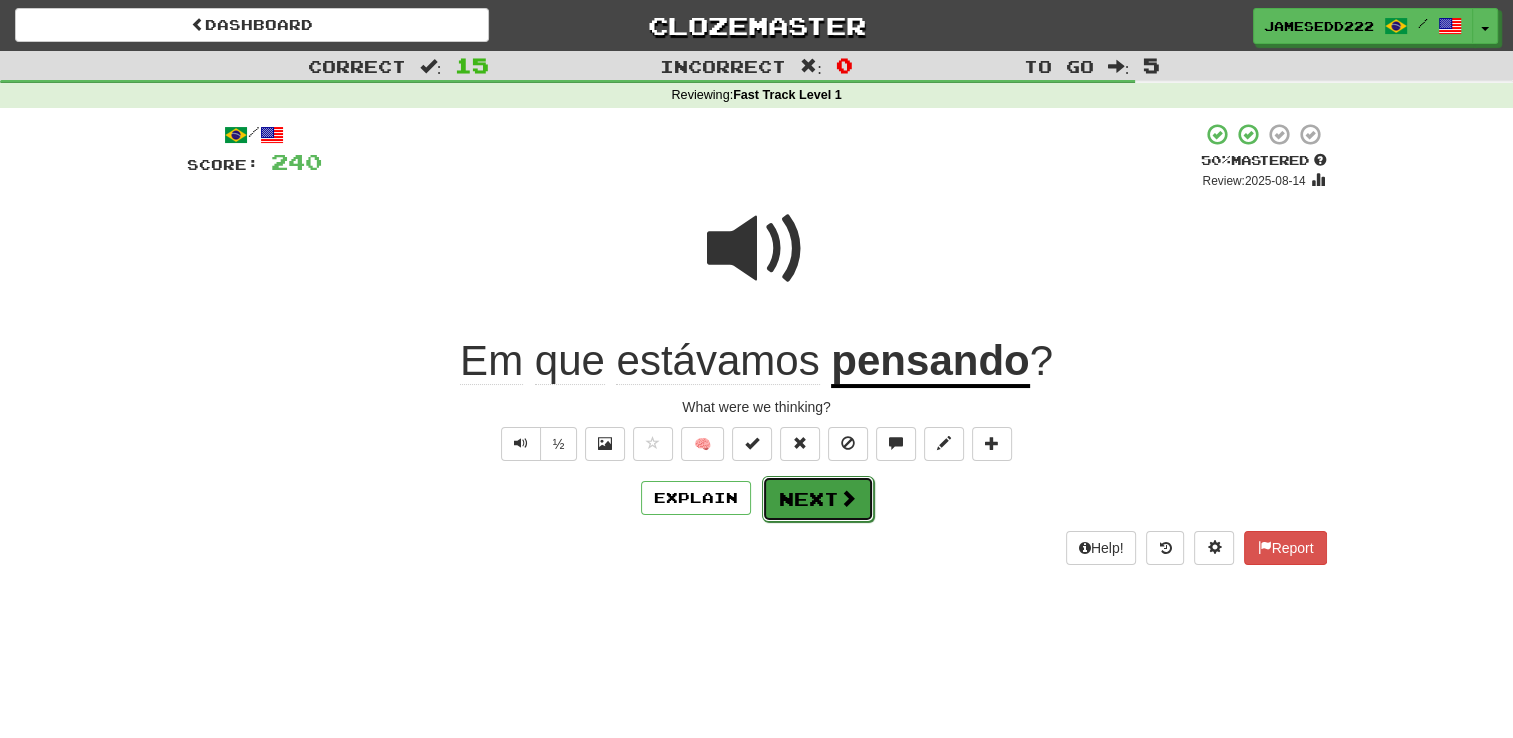 click at bounding box center (848, 498) 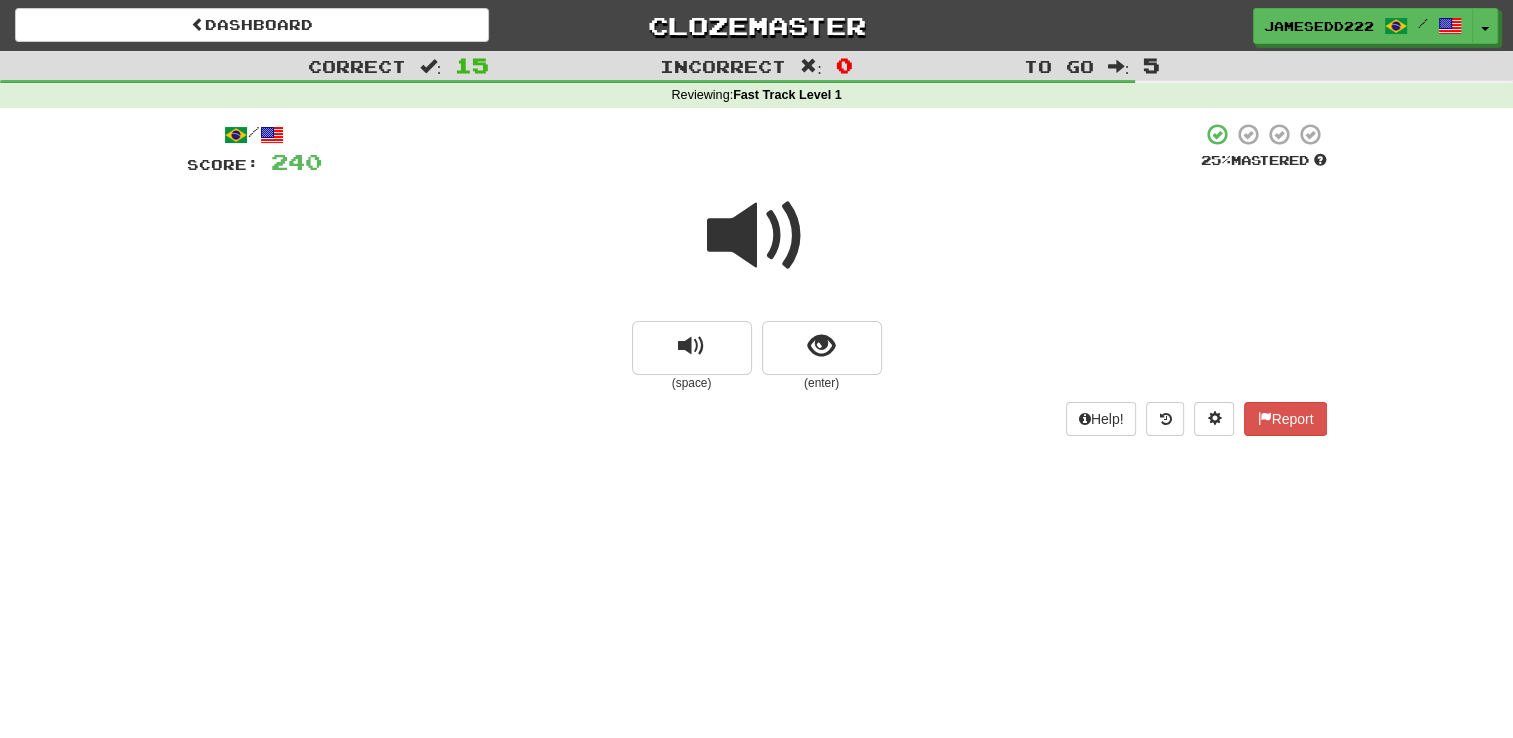 click at bounding box center [757, 236] 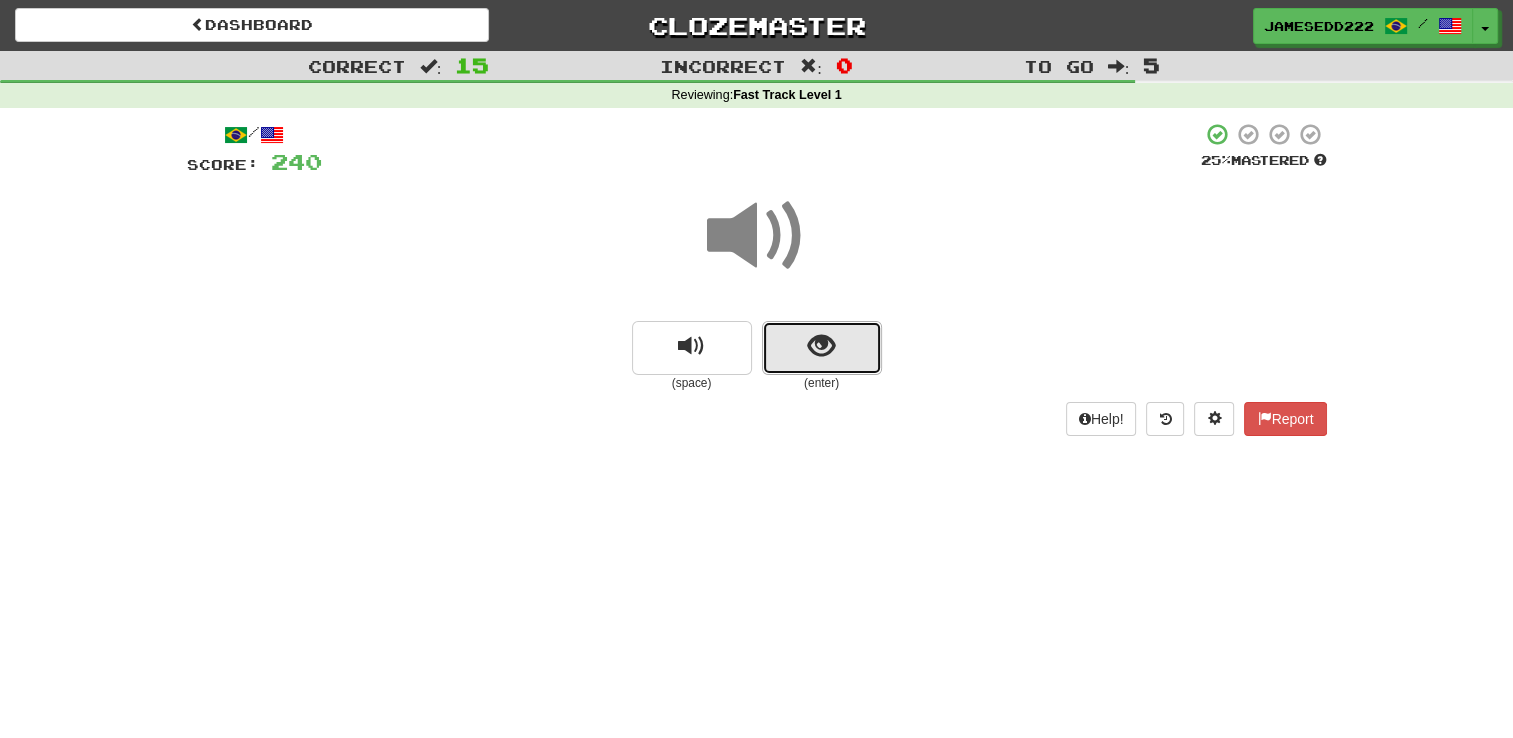 click at bounding box center [821, 346] 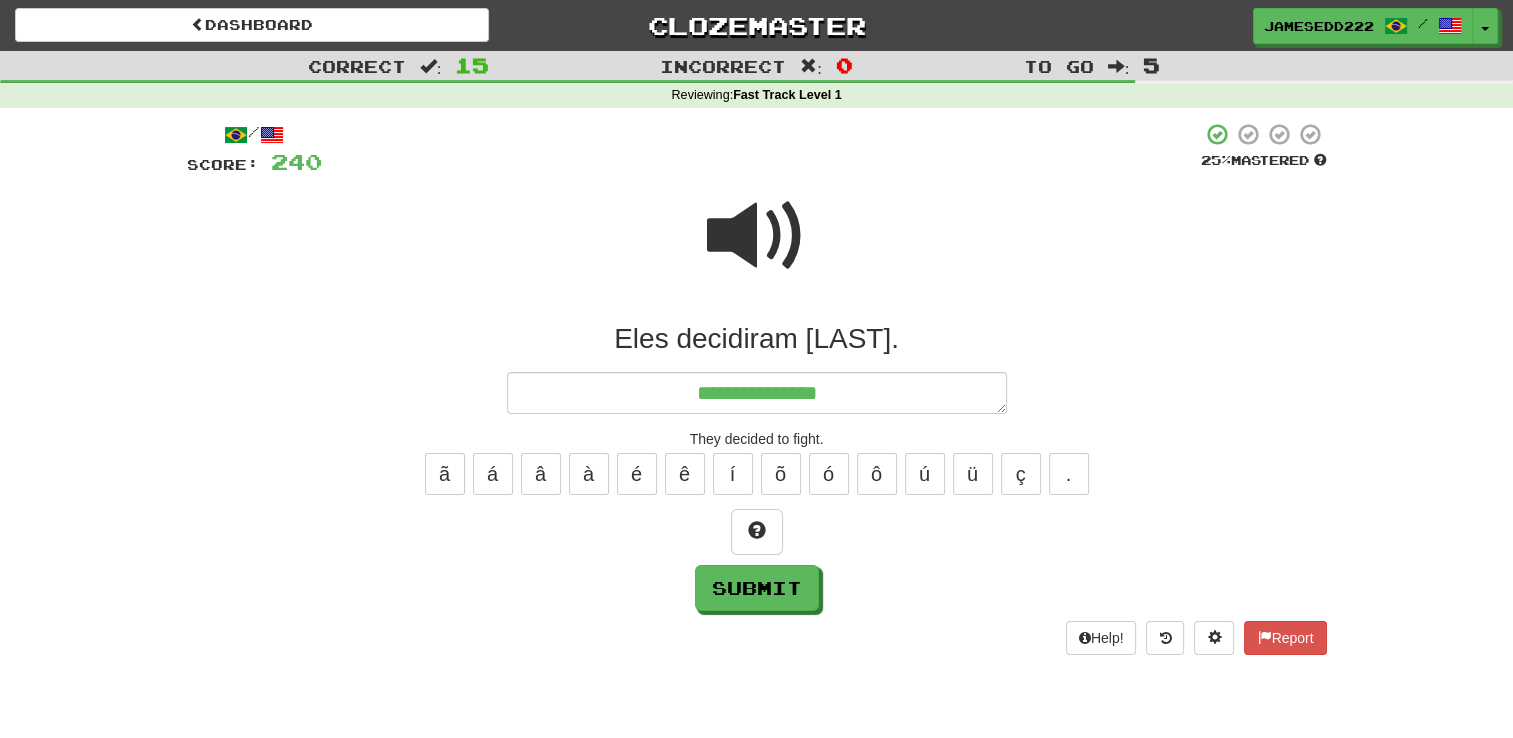 click at bounding box center [757, 236] 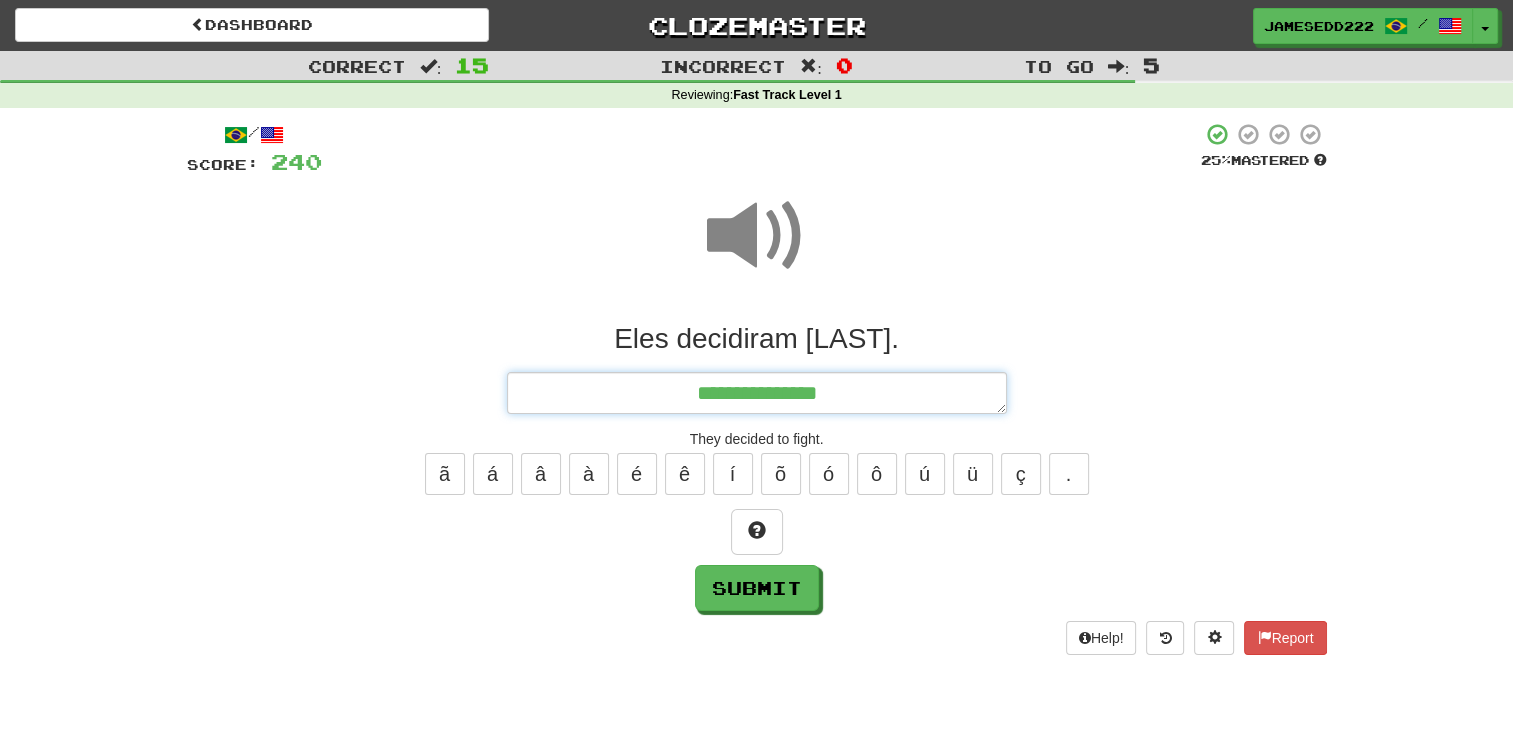 click on "**********" at bounding box center [757, 393] 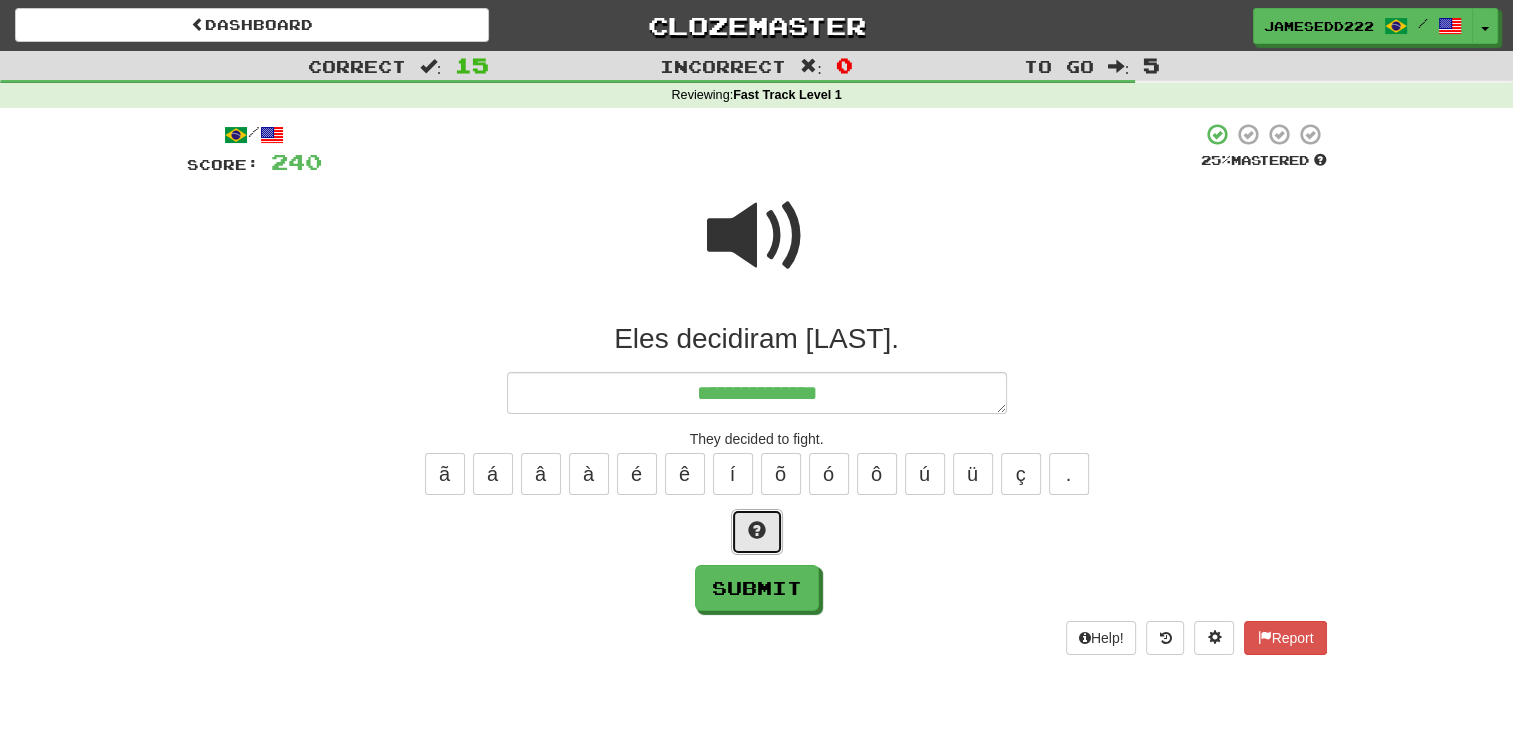 click at bounding box center (757, 532) 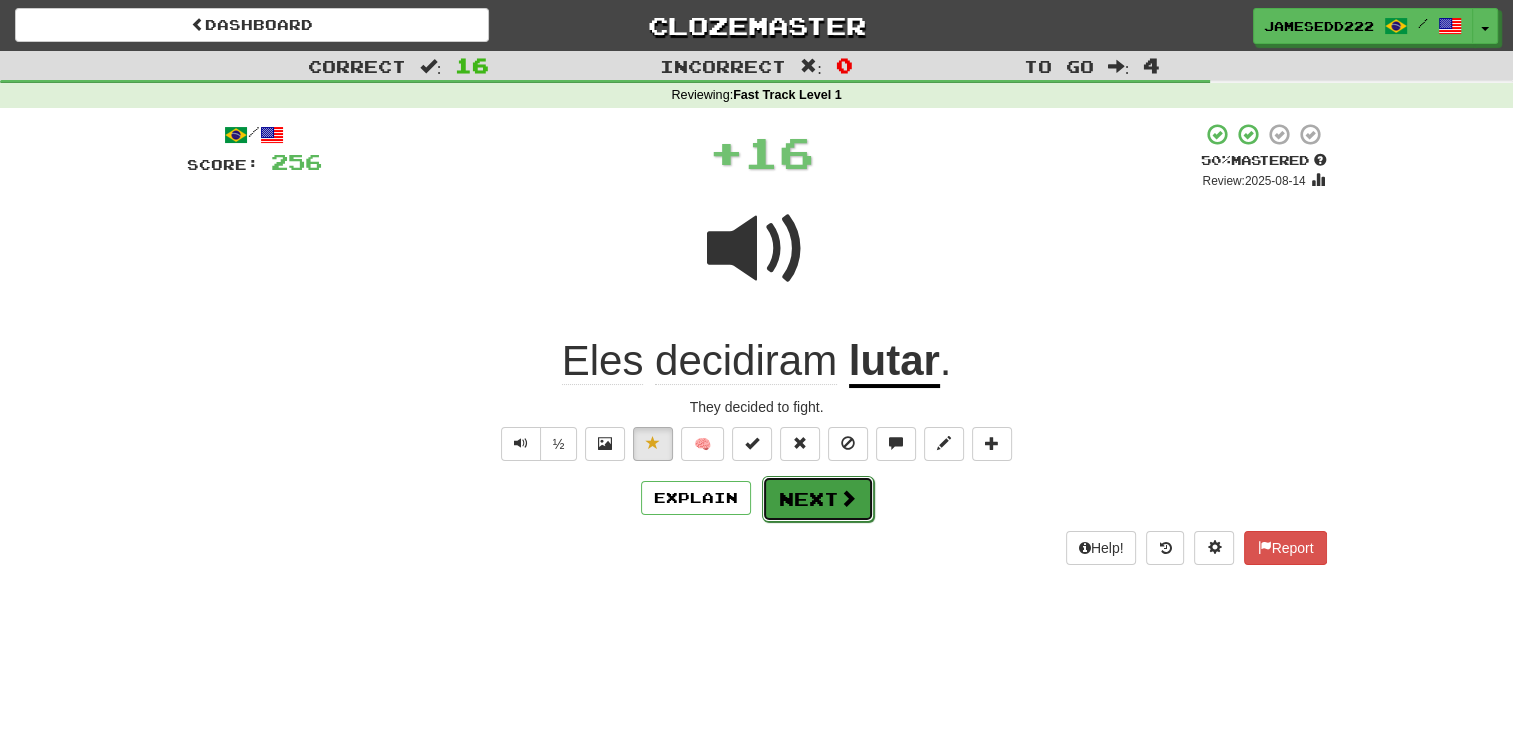 click at bounding box center [848, 498] 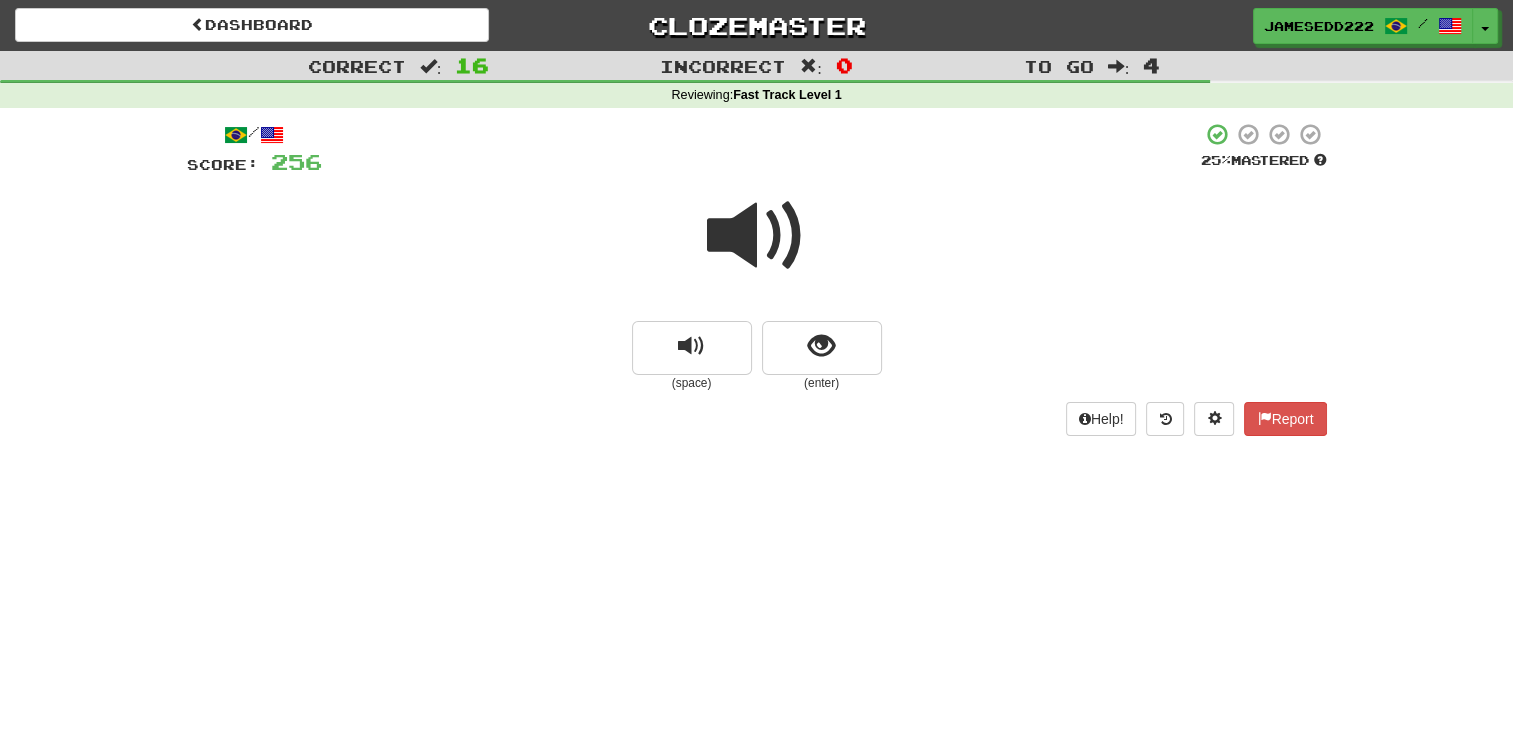 click at bounding box center (757, 236) 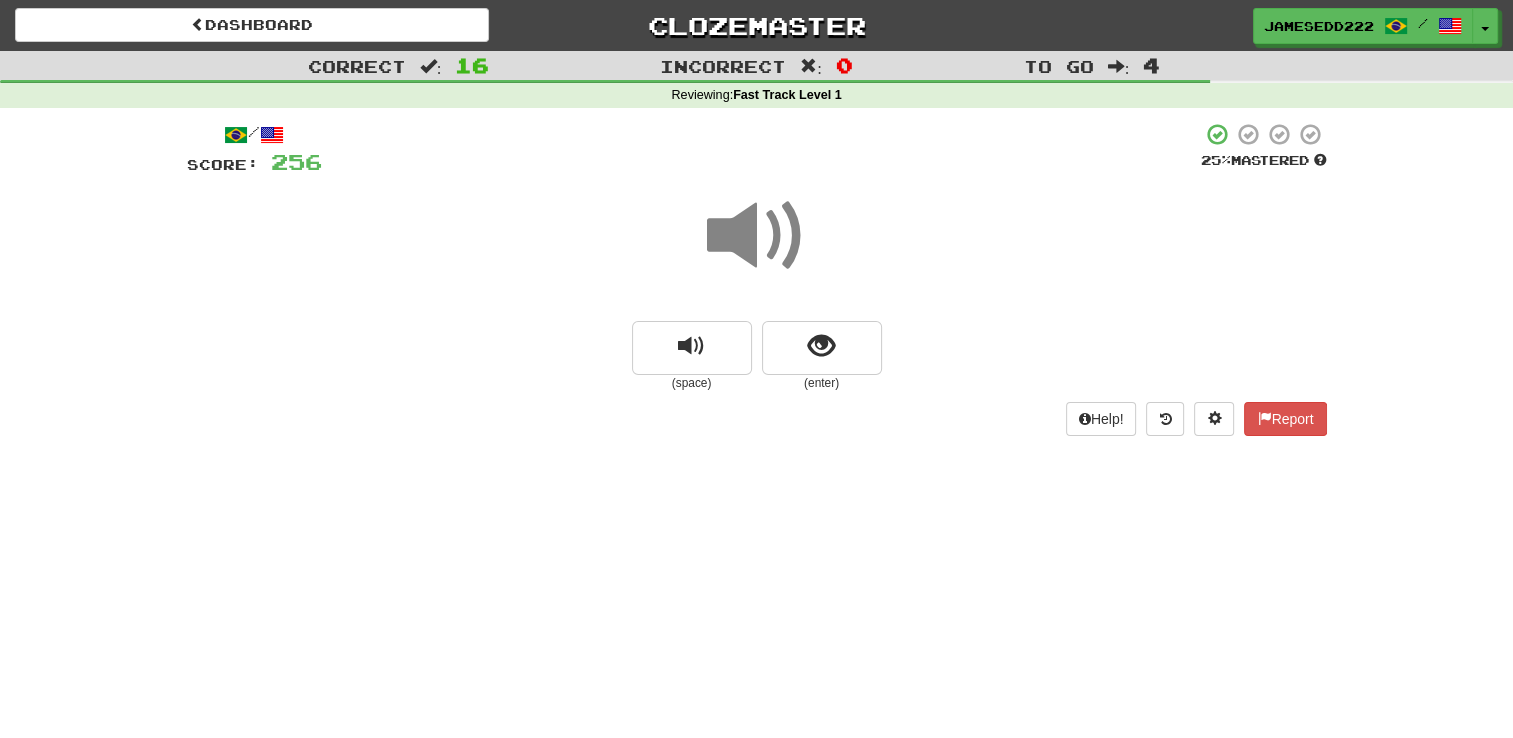 click on "(space) (enter)" at bounding box center [757, 285] 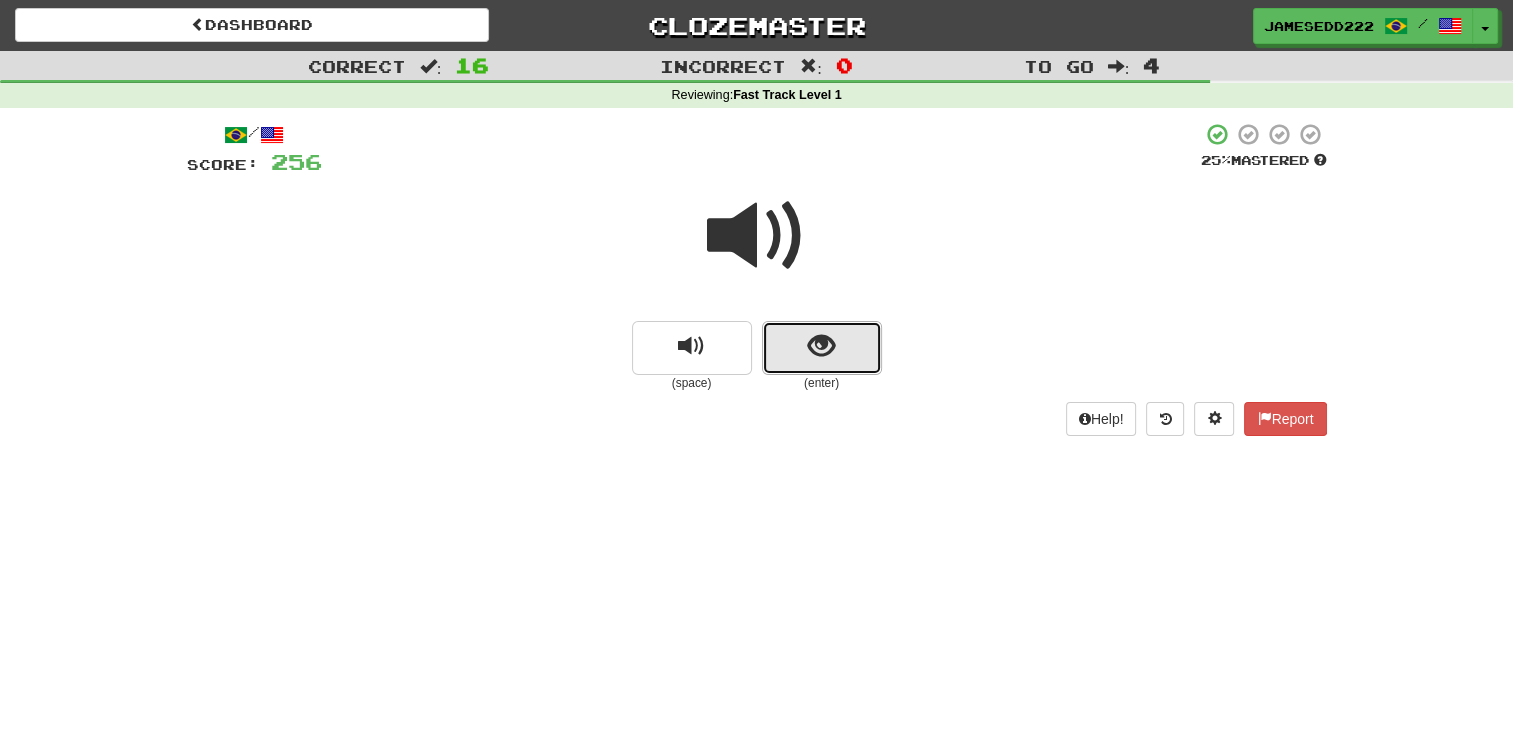 click at bounding box center (822, 348) 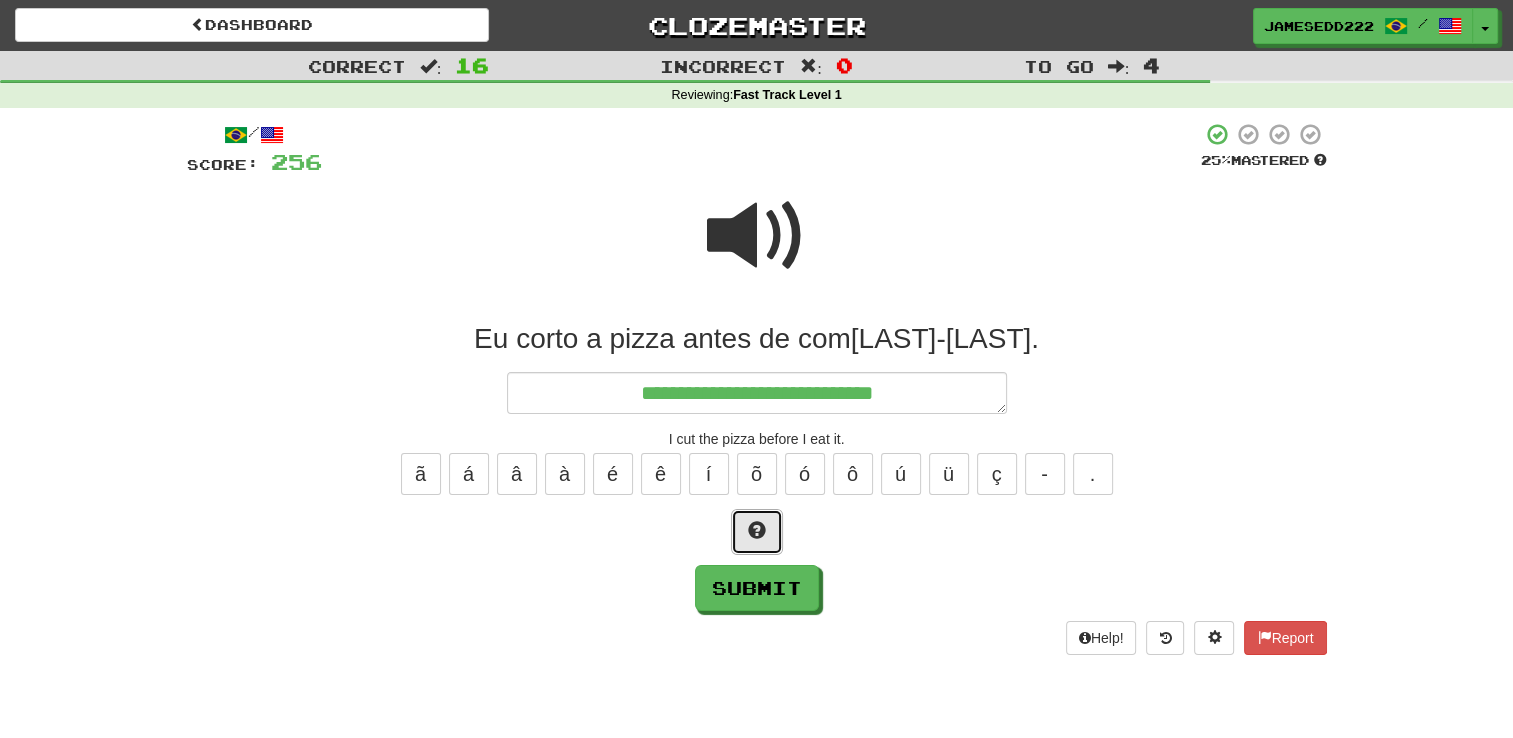 click at bounding box center (757, 532) 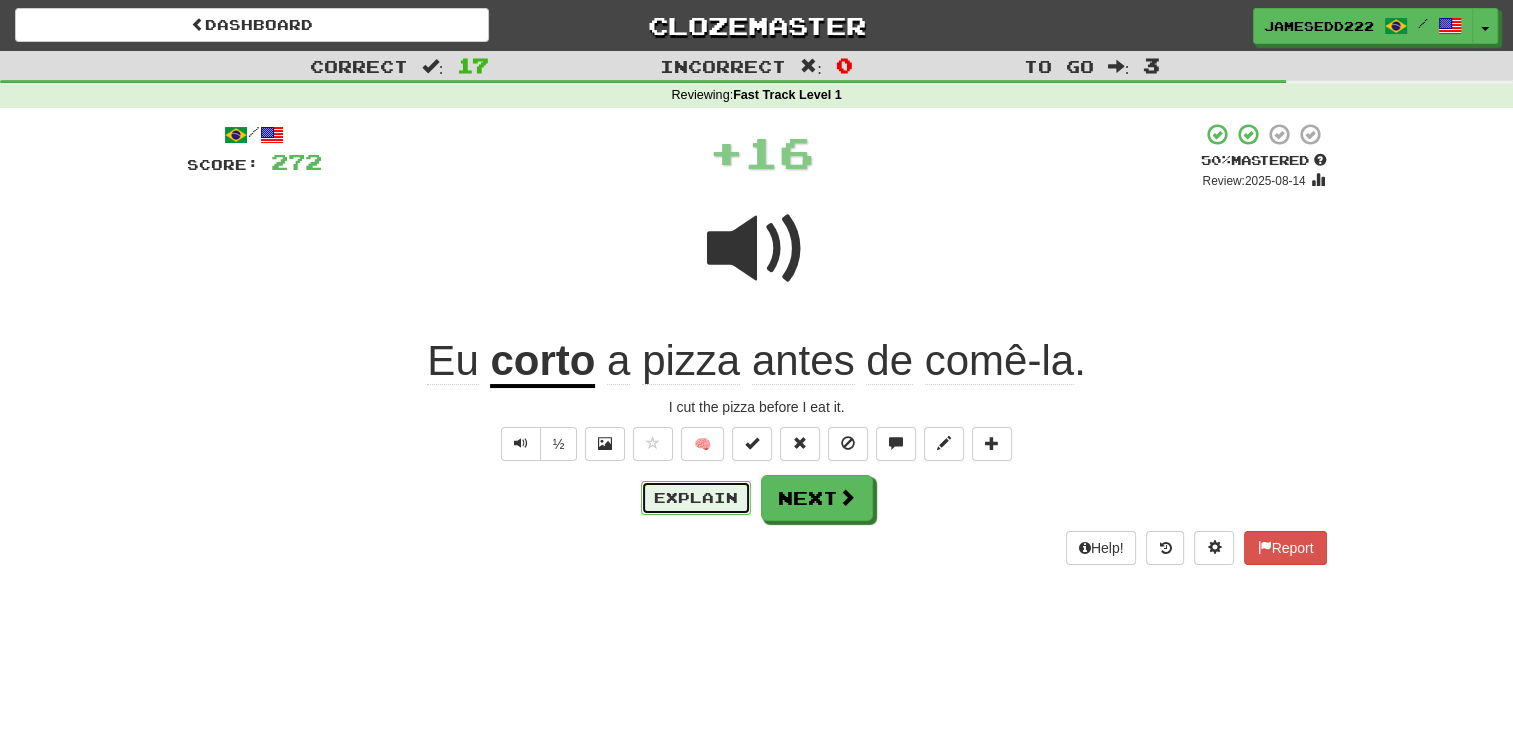 click on "Explain" at bounding box center (696, 498) 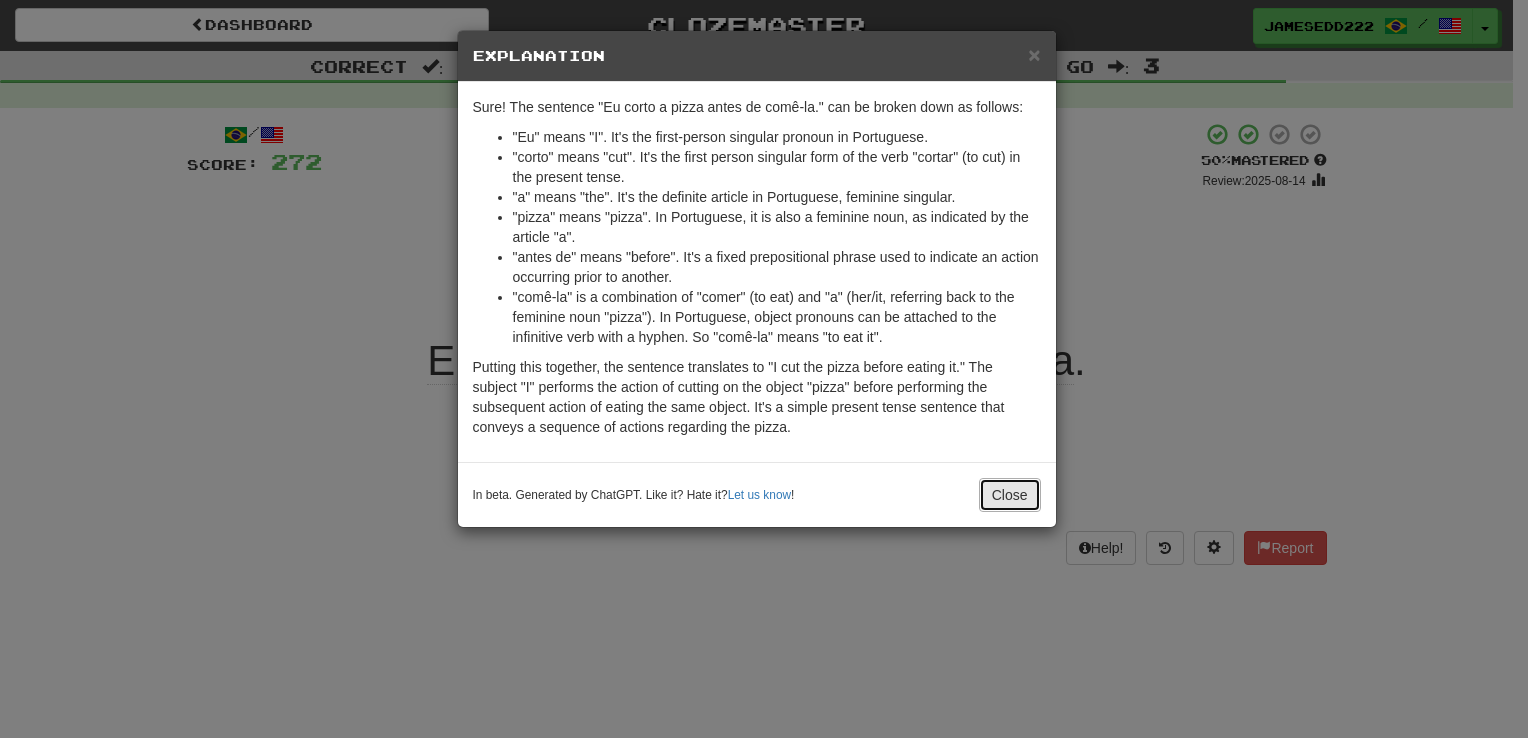 click on "Close" at bounding box center [1010, 495] 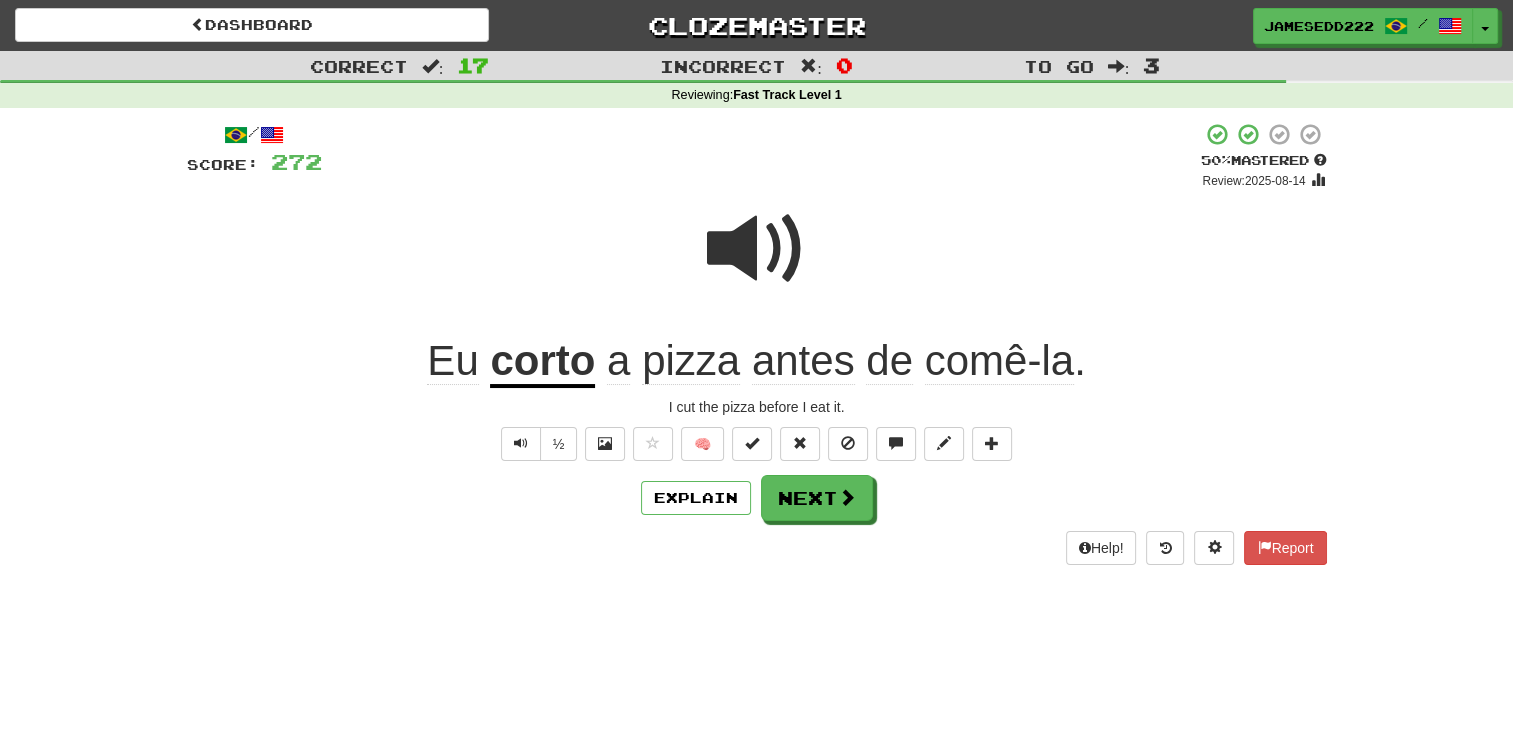 click on "/ Score: 272 + 16 50 % Mastered Review: 2025-08-14 Eu corto a pizza antes de comê-la . I cut the pizza before I eat it. ½ 🧠 Explain Next Help! Report" at bounding box center [757, 343] 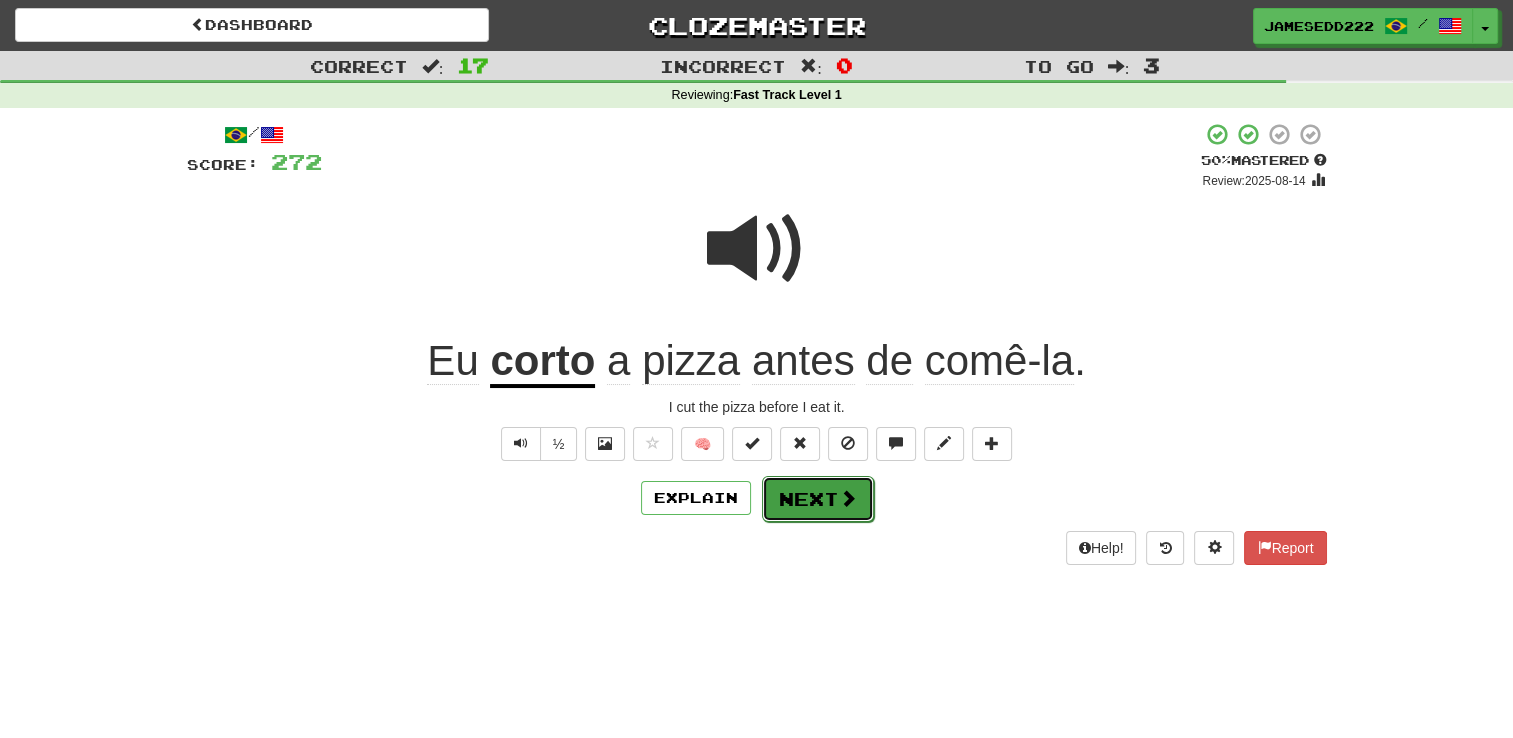 click at bounding box center [848, 498] 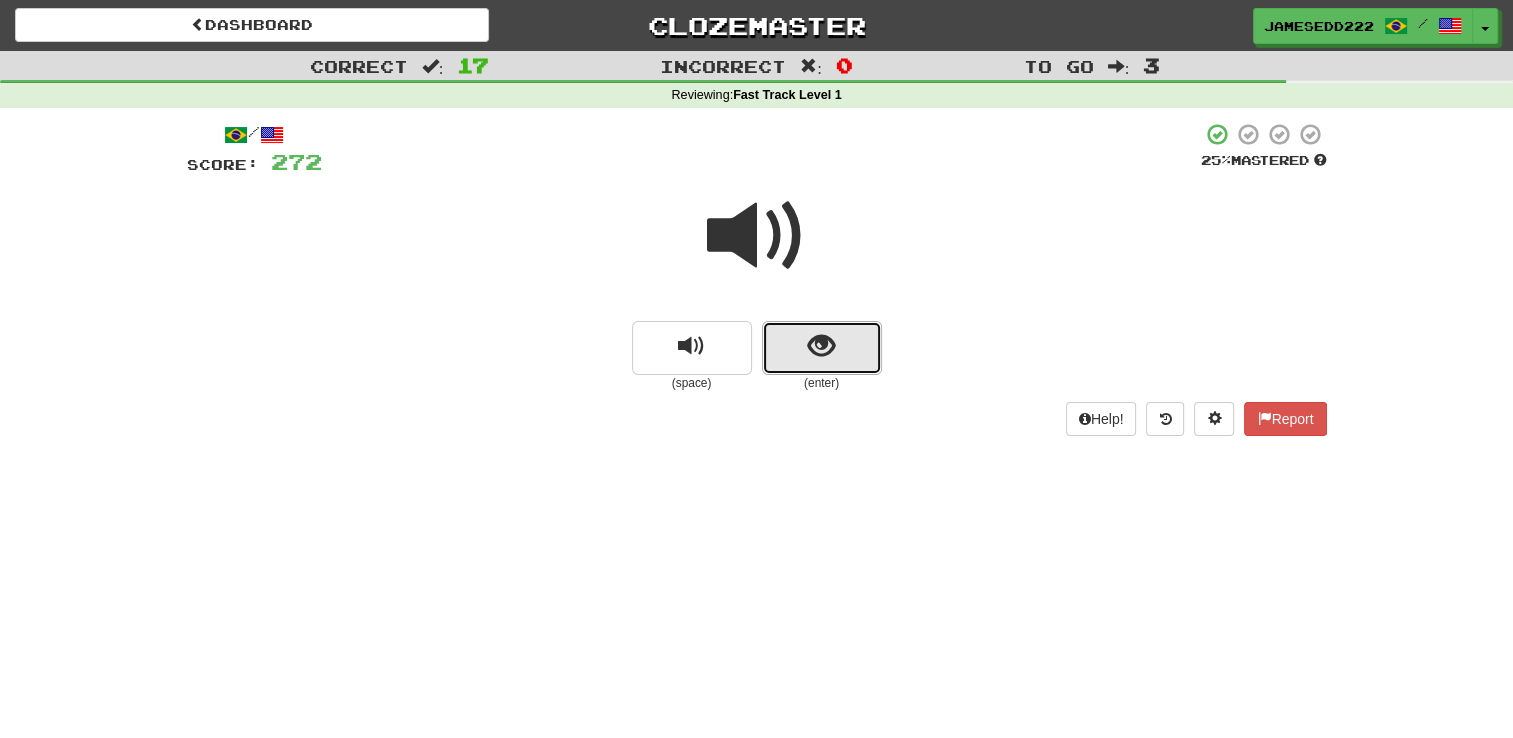 click at bounding box center (821, 346) 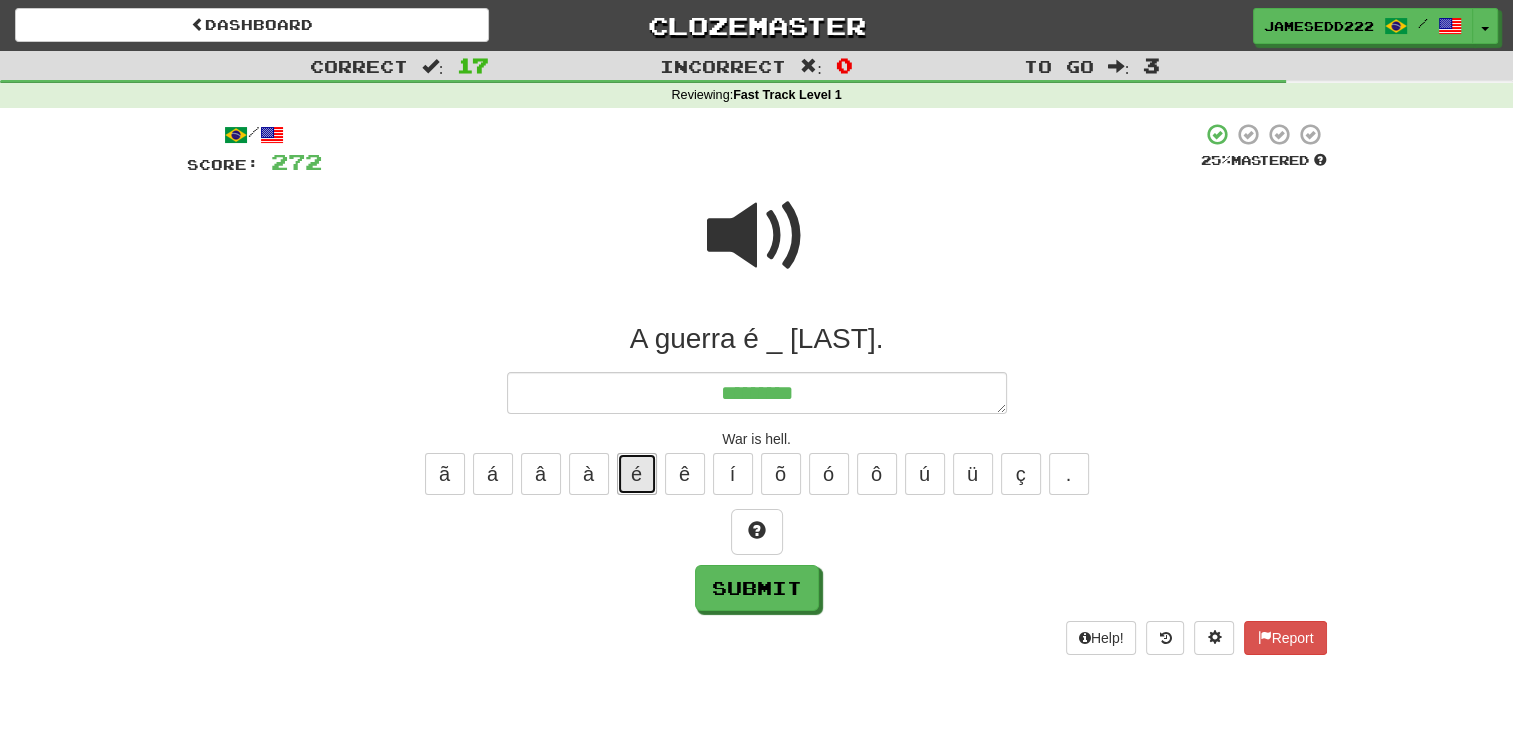 click on "é" at bounding box center [637, 474] 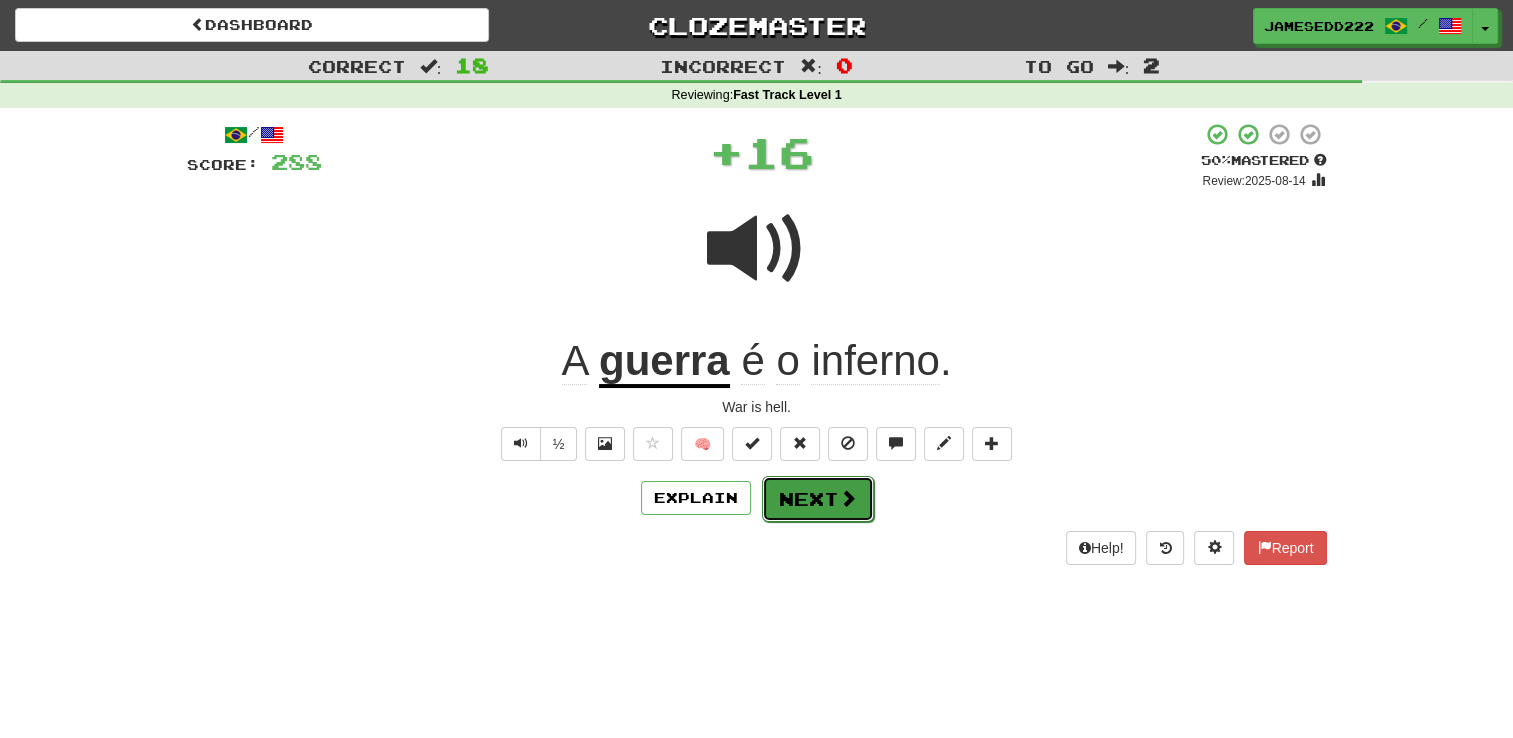 click on "Next" at bounding box center [818, 499] 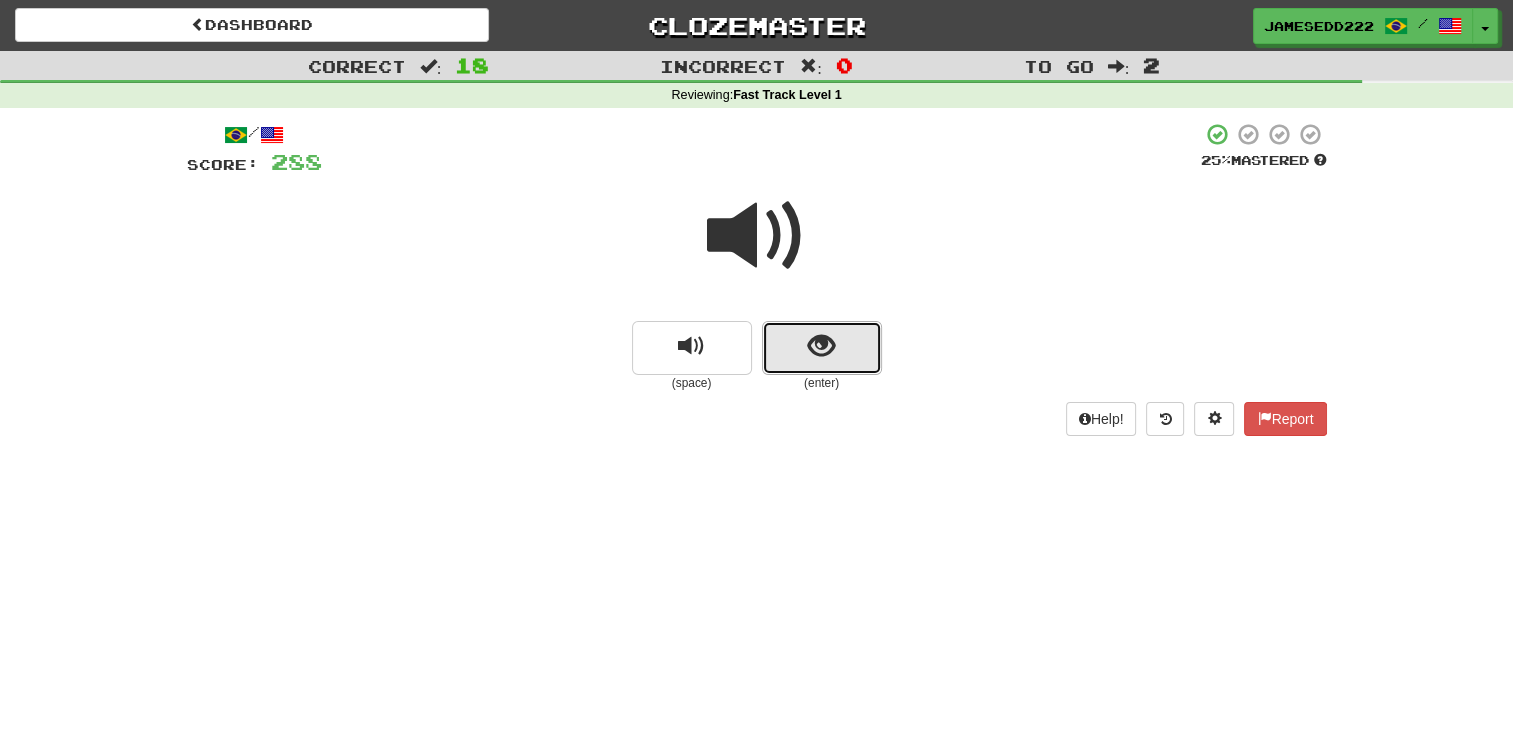 click at bounding box center (822, 348) 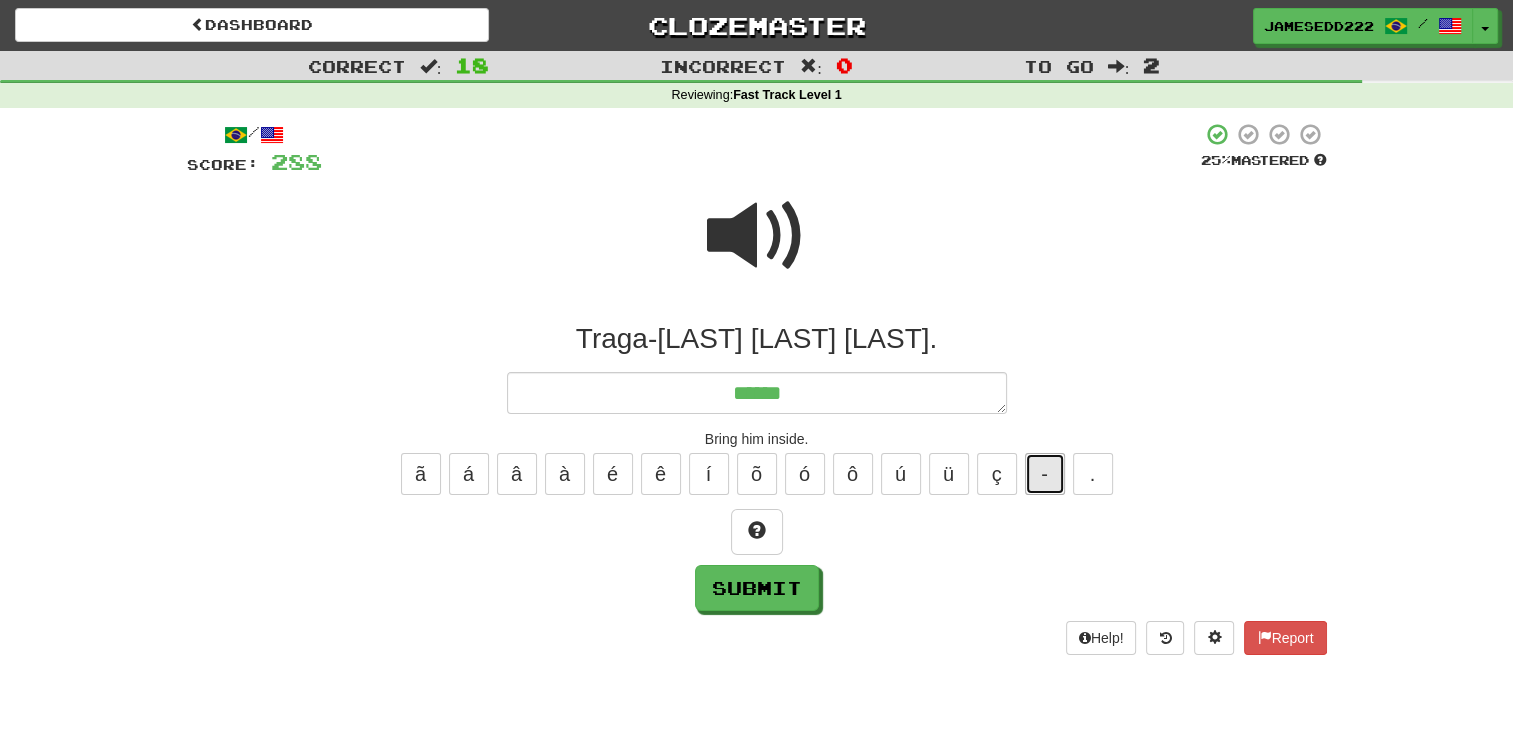 click on "-" at bounding box center [1045, 474] 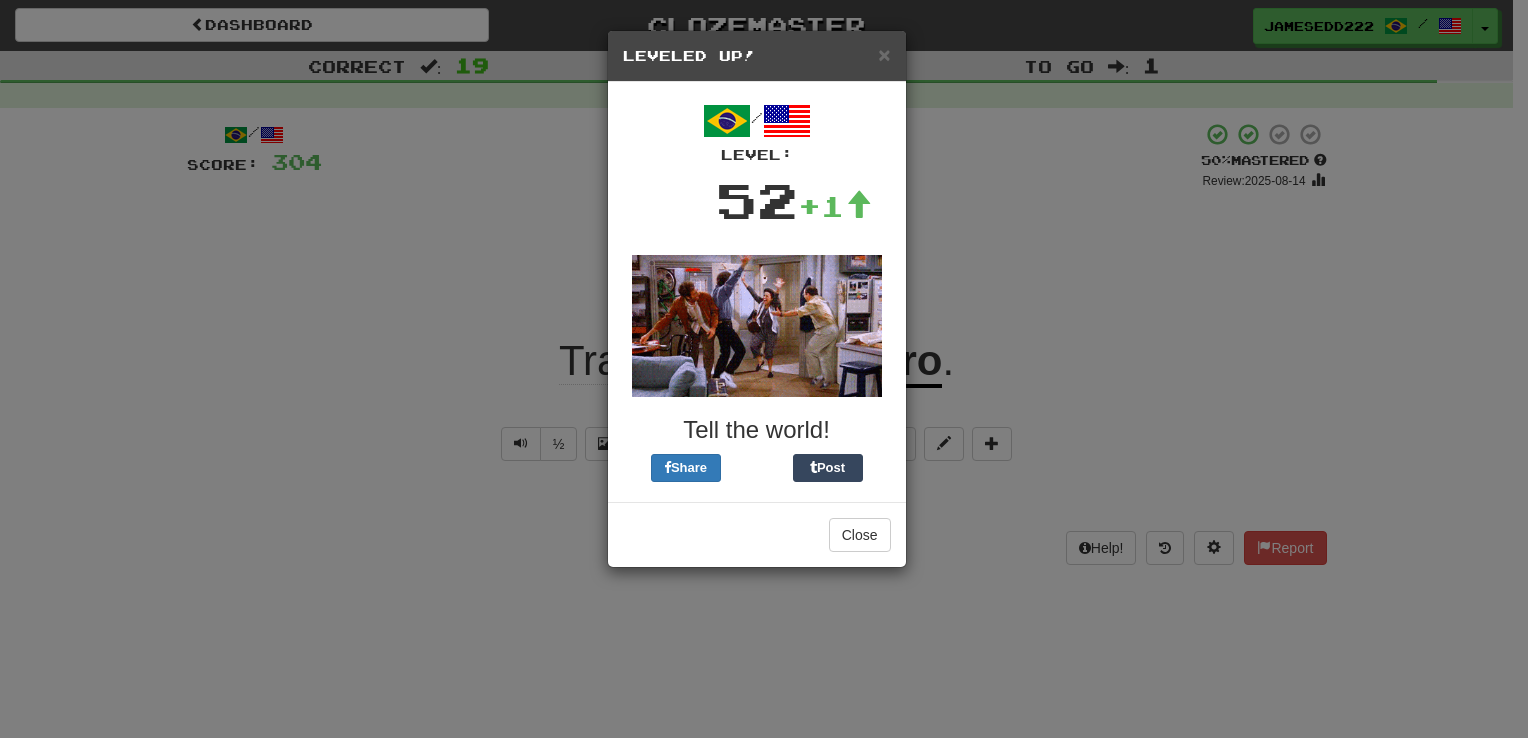 click on "× Leveled Up! / Level: 52 +1 Tell the world! Share Post Close" at bounding box center [764, 369] 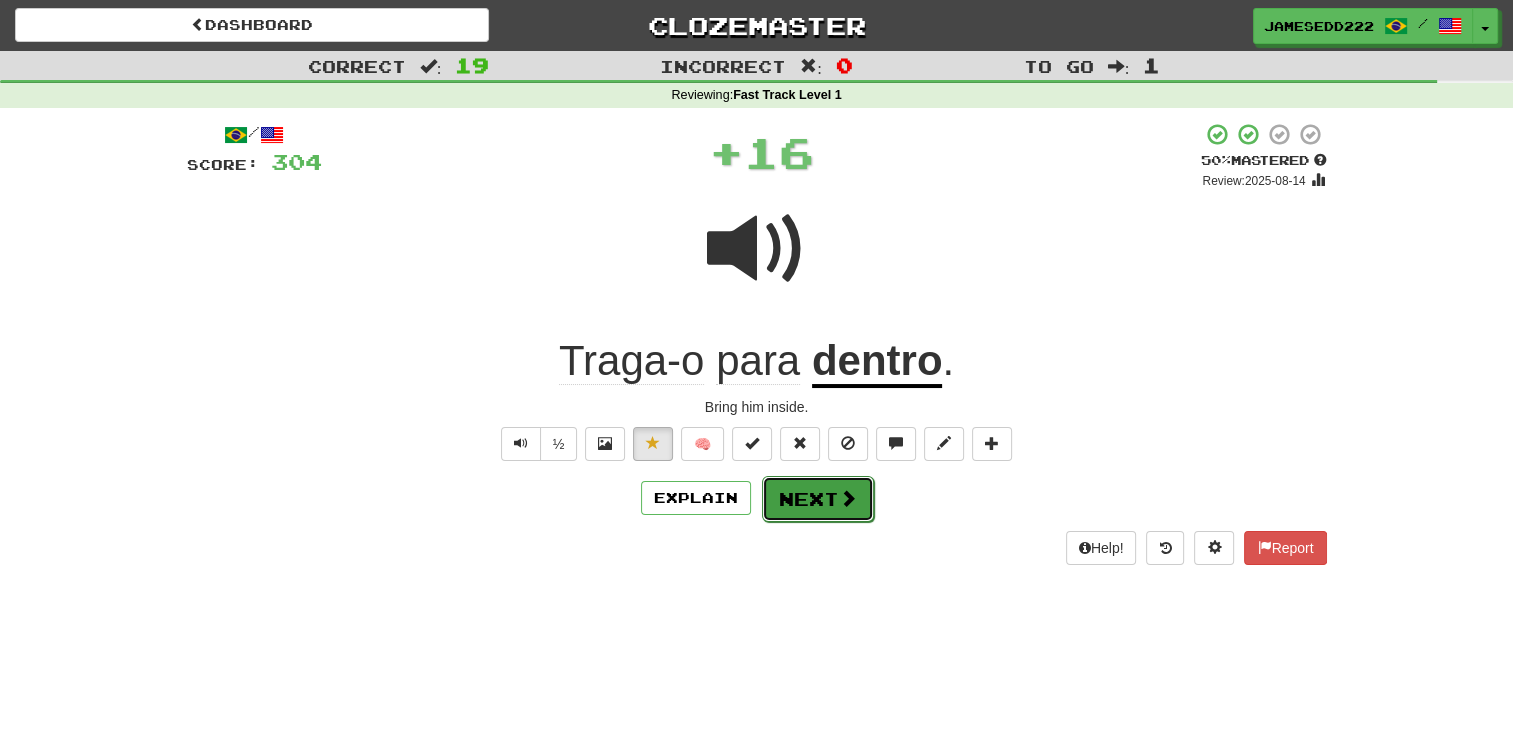 click on "Next" at bounding box center (818, 499) 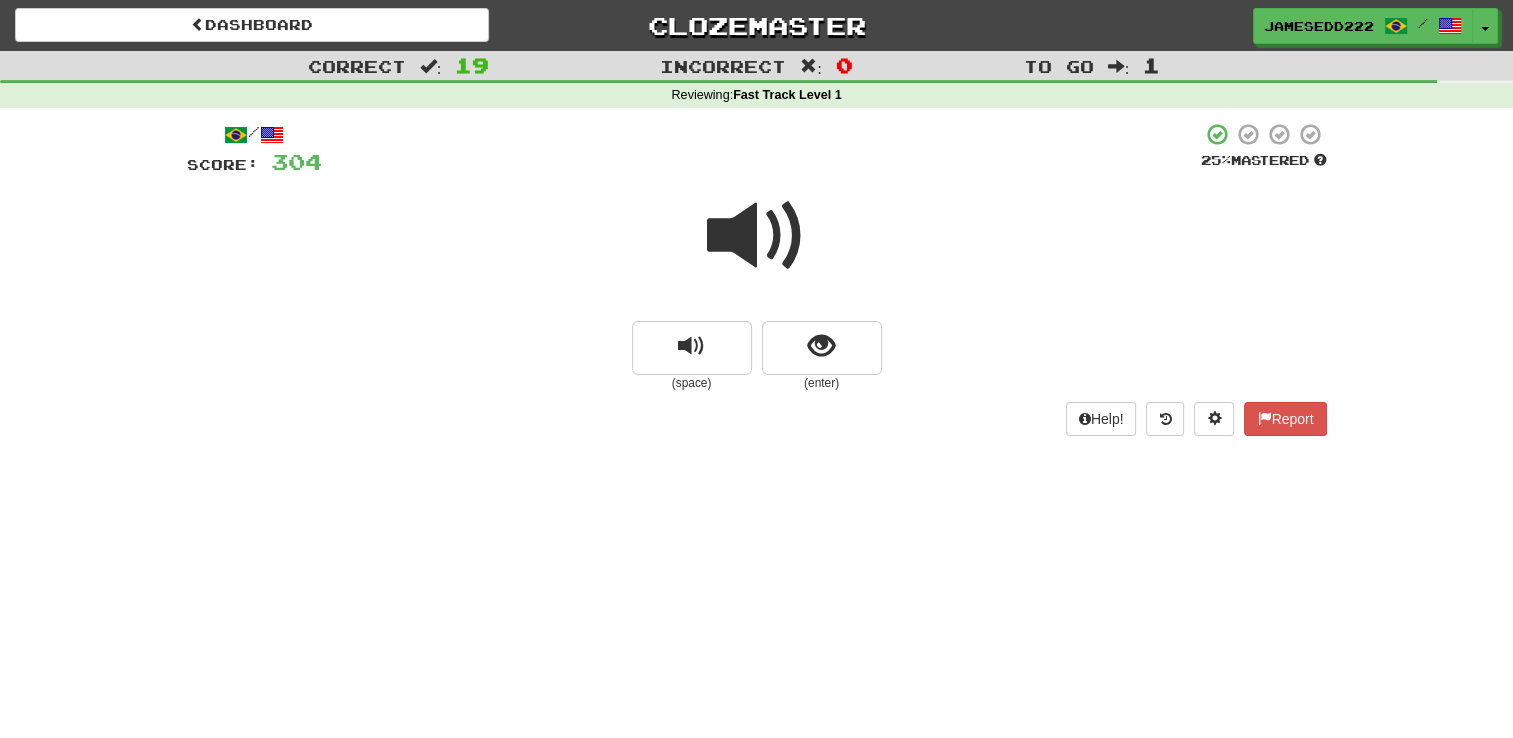 click at bounding box center (757, 236) 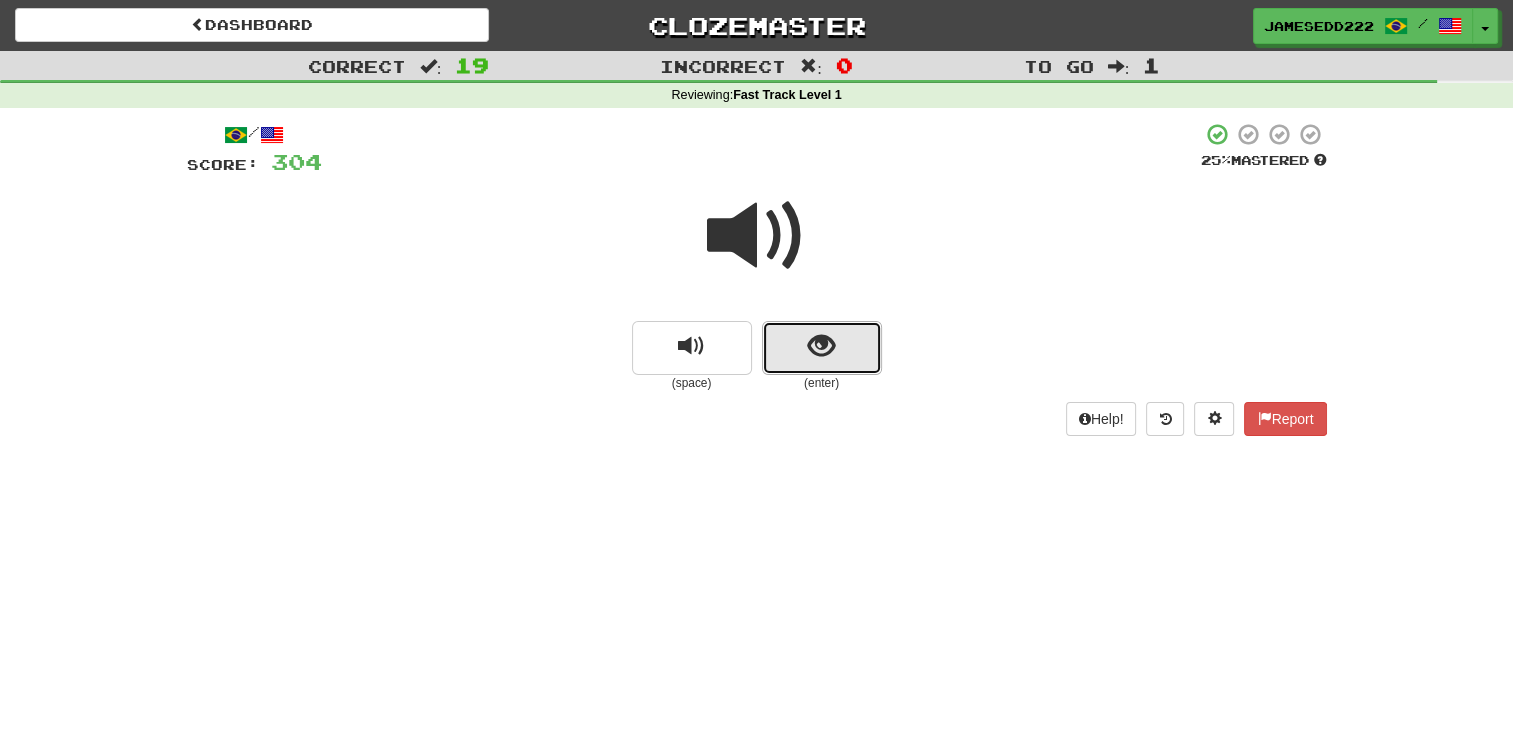 click at bounding box center [822, 348] 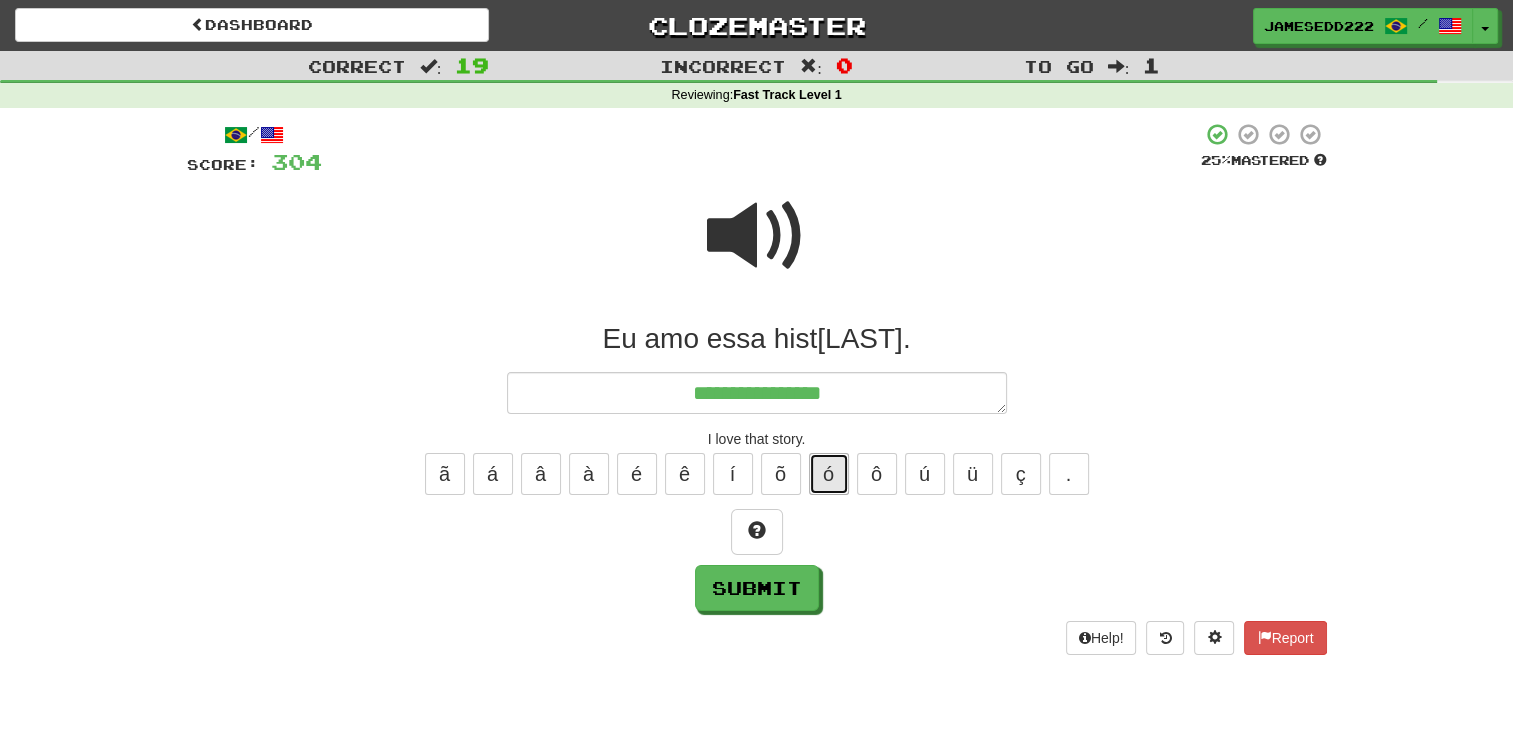 click on "ó" at bounding box center [829, 474] 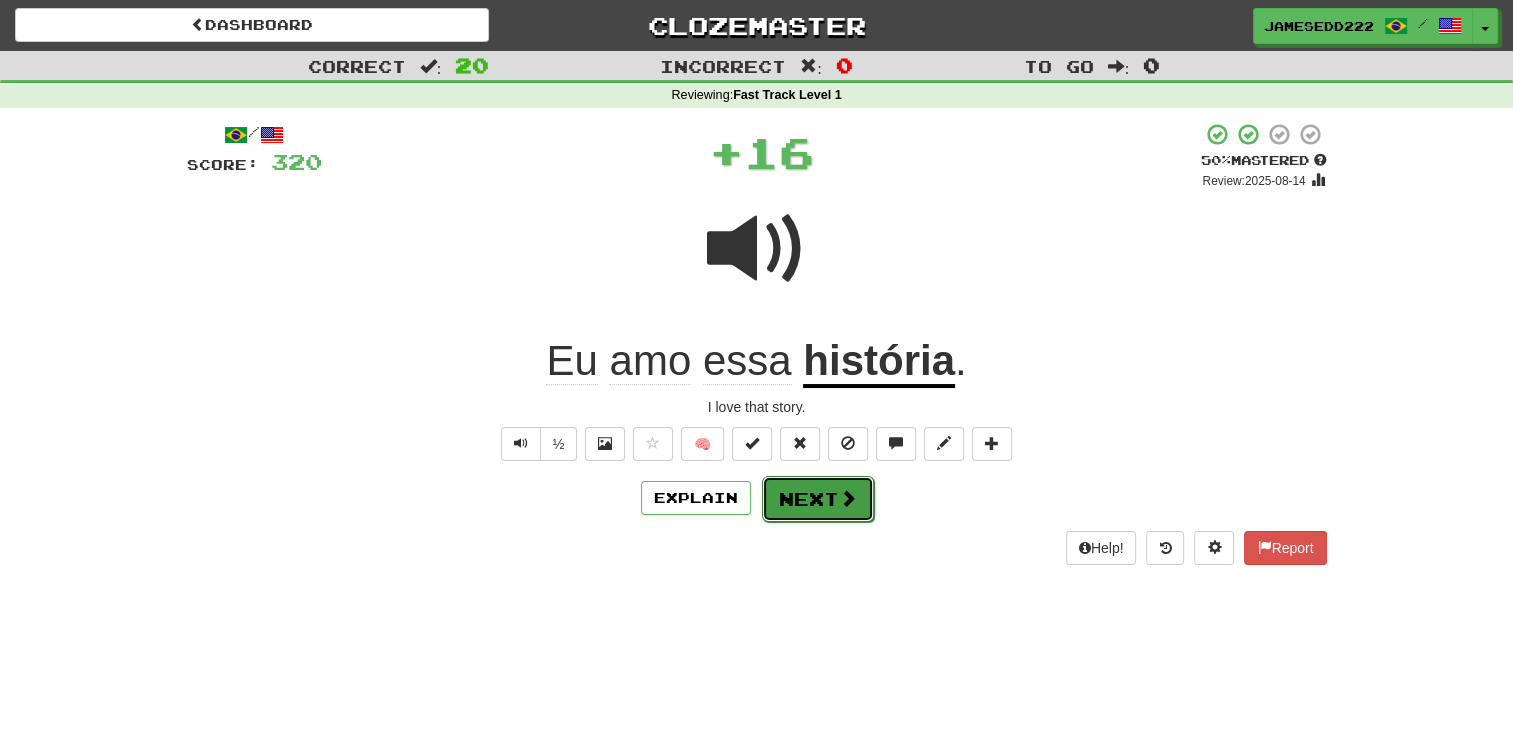 click on "Next" at bounding box center [818, 499] 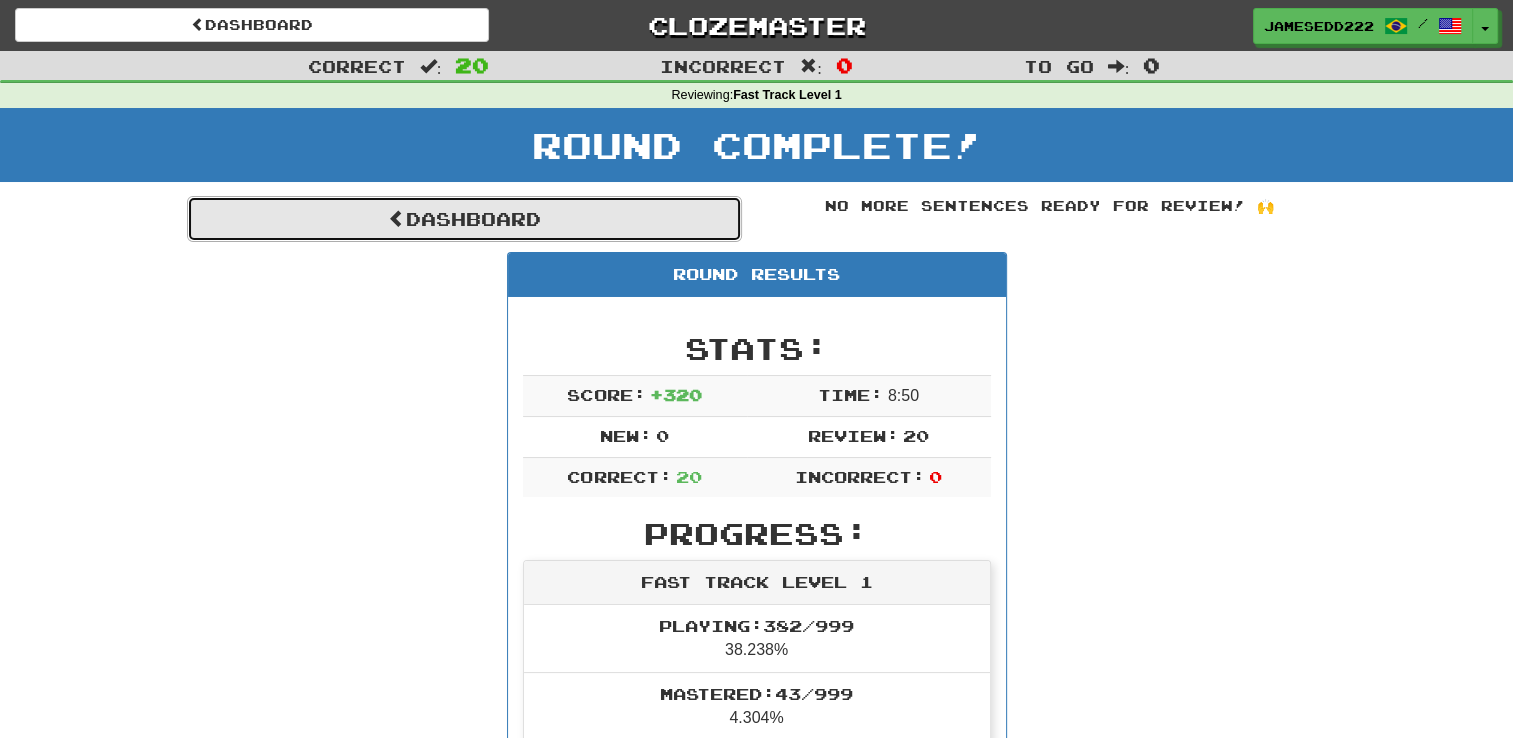click on "Dashboard" at bounding box center (464, 219) 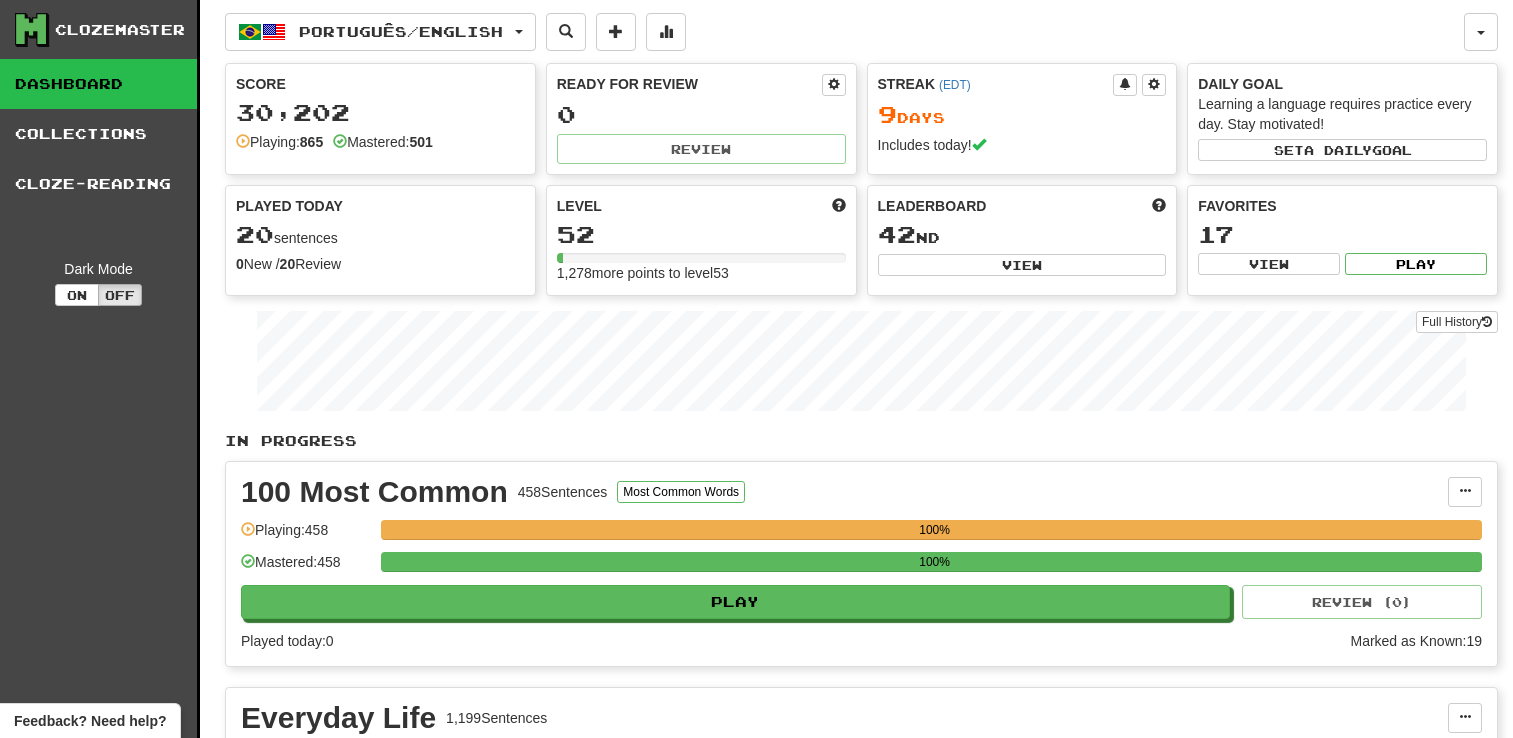 scroll, scrollTop: 0, scrollLeft: 0, axis: both 